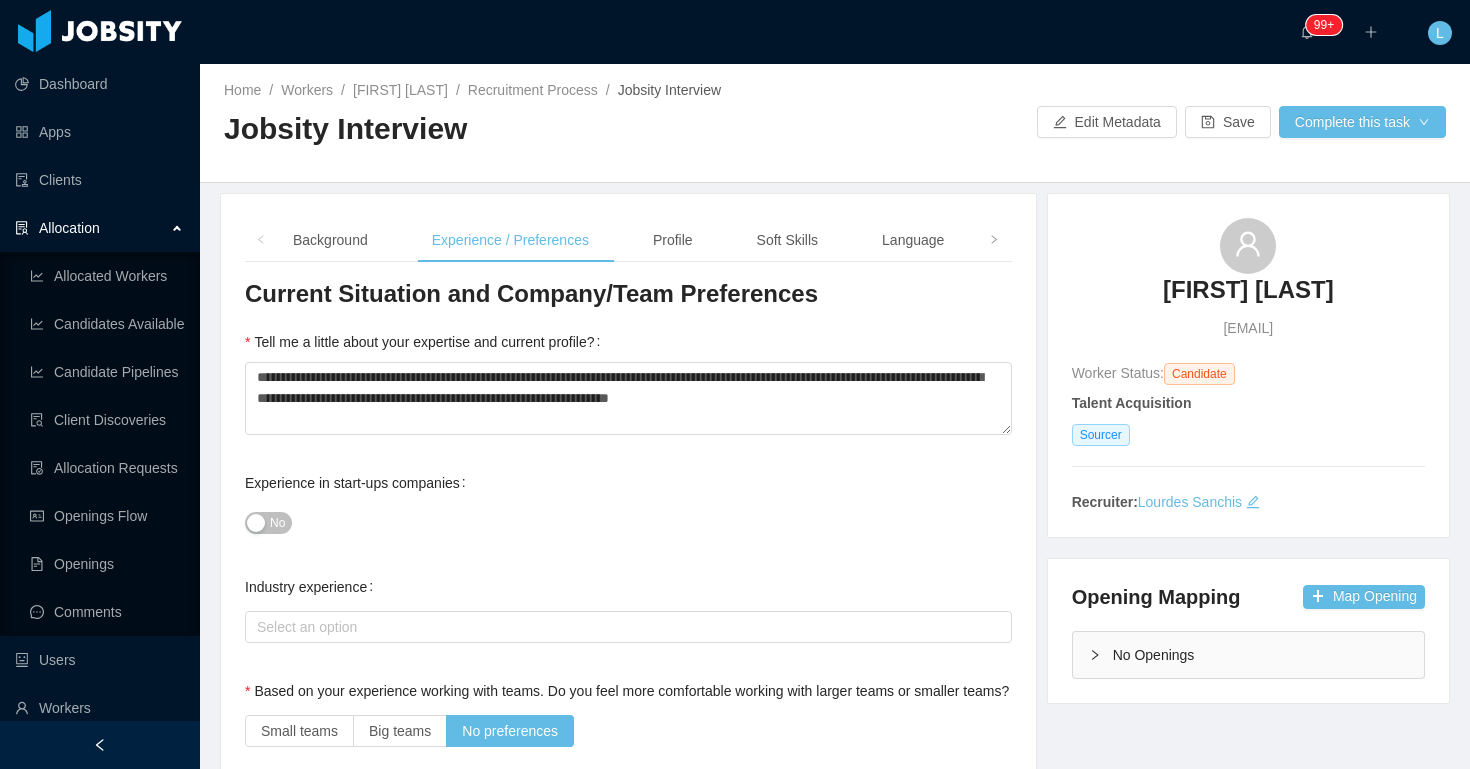 scroll, scrollTop: 0, scrollLeft: 0, axis: both 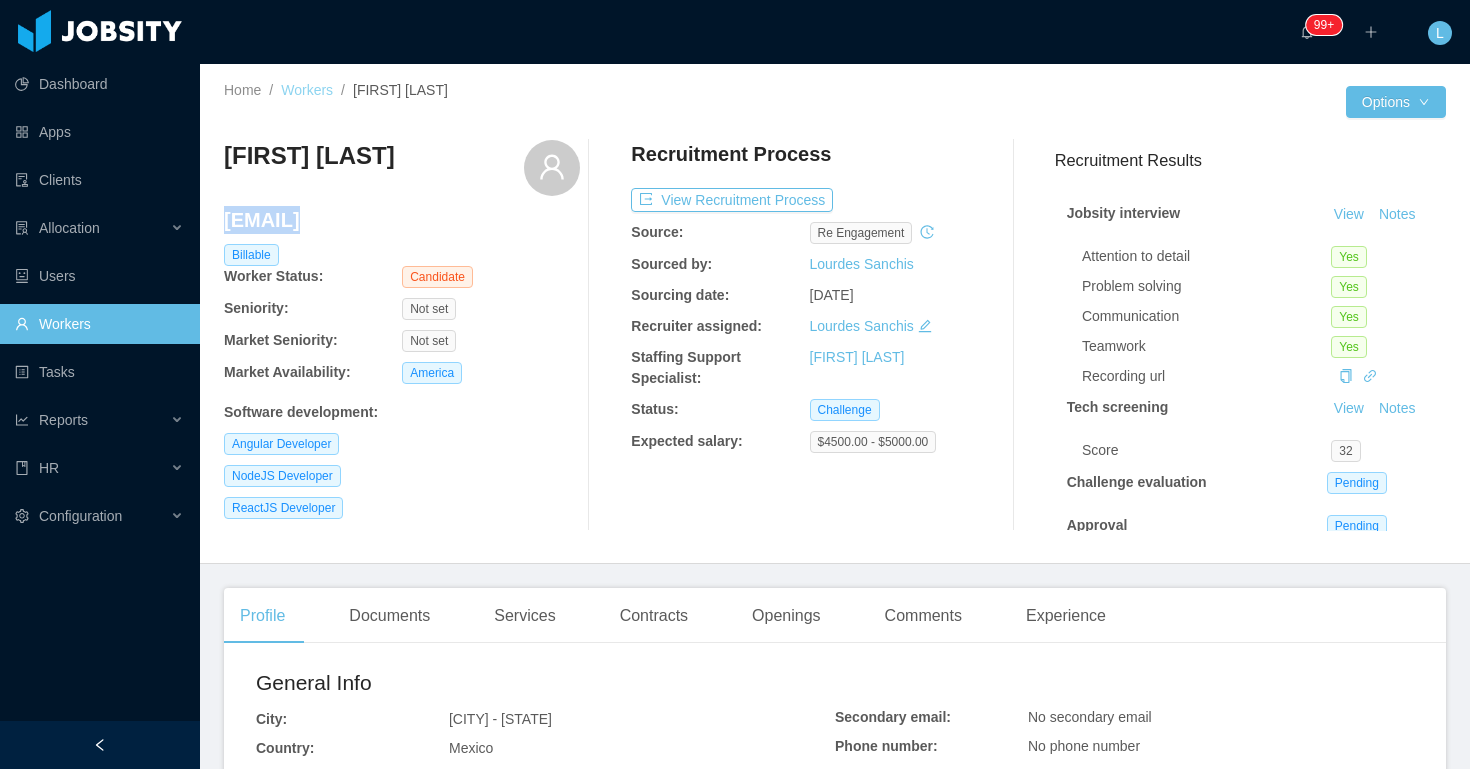 click on "Workers" at bounding box center (307, 90) 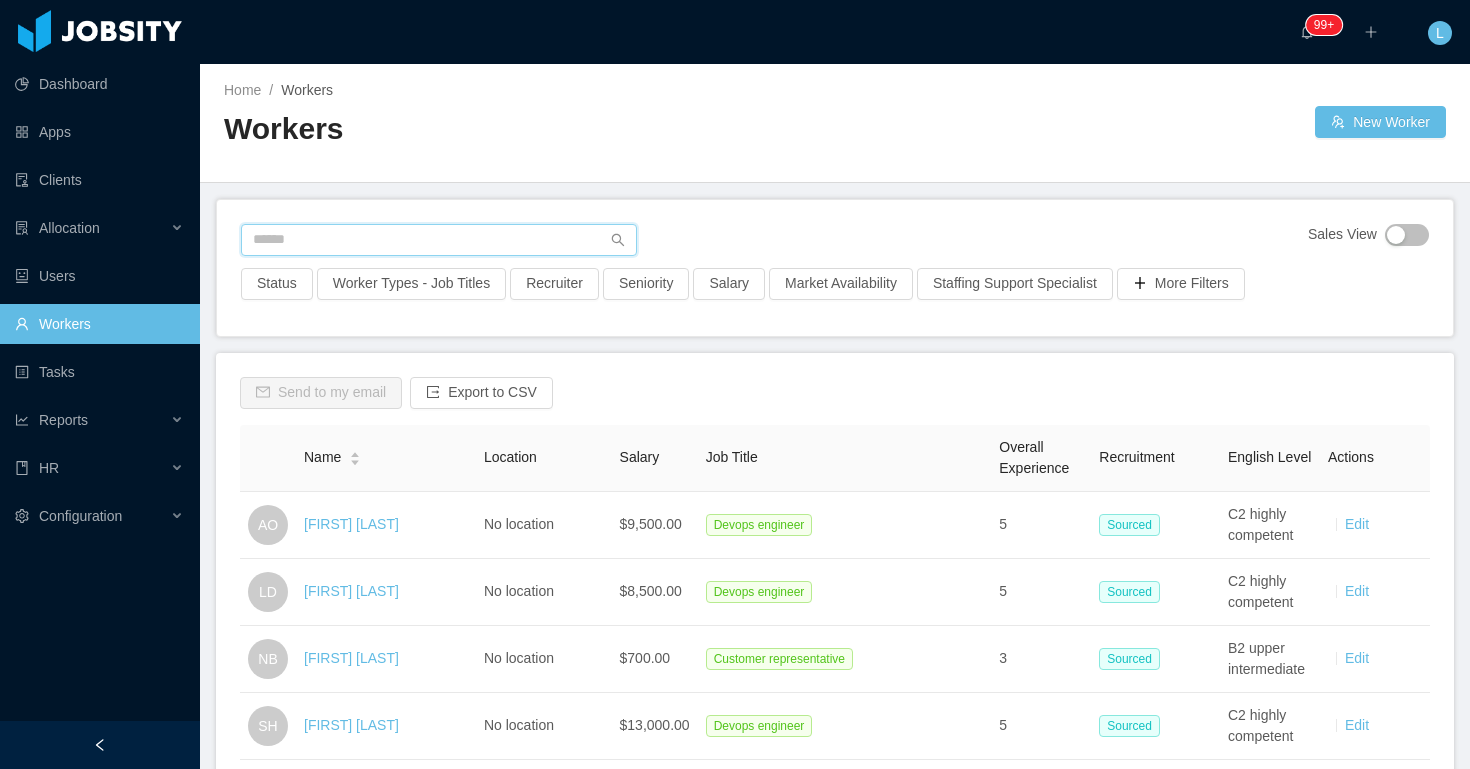 paste on "**********" 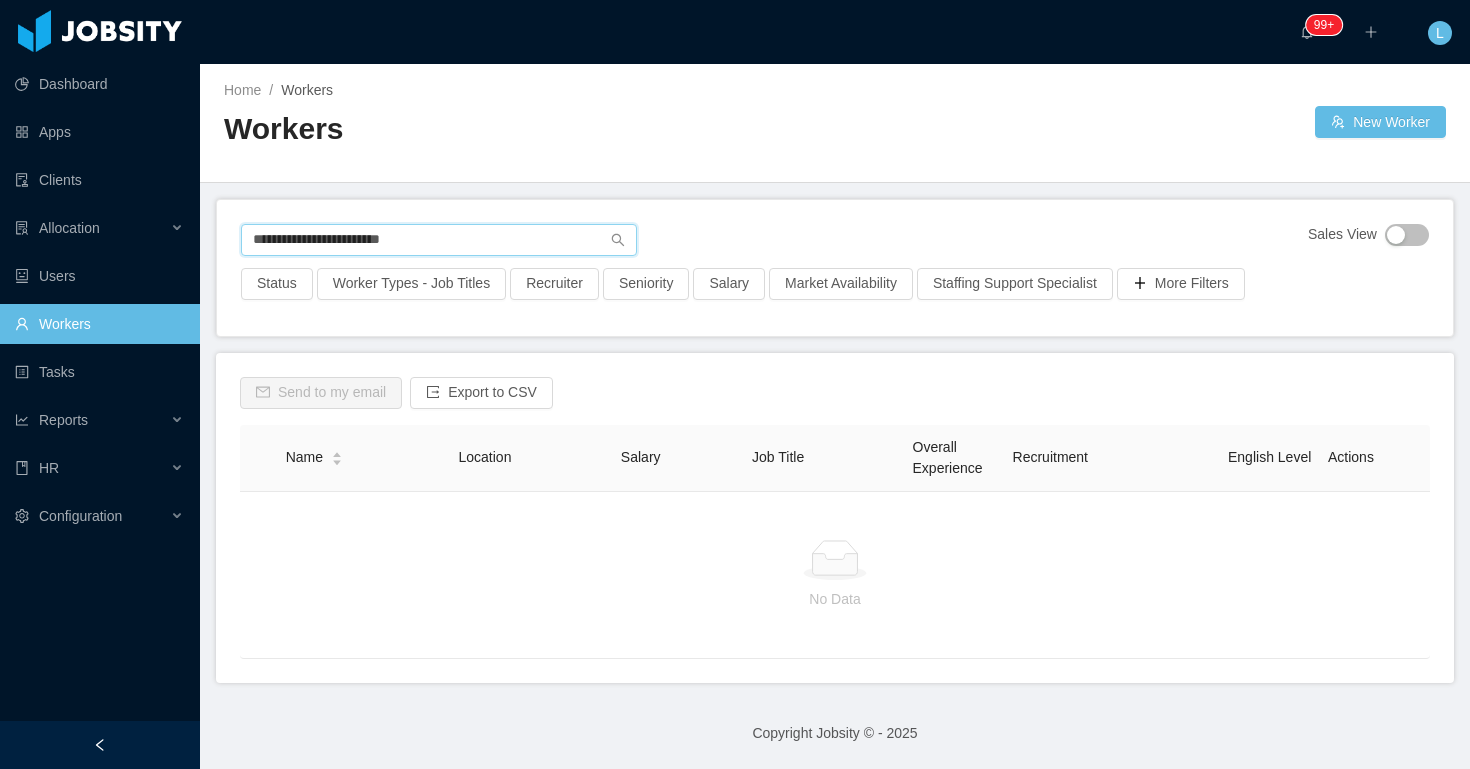 type on "**********" 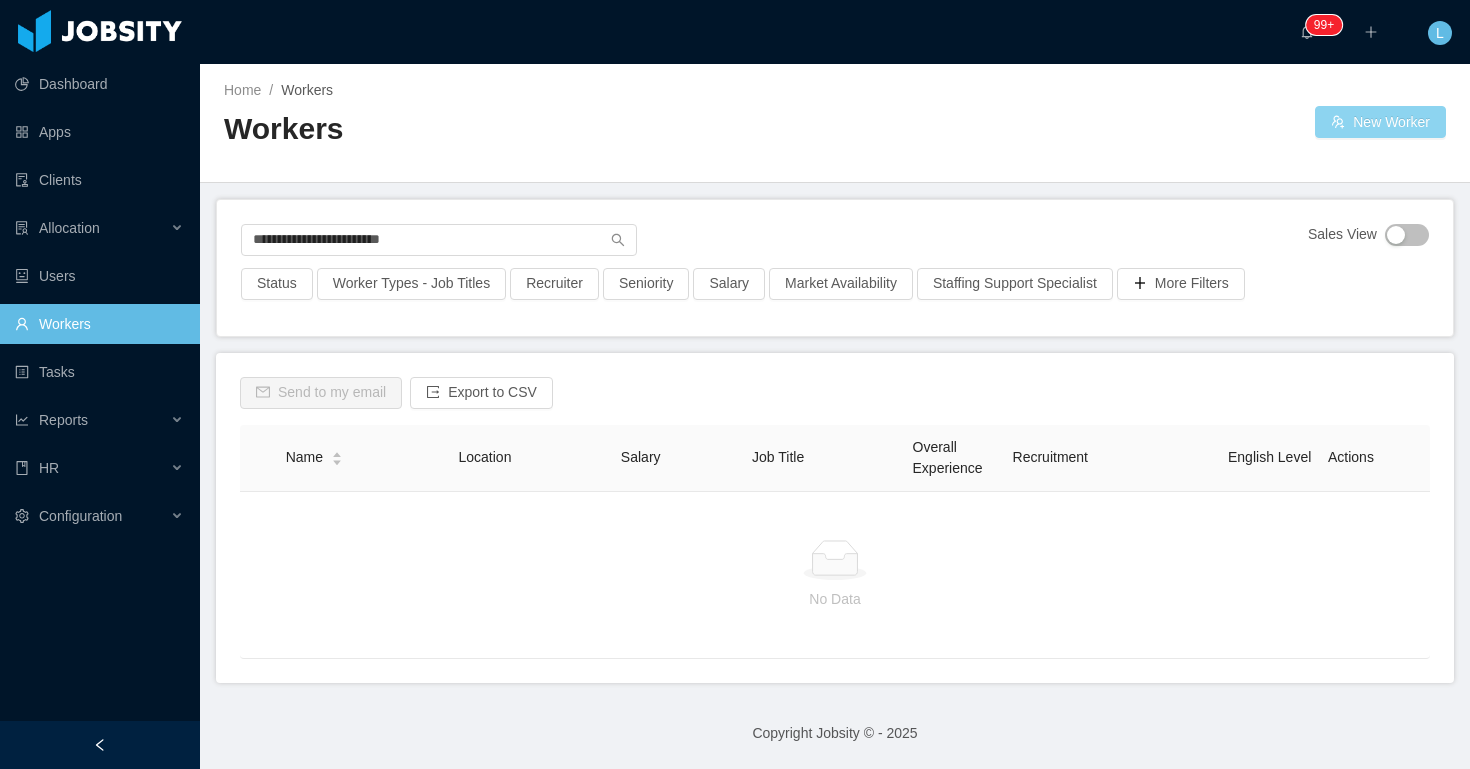 click on "New Worker" at bounding box center [1380, 122] 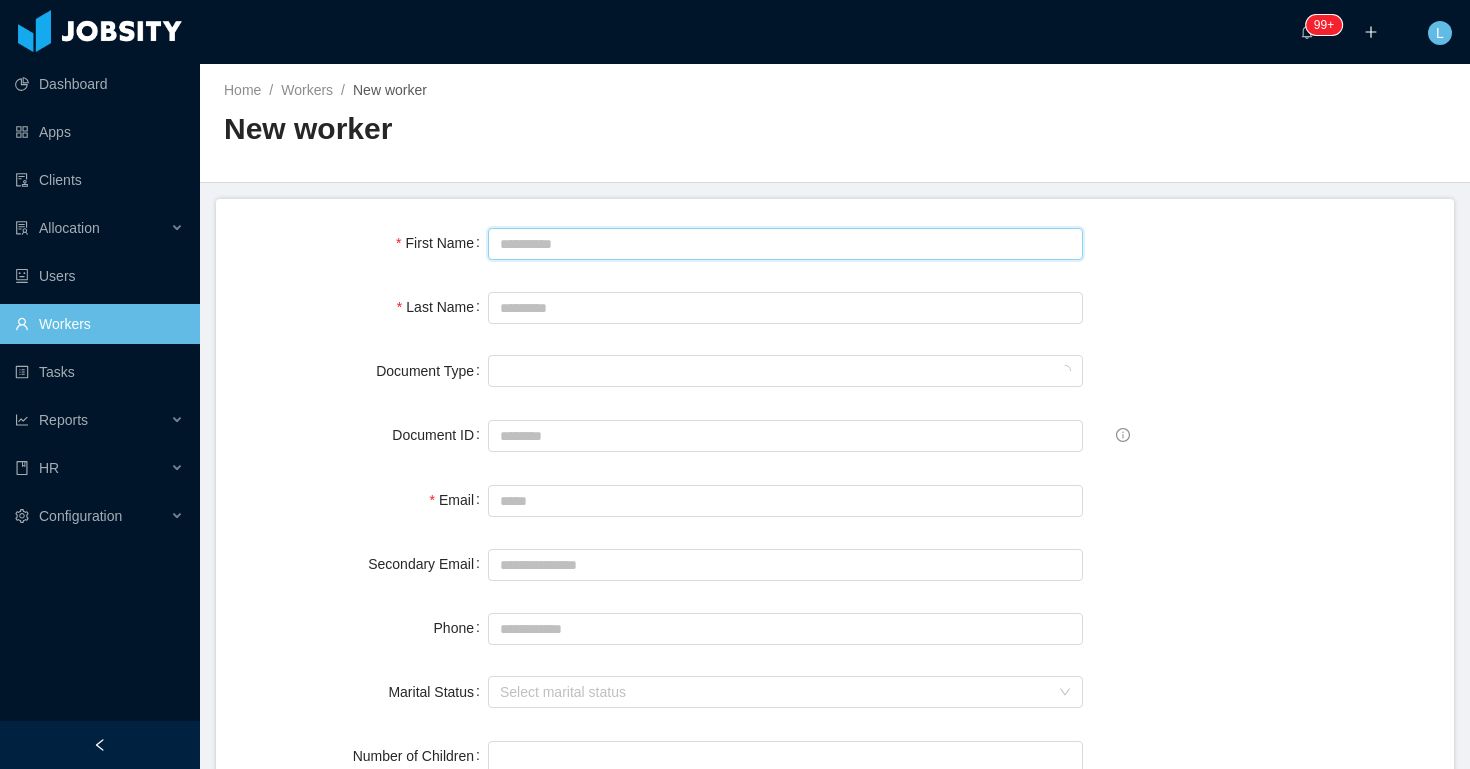 click on "First Name" at bounding box center [785, 244] 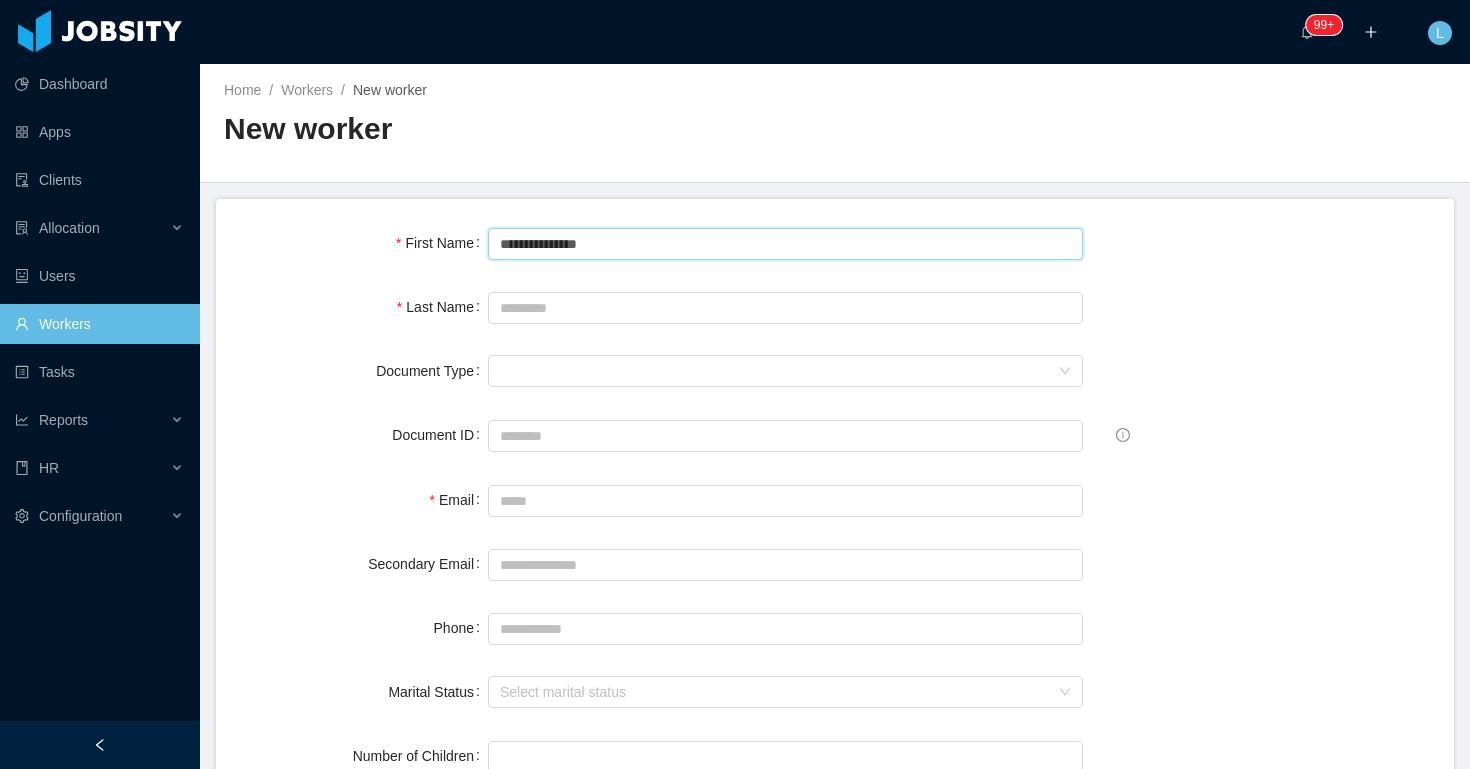 type on "**********" 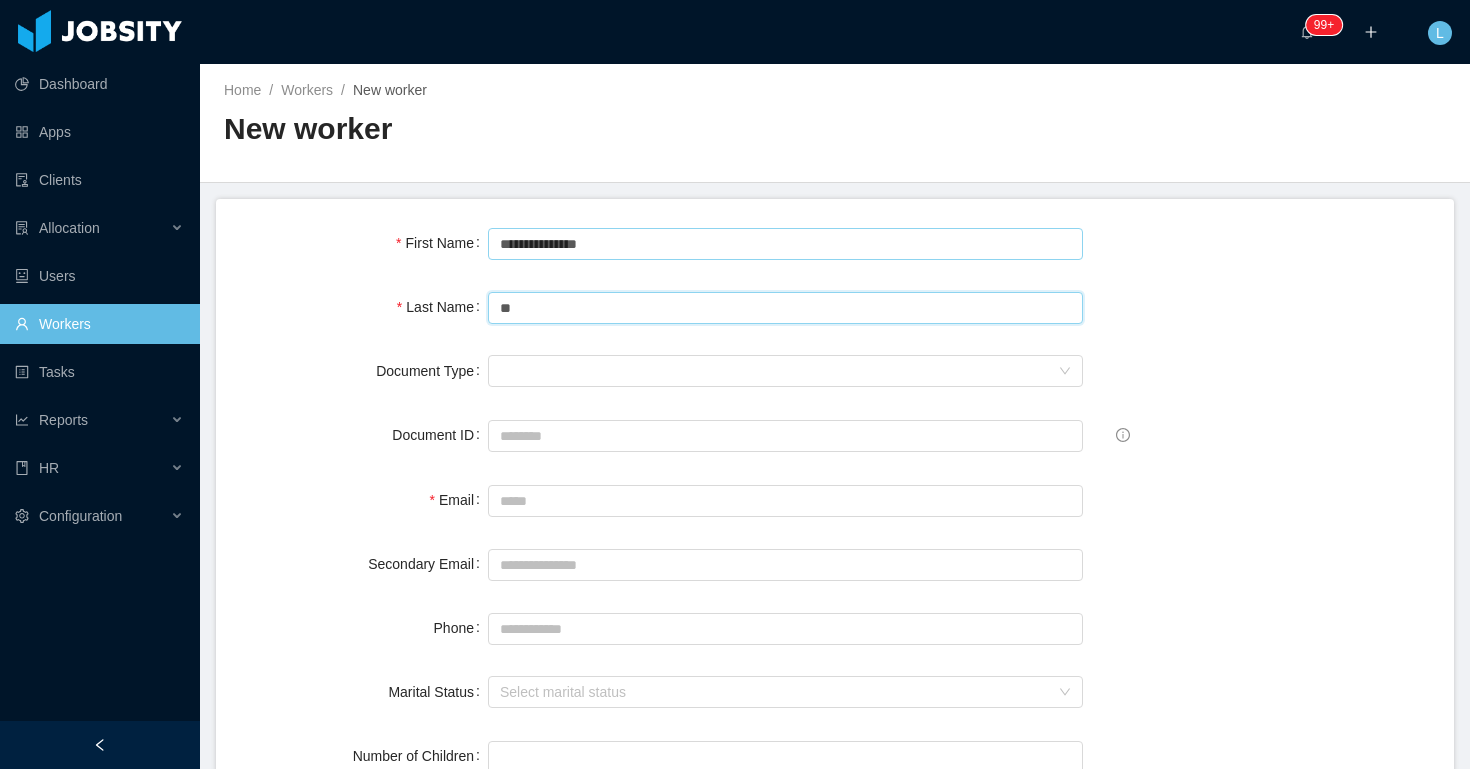 type on "*" 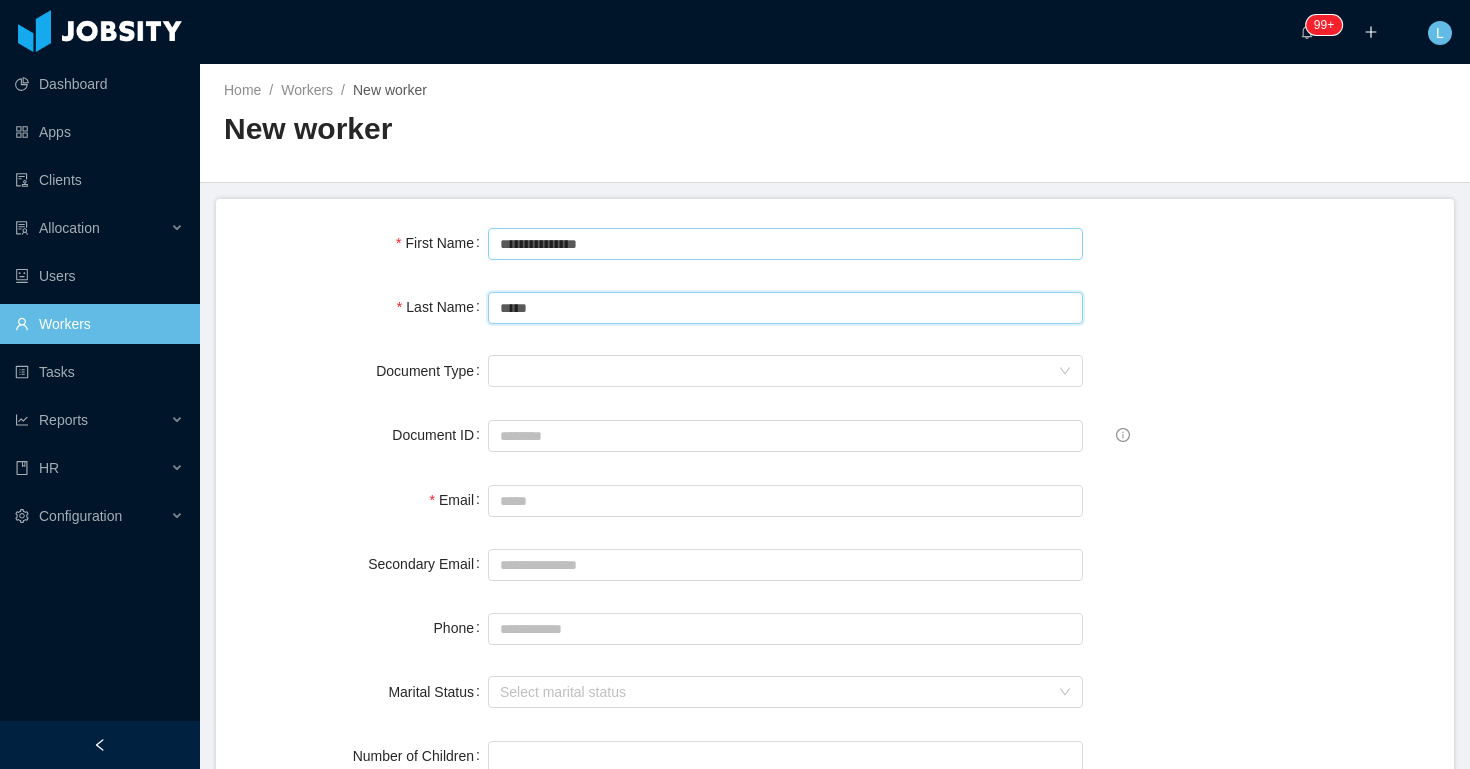type on "*****" 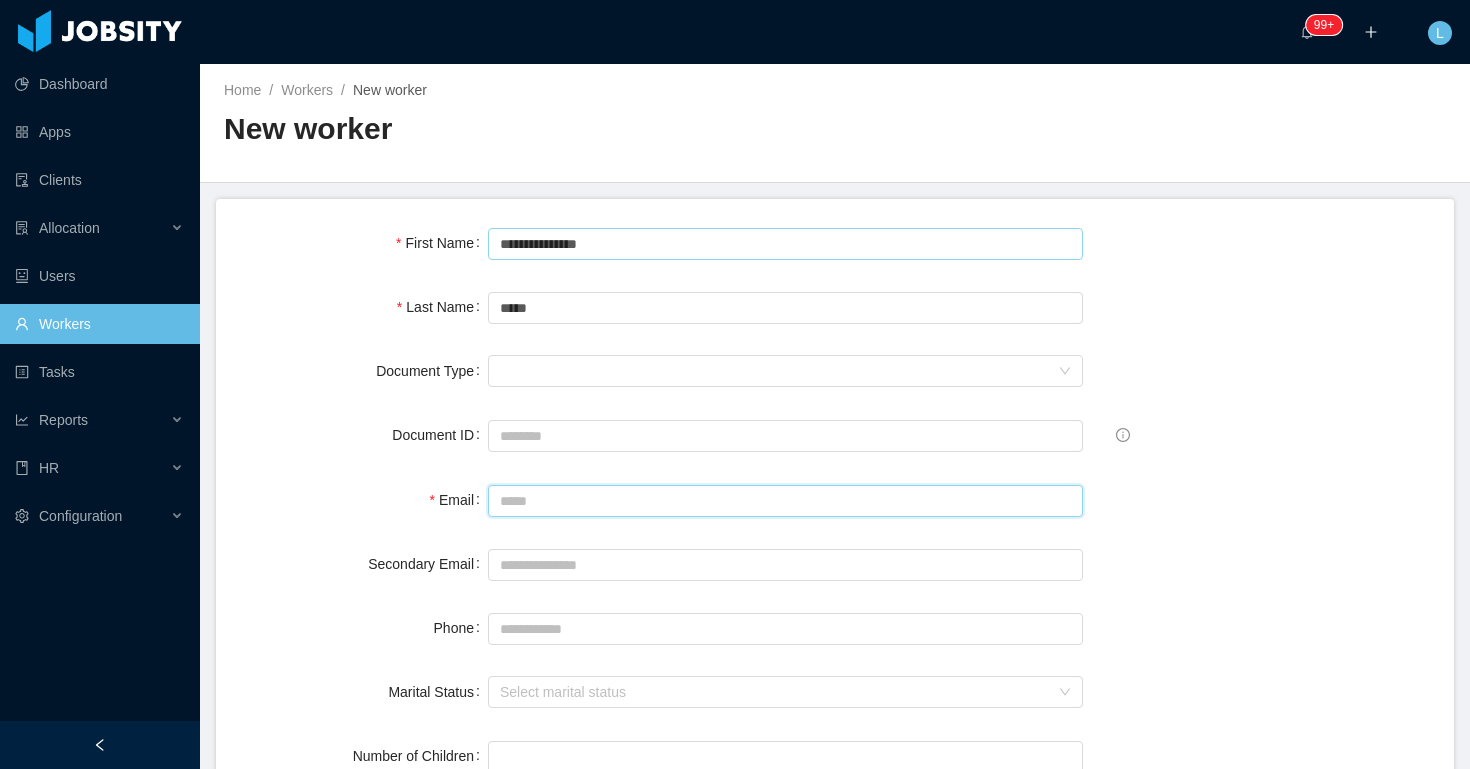 paste on "**********" 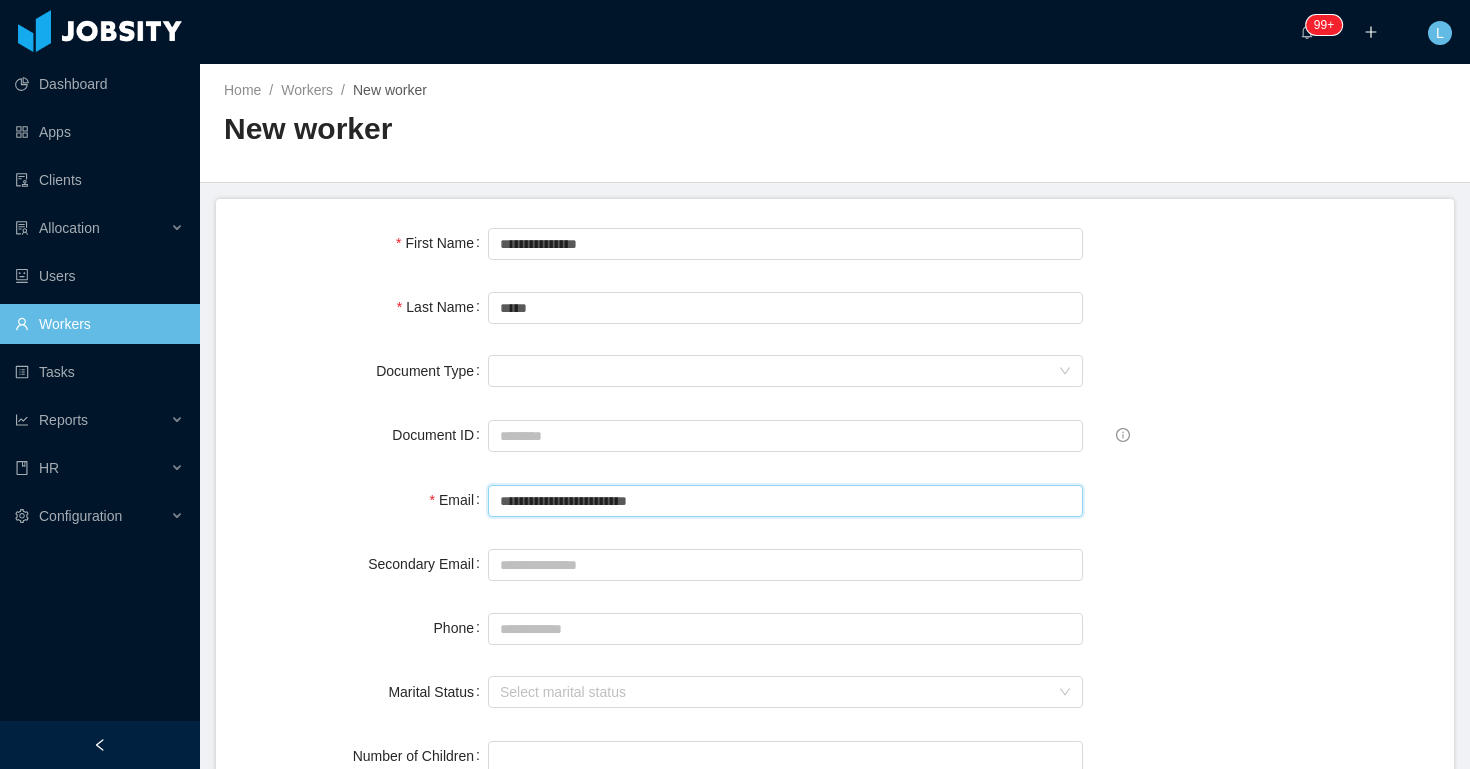 type on "**********" 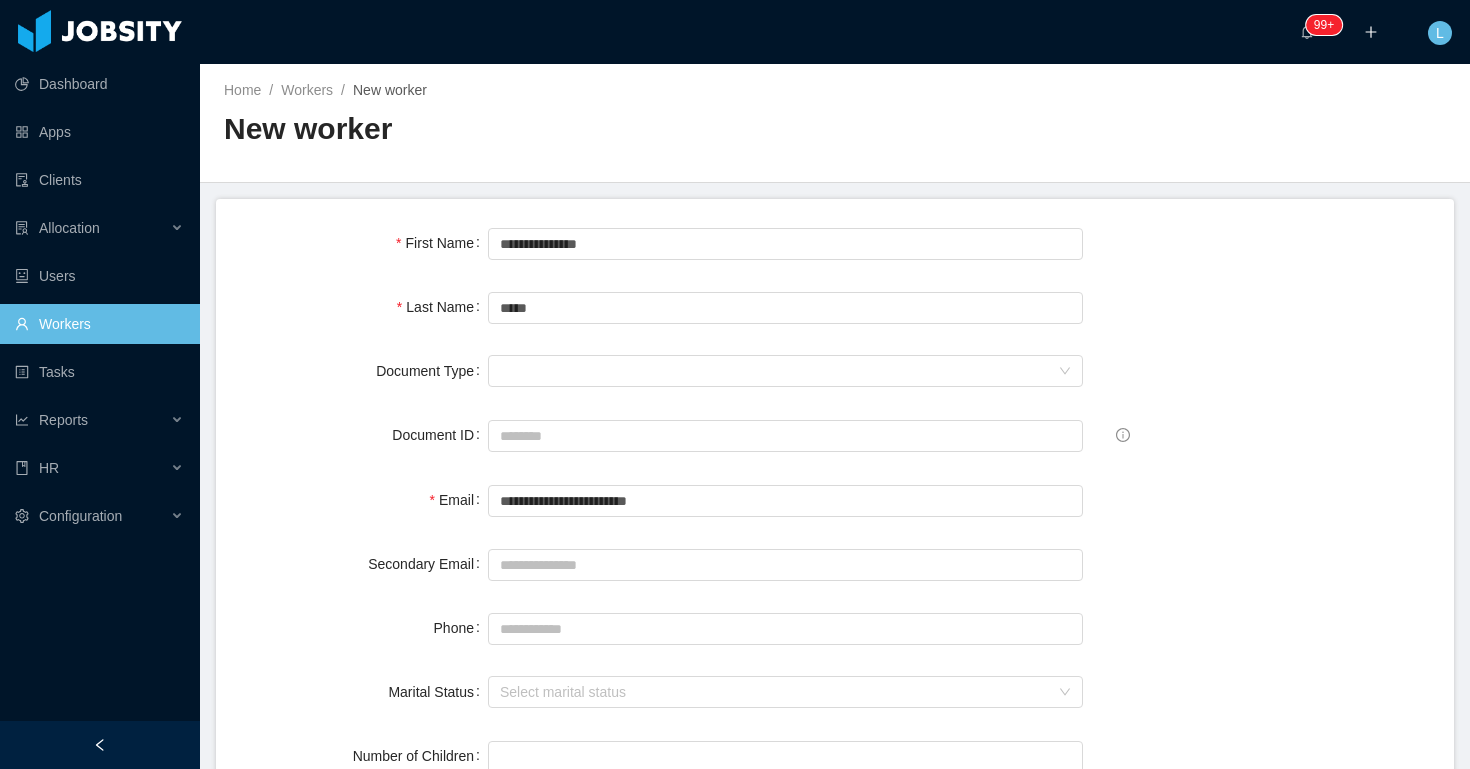 click on "**********" at bounding box center [835, 1405] 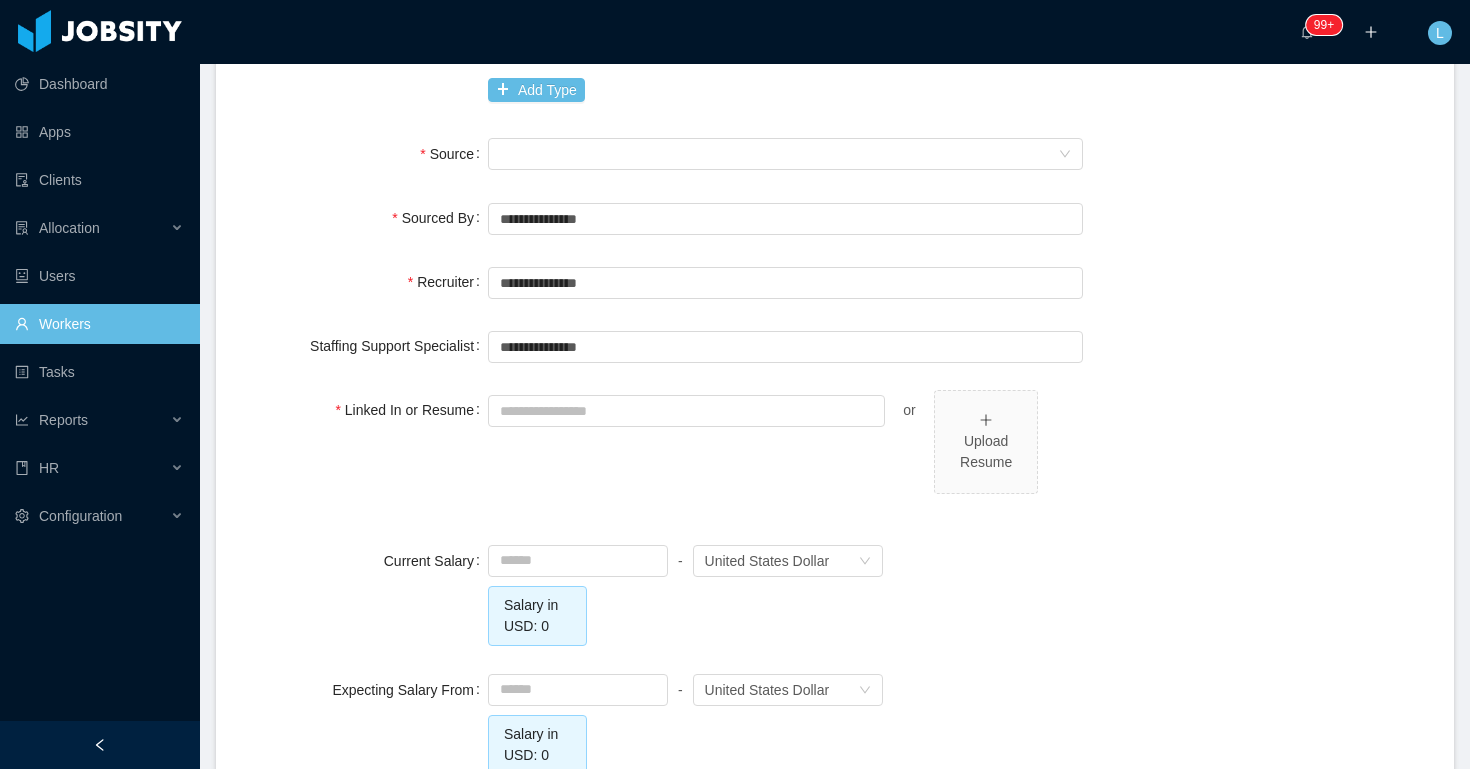 scroll, scrollTop: 1274, scrollLeft: 0, axis: vertical 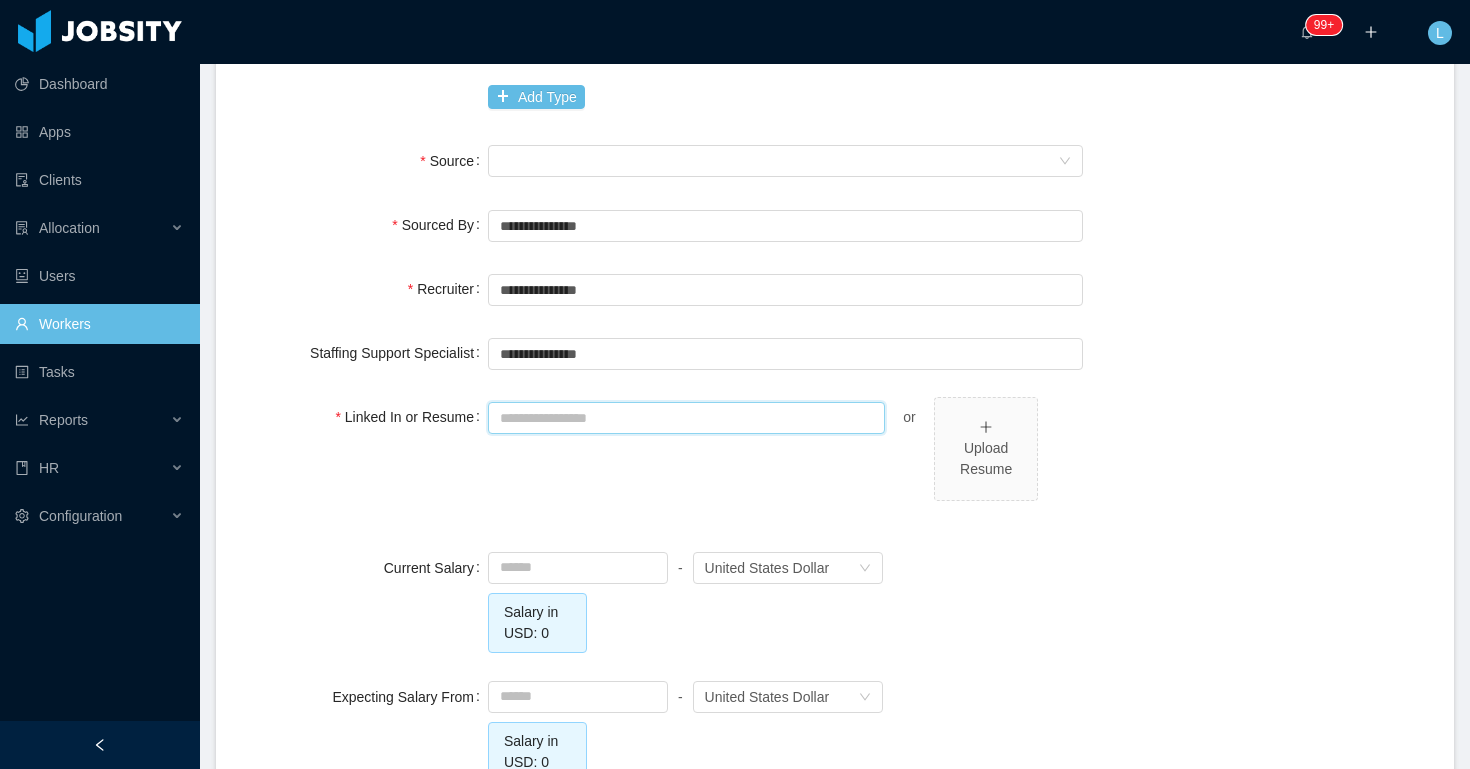 click on "Linked In or Resume" at bounding box center (686, 418) 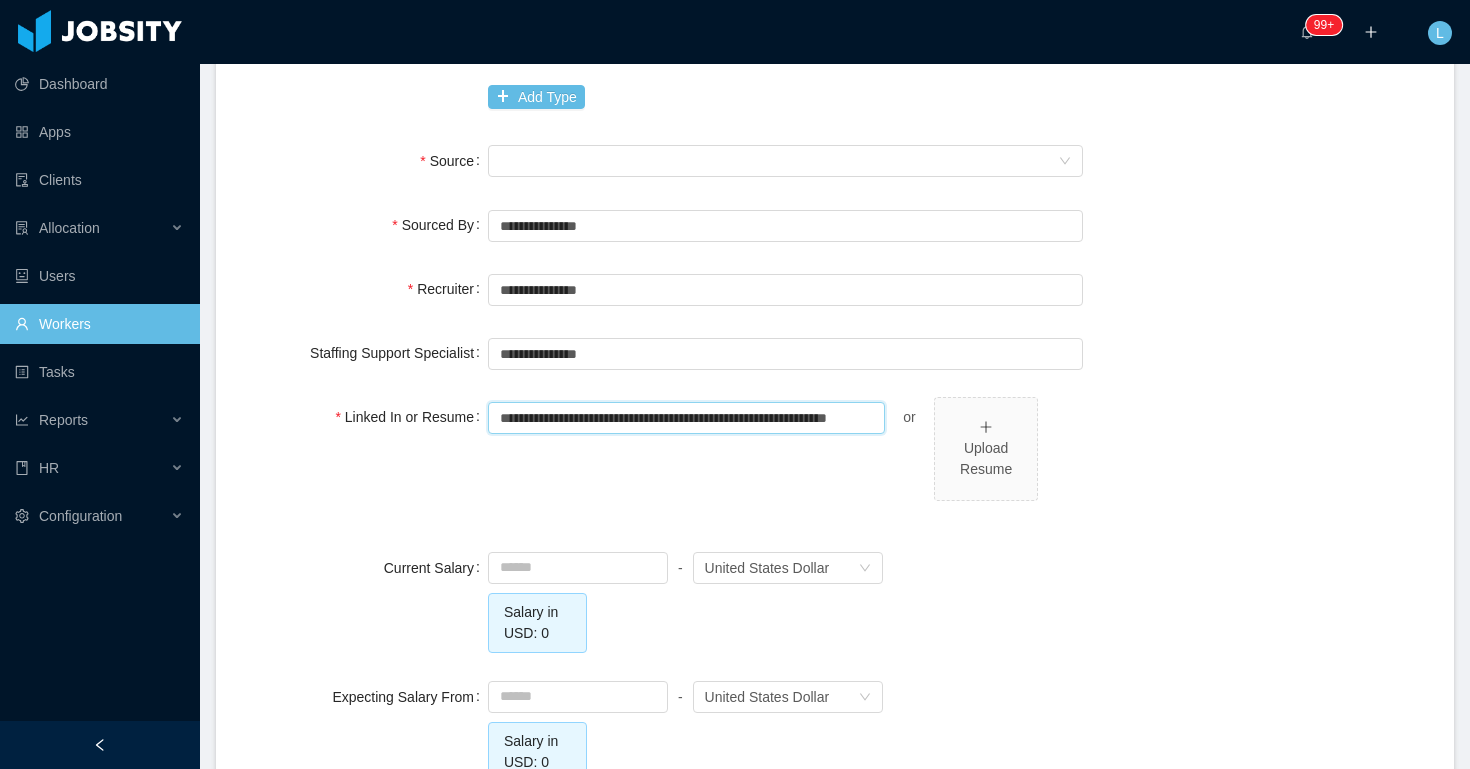 scroll, scrollTop: 0, scrollLeft: 72, axis: horizontal 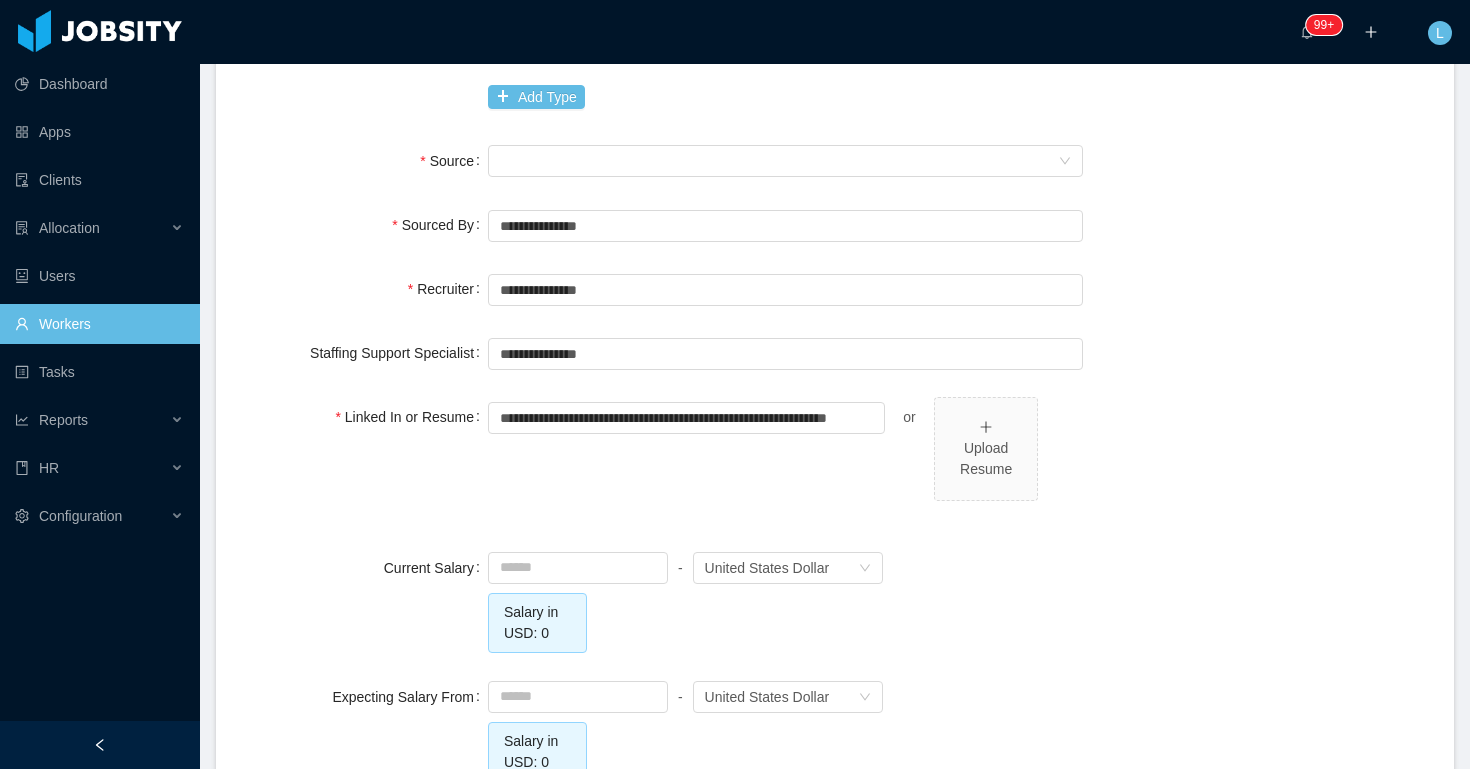 click on "**********" at bounding box center [835, 131] 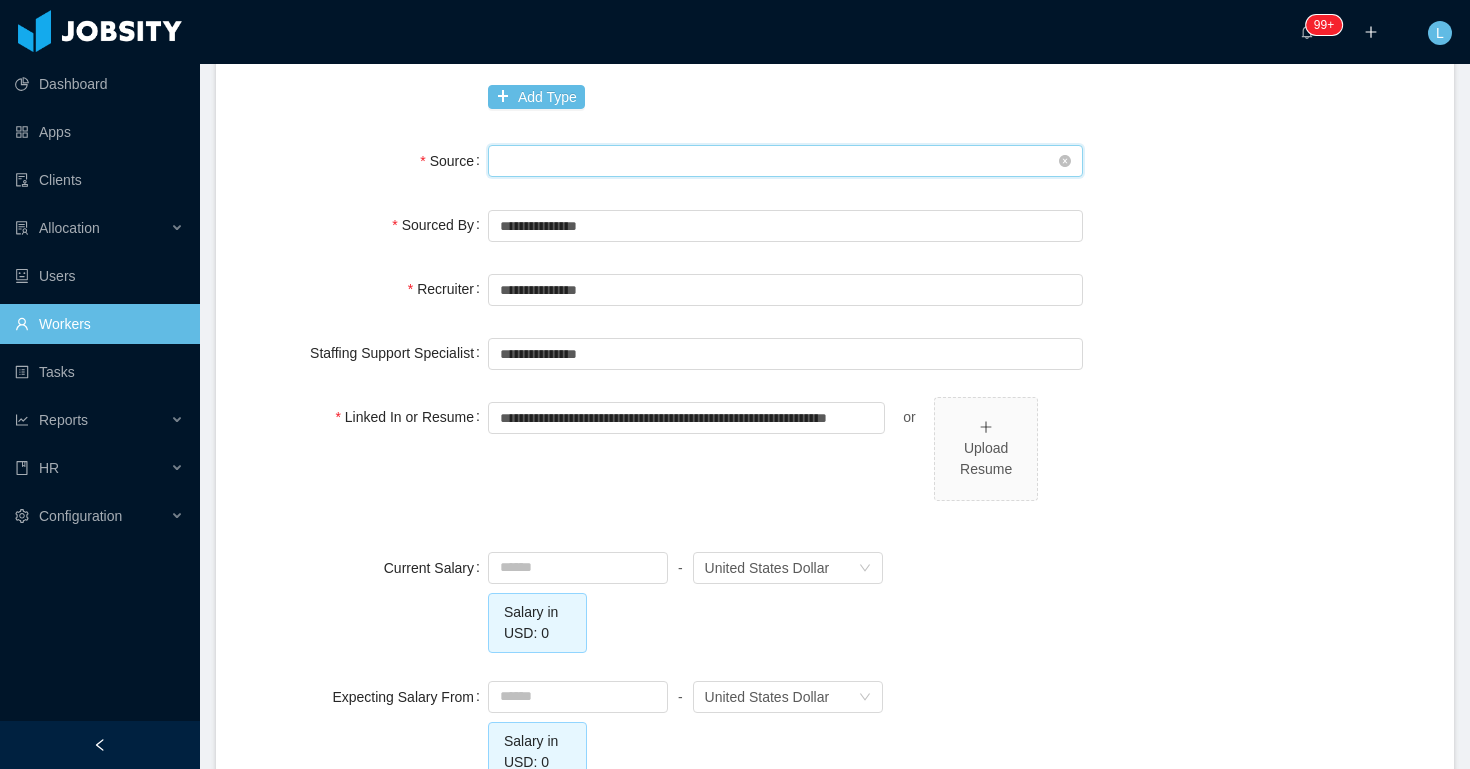 click on "Seniority" at bounding box center (779, 161) 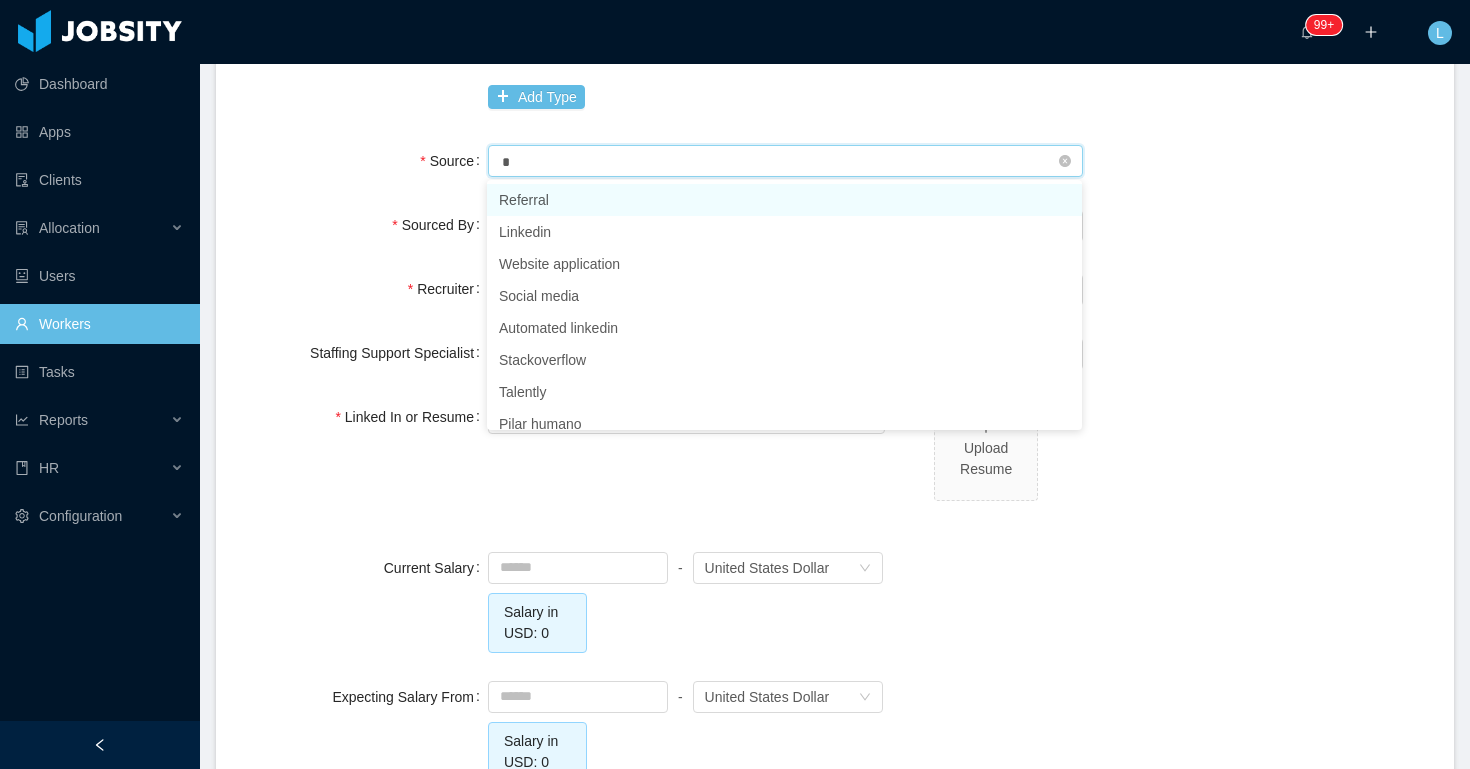 type on "**" 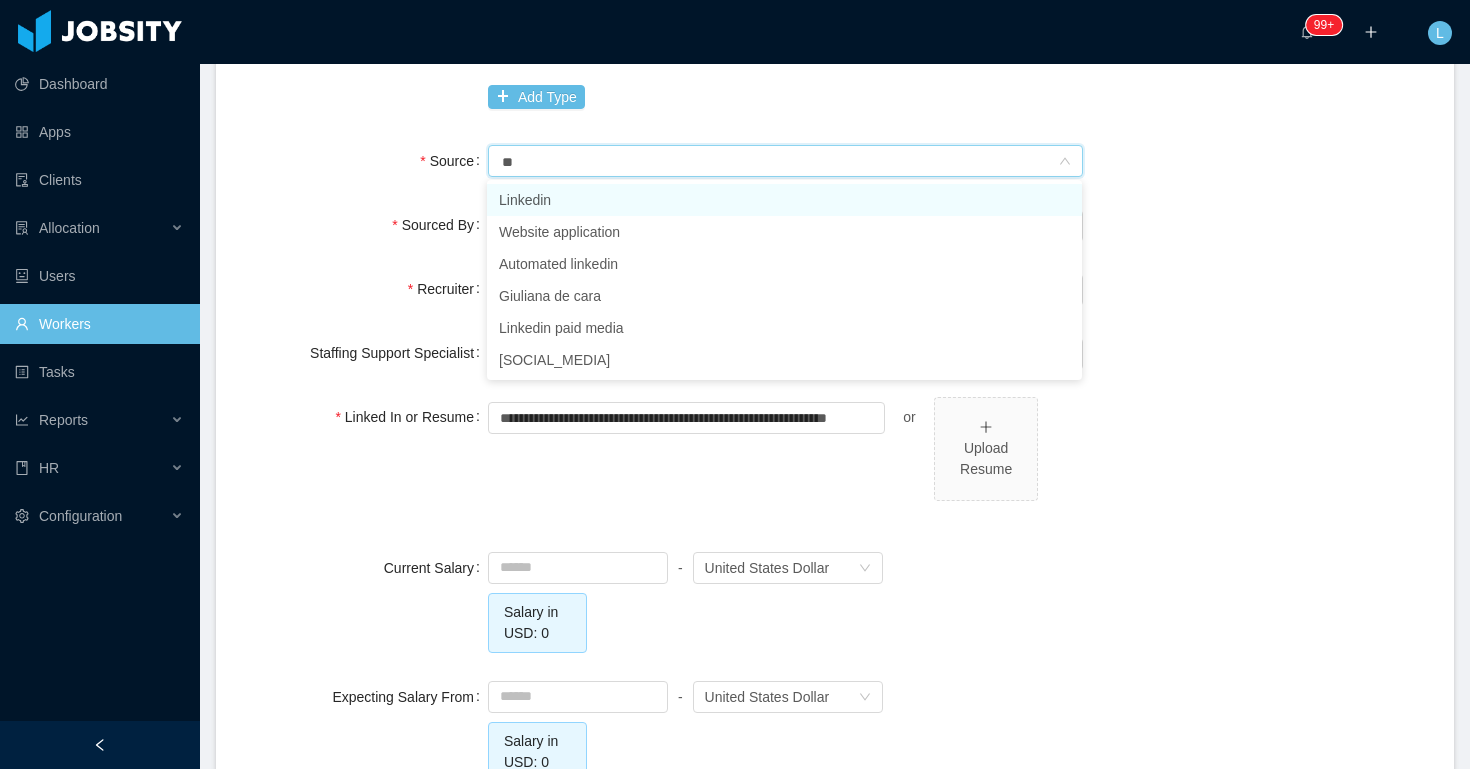 click on "Linkedin" at bounding box center (784, 200) 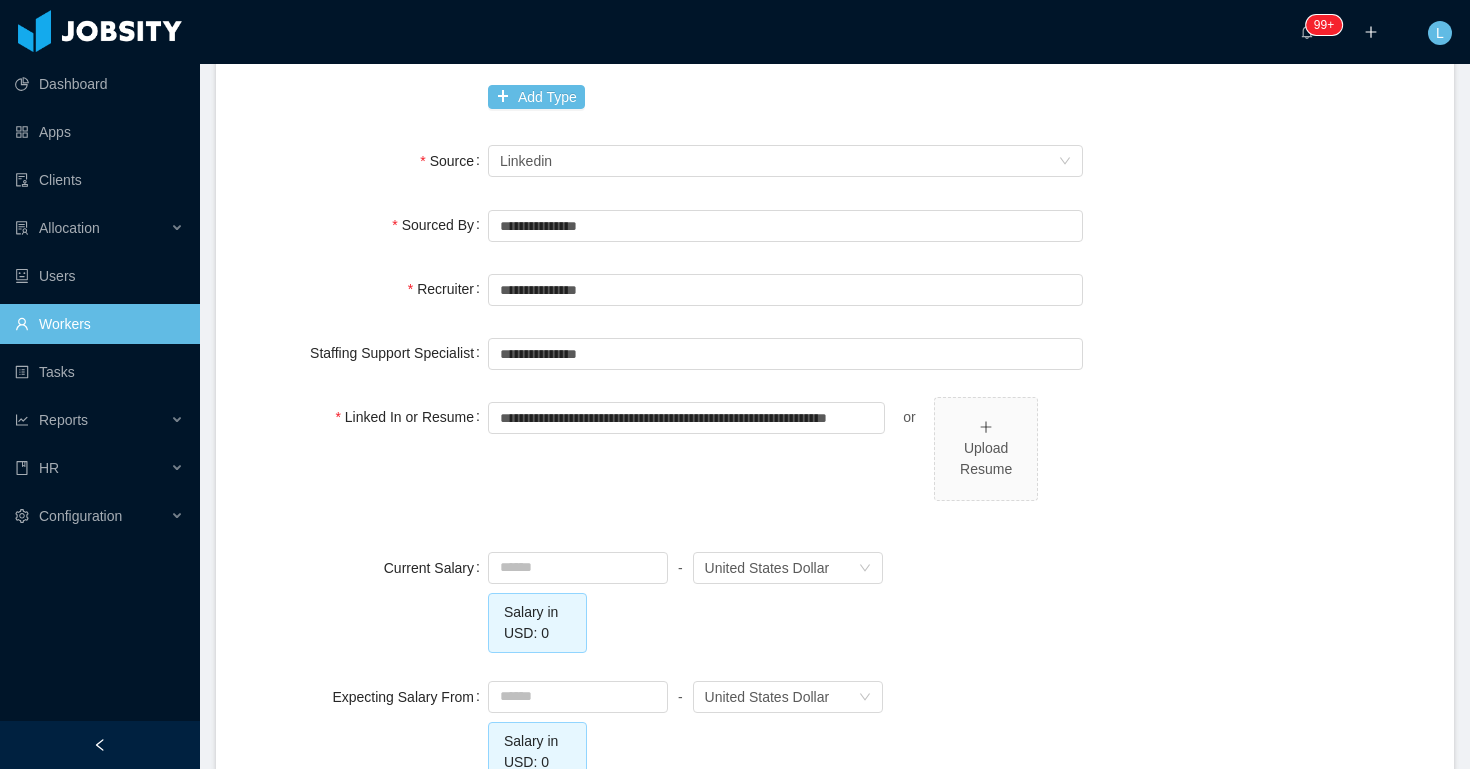 click on "**********" at bounding box center (835, 131) 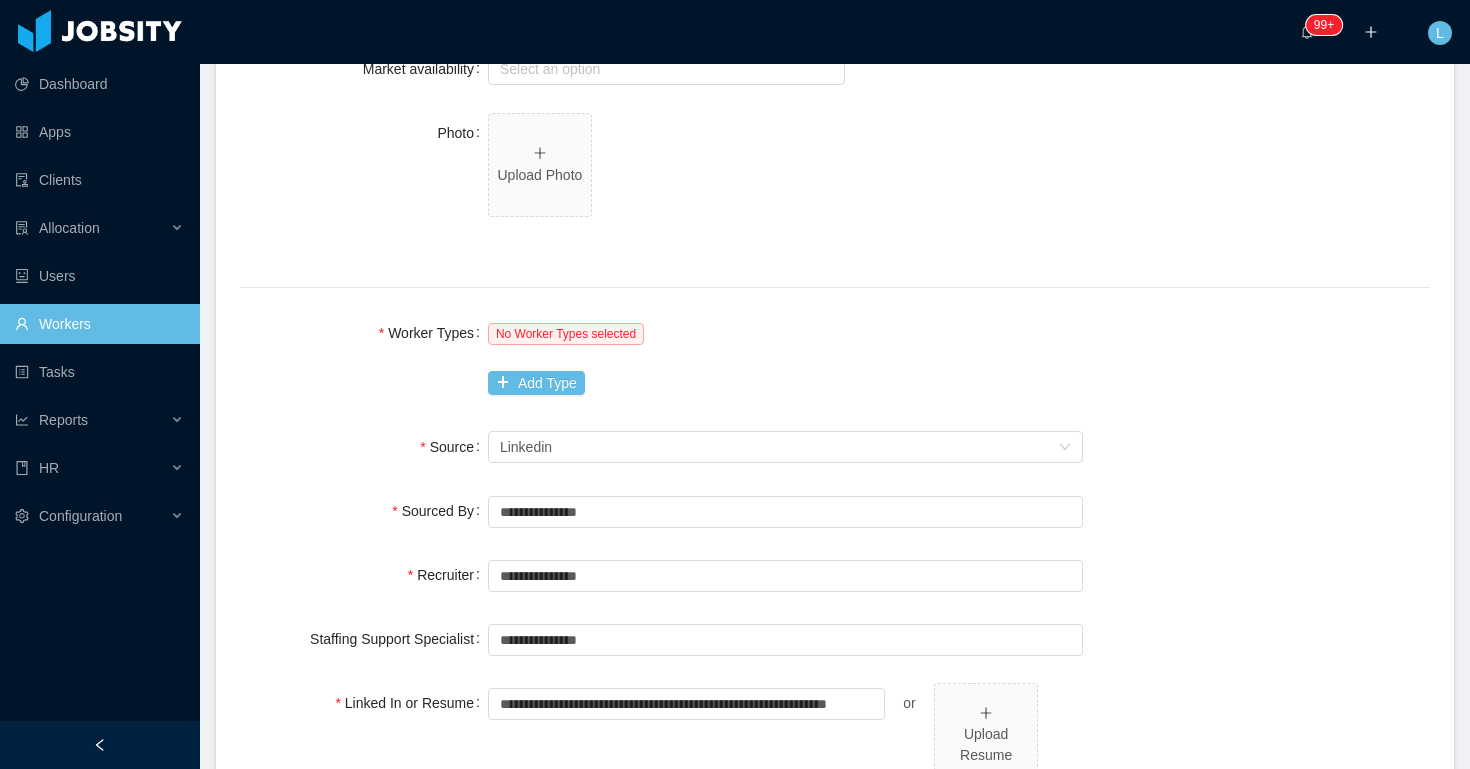 scroll, scrollTop: 931, scrollLeft: 0, axis: vertical 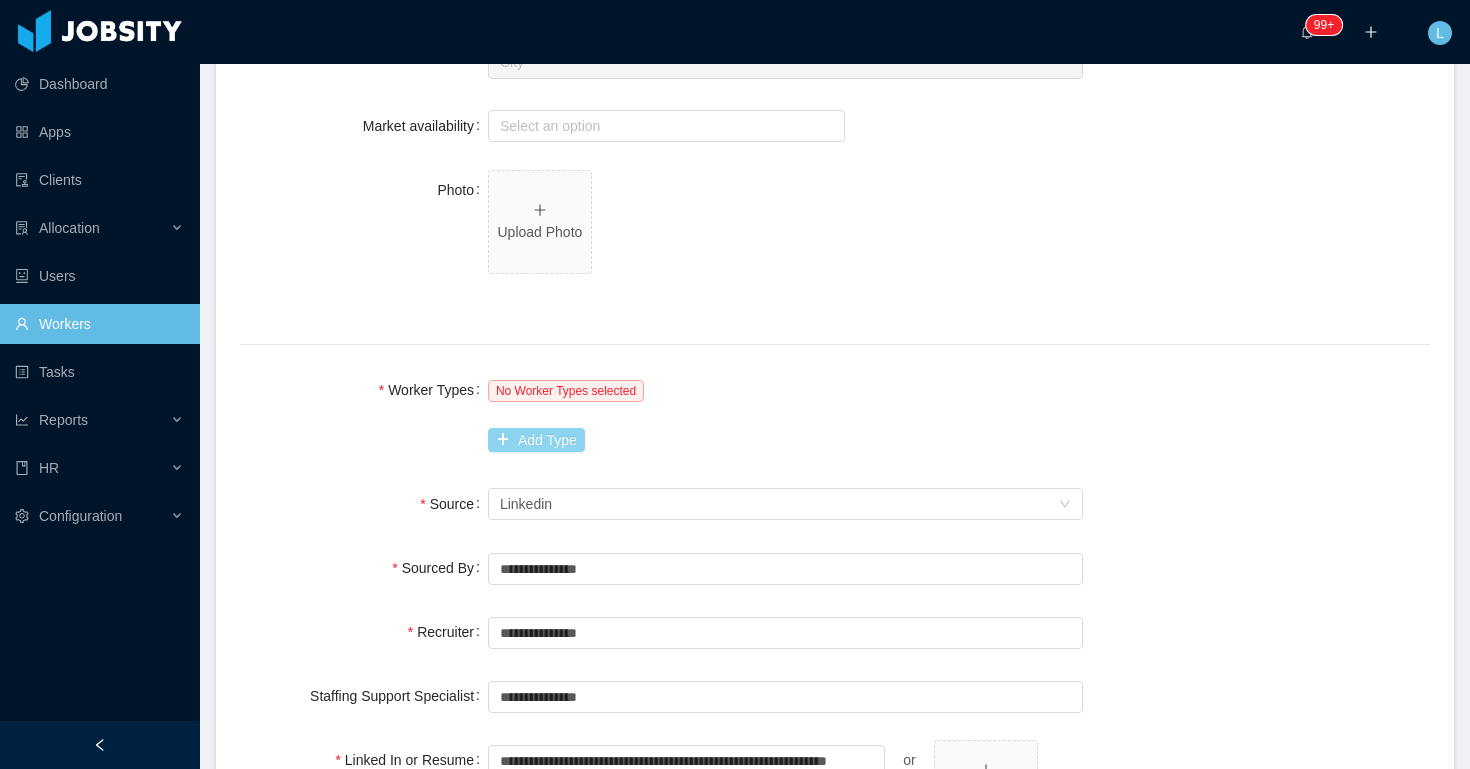 click on "Add Type" at bounding box center [536, 440] 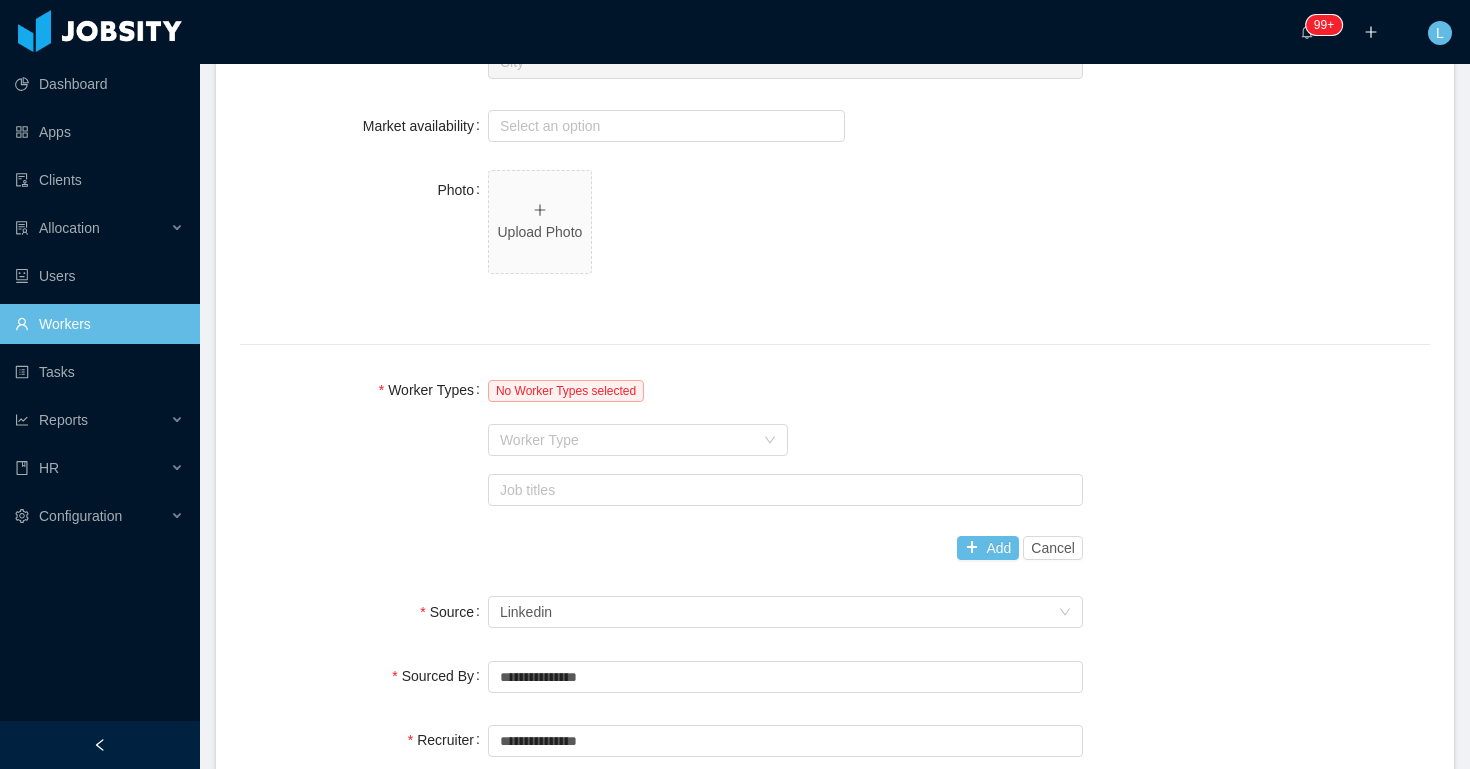 click on "Worker Type" at bounding box center (627, 440) 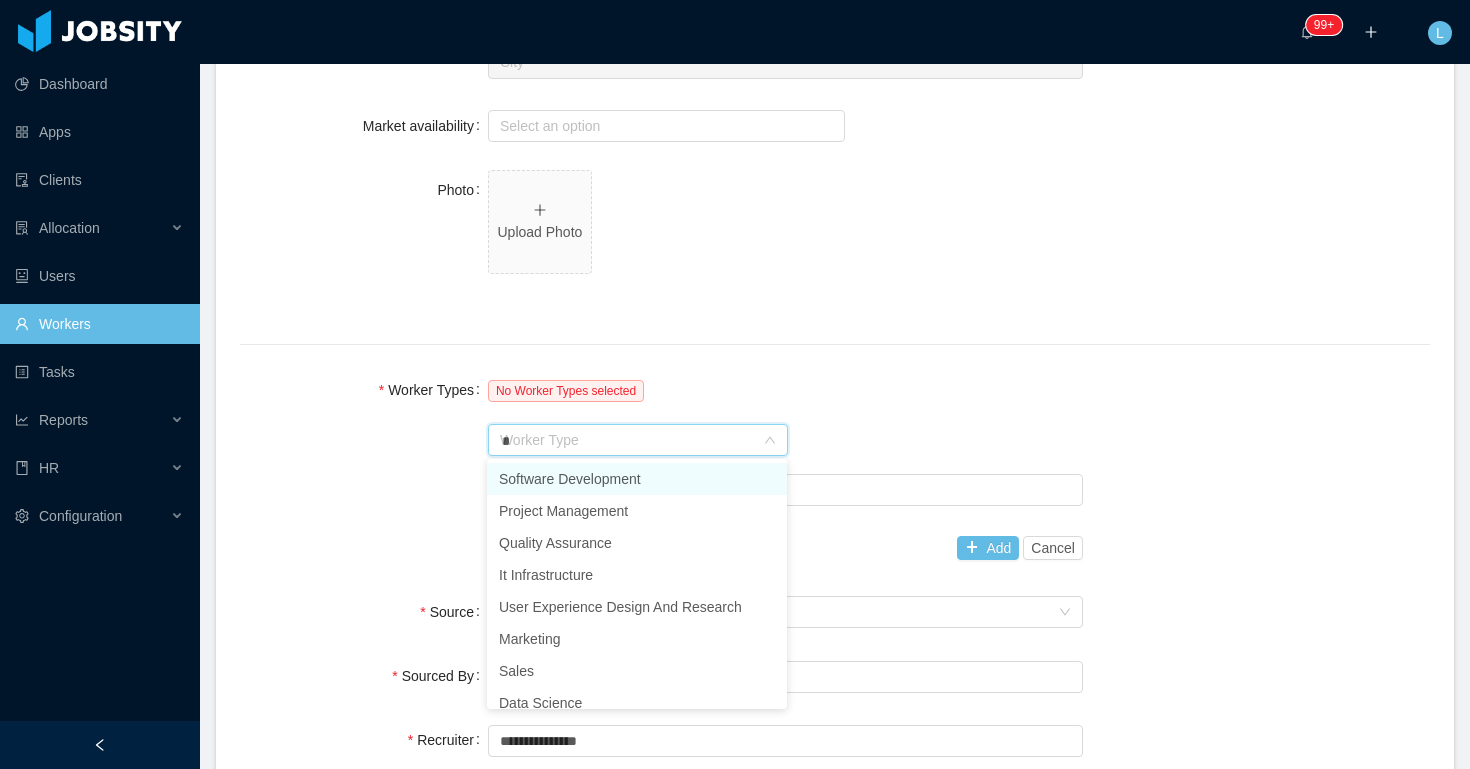 type on "**" 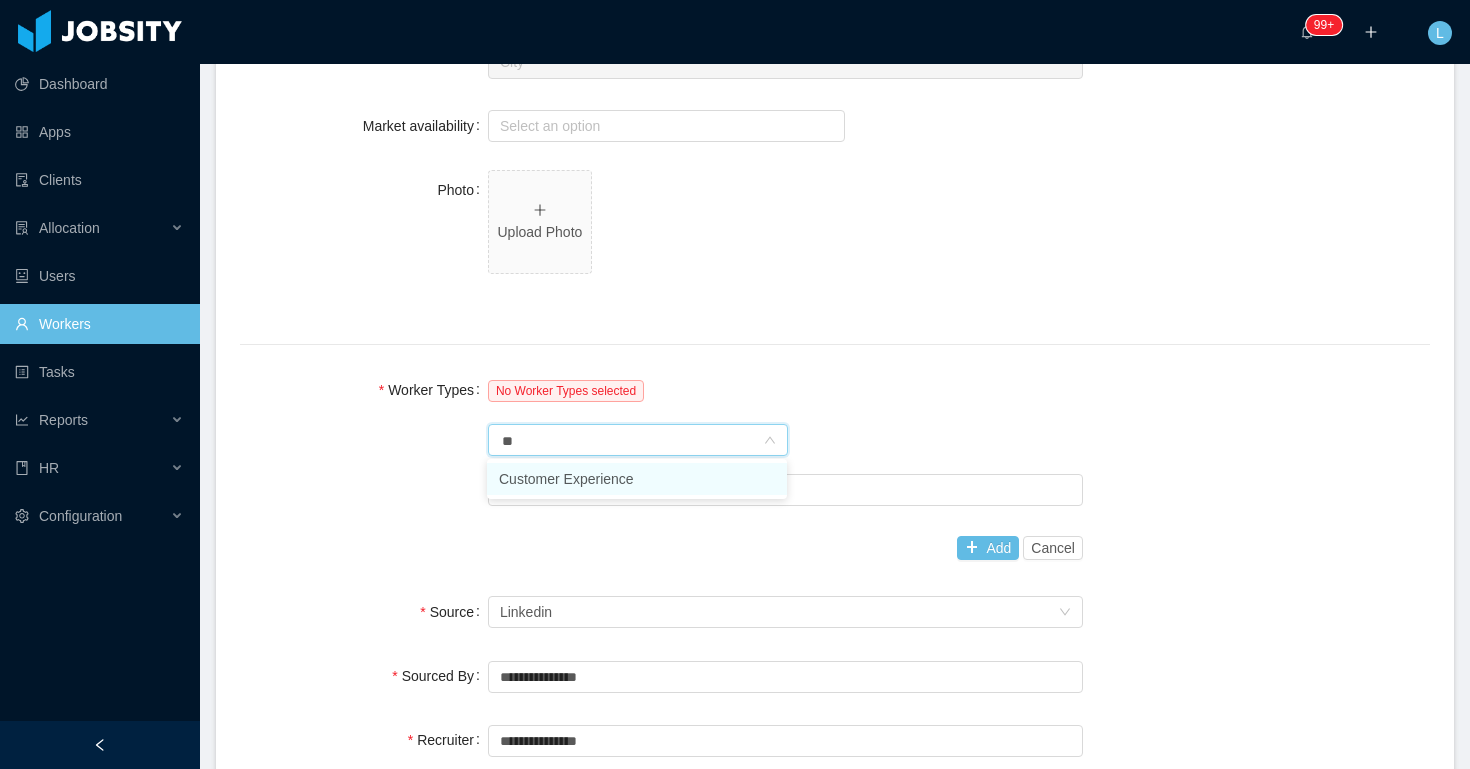 click on "Customer Experience" at bounding box center (637, 479) 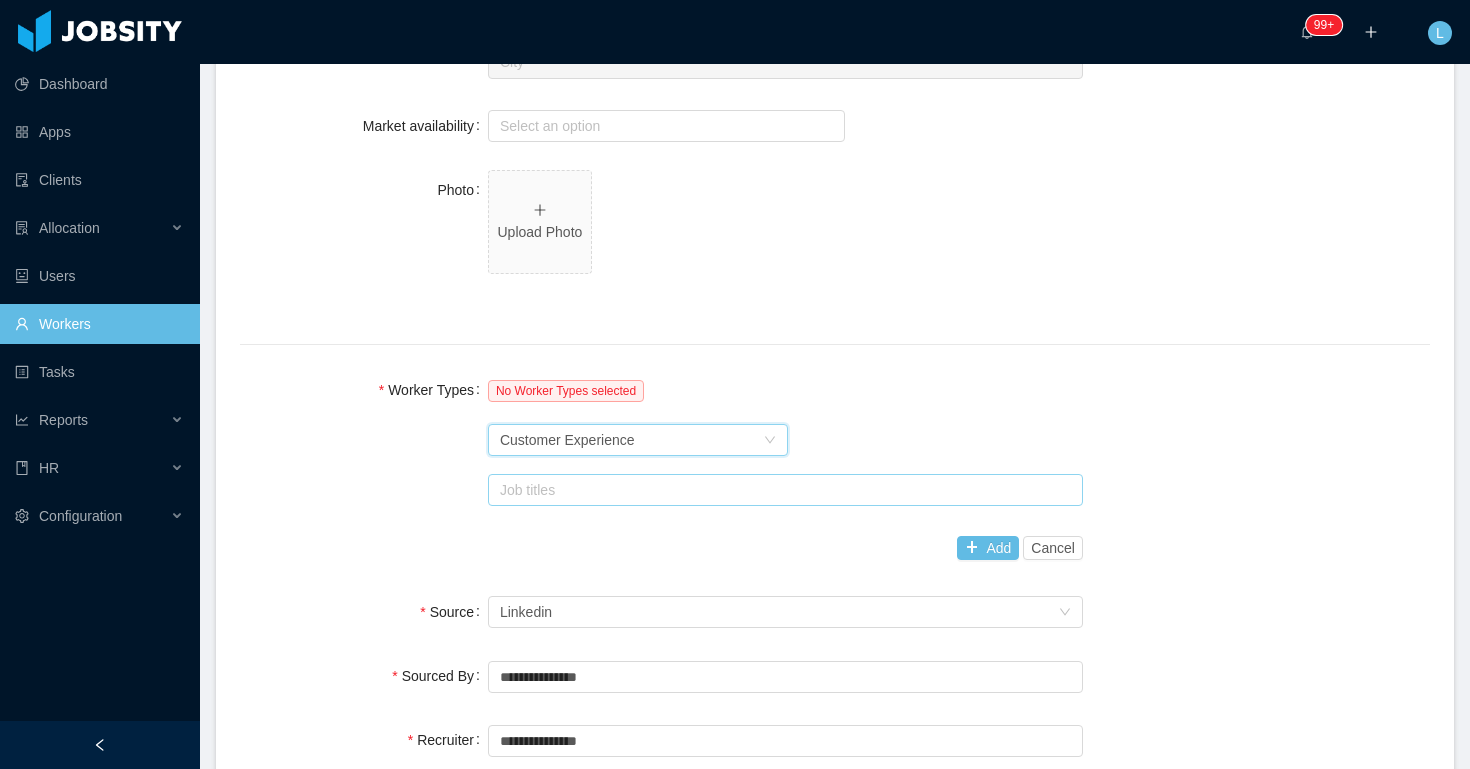 click on "Job titles" at bounding box center [781, 490] 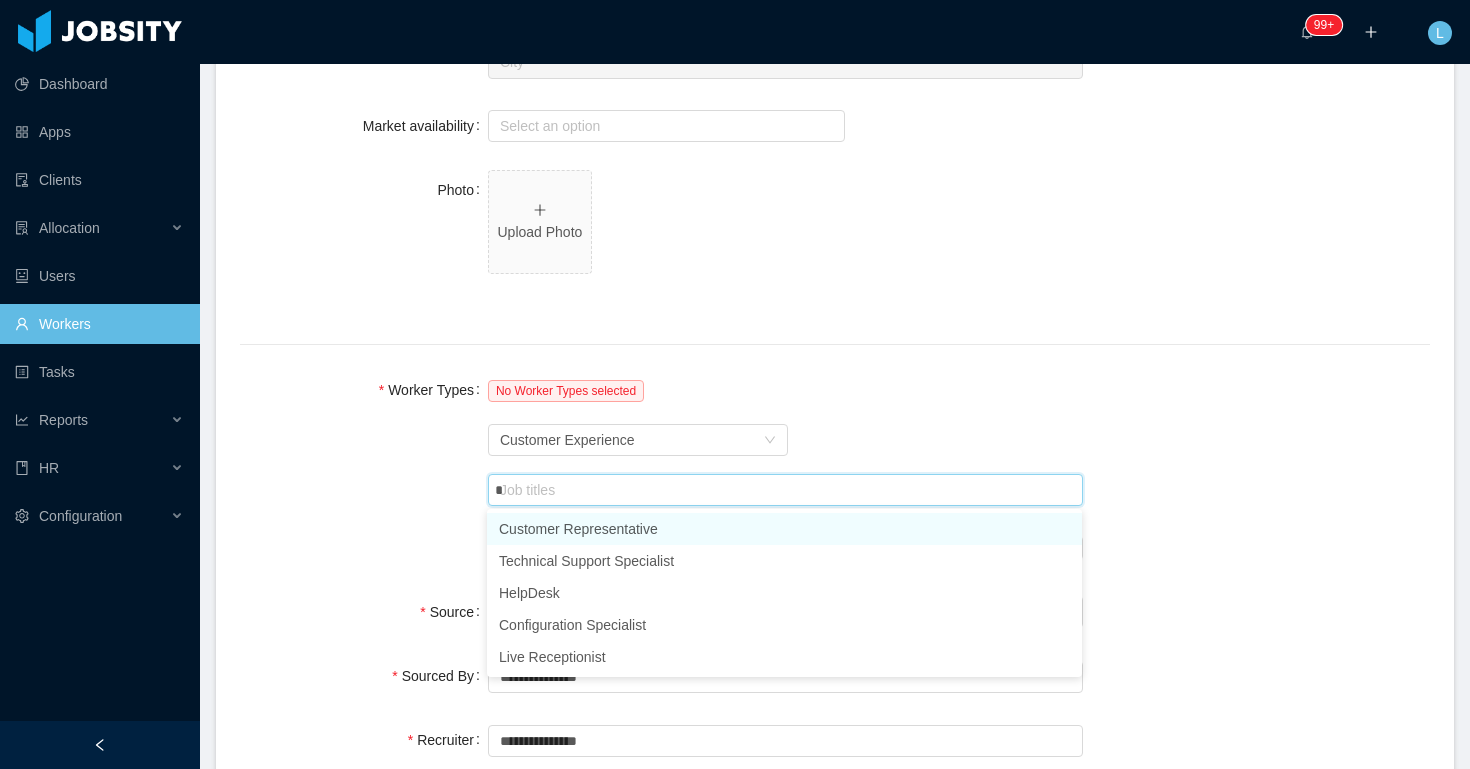 type on "**" 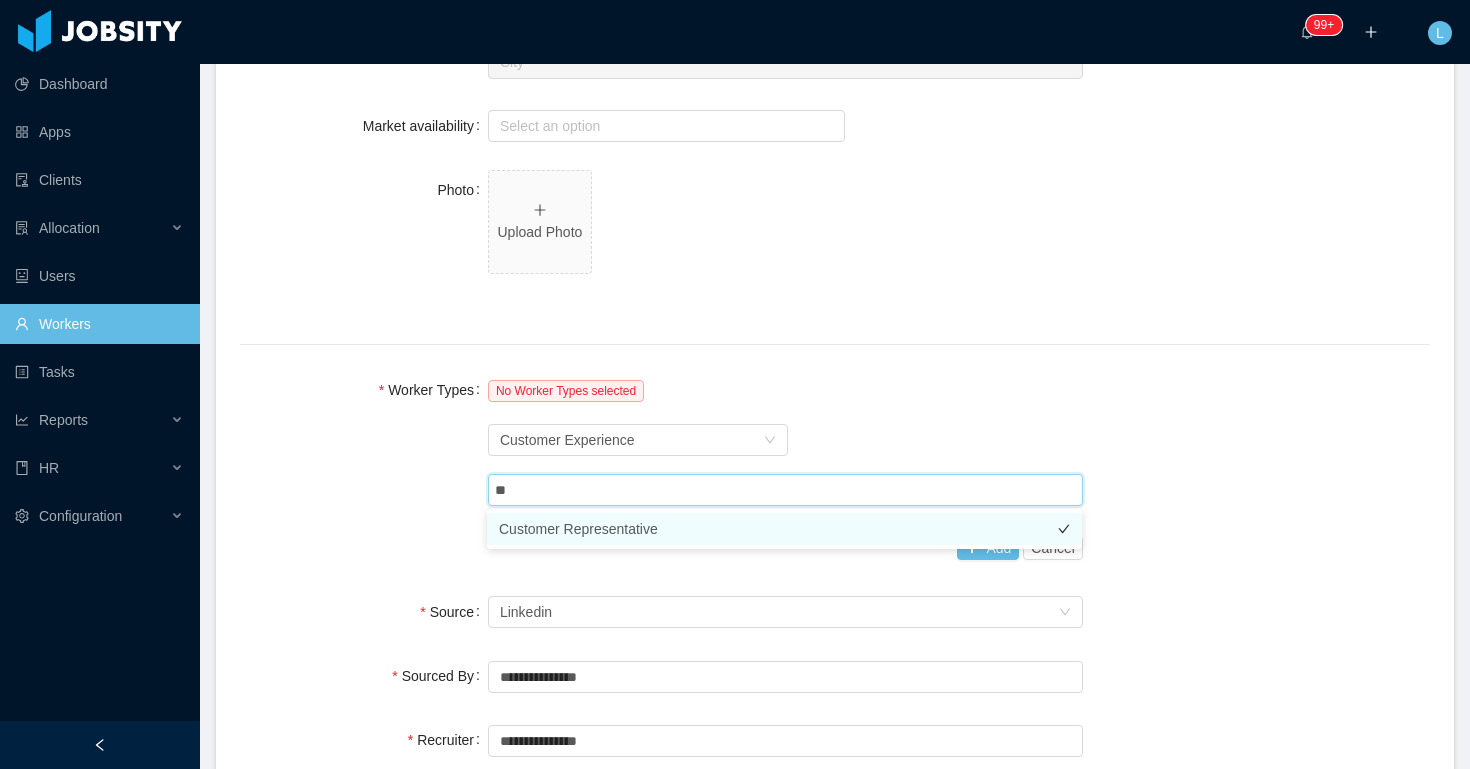 click on "Customer Representative" at bounding box center [784, 529] 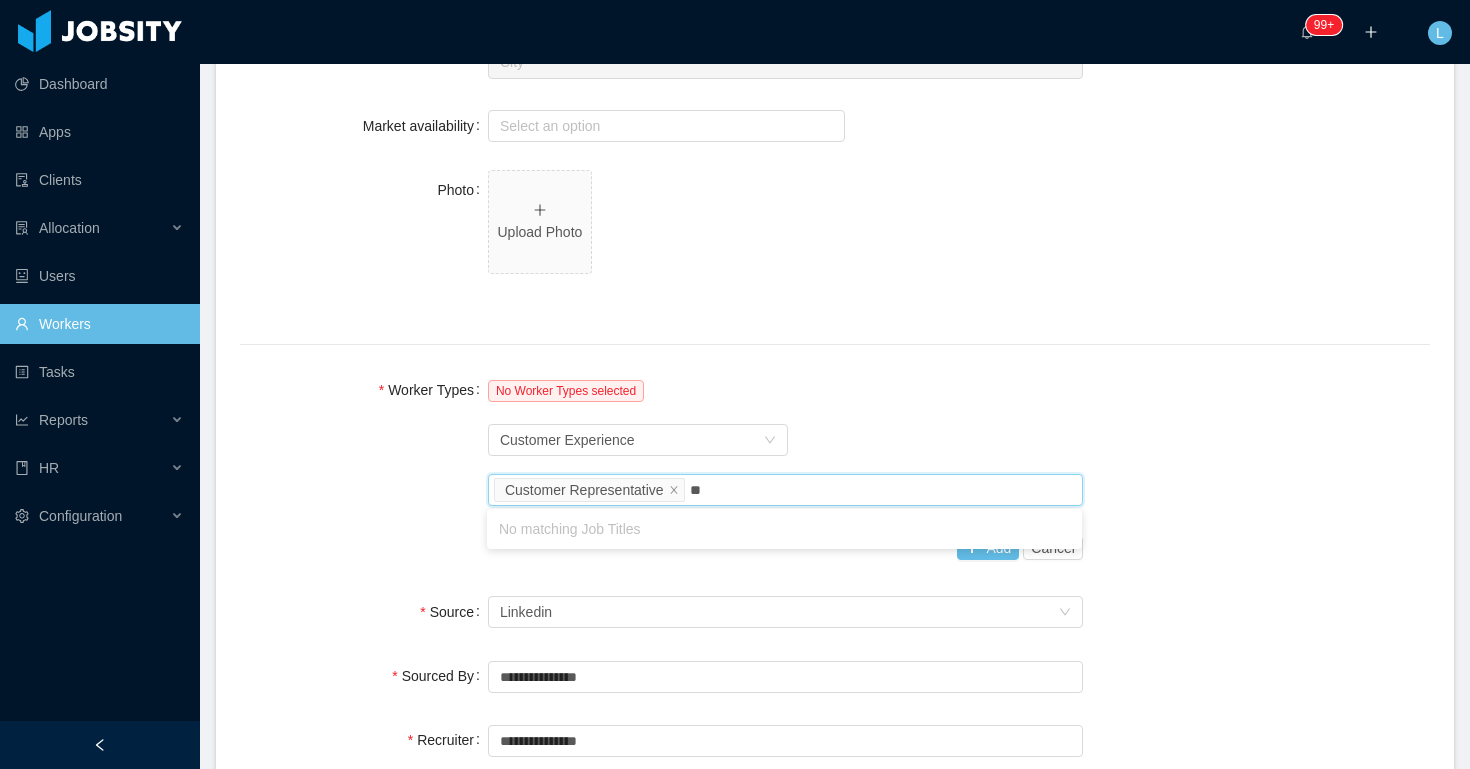 type on "*" 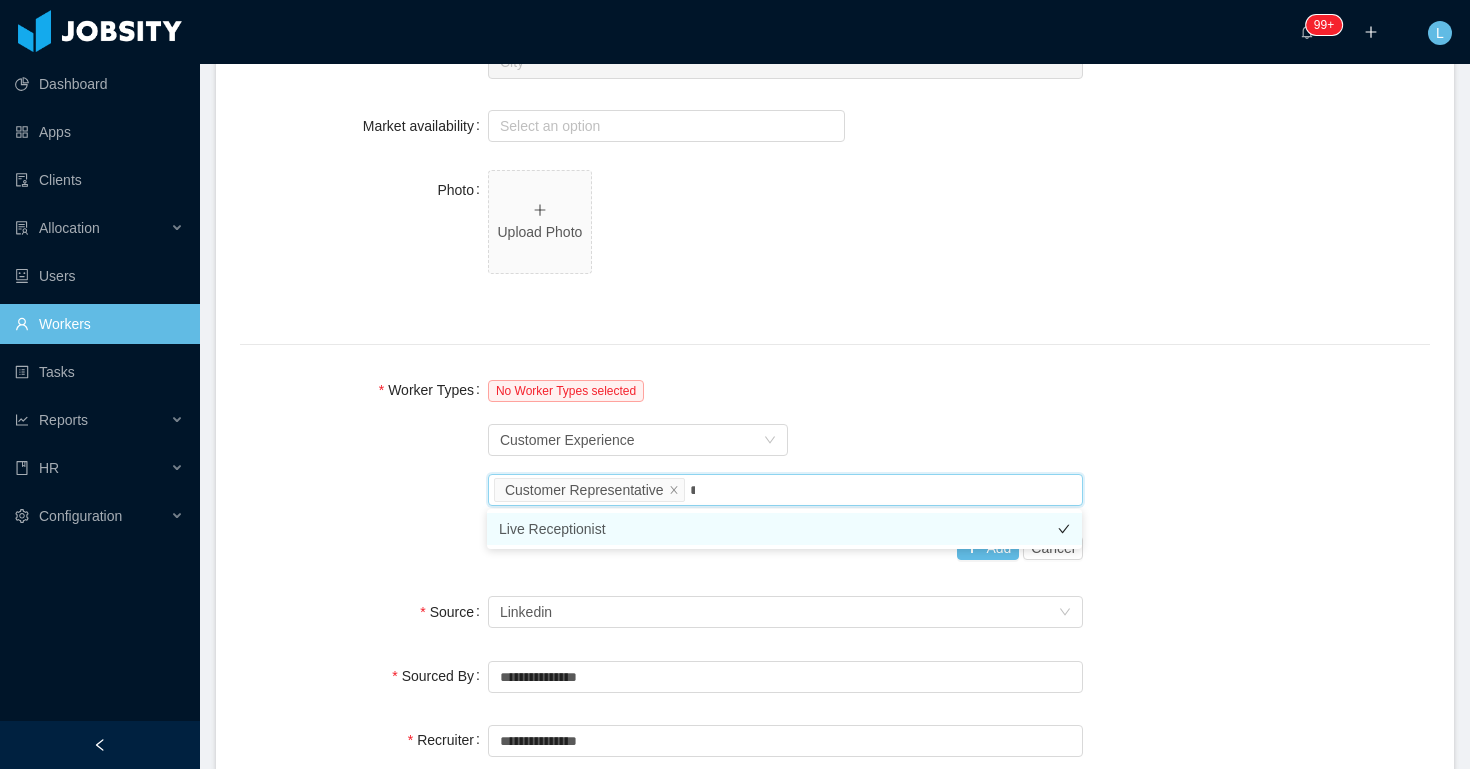 click on "Live Receptionist" at bounding box center (784, 529) 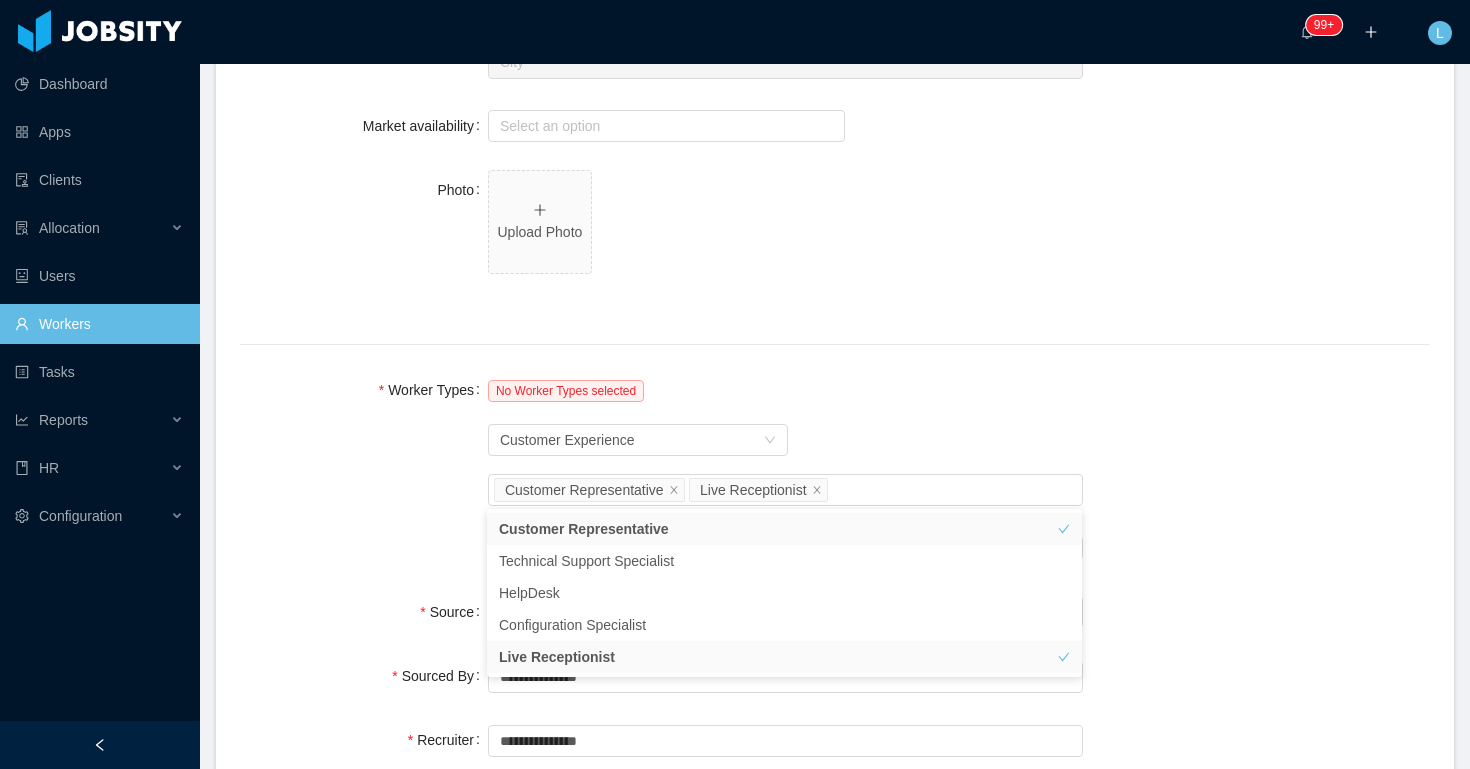 click on "Worker Types No Worker Types selected Worker Type Customer Experience   Job titles Customer Representative Live Receptionist   Add   Cancel" at bounding box center (835, 469) 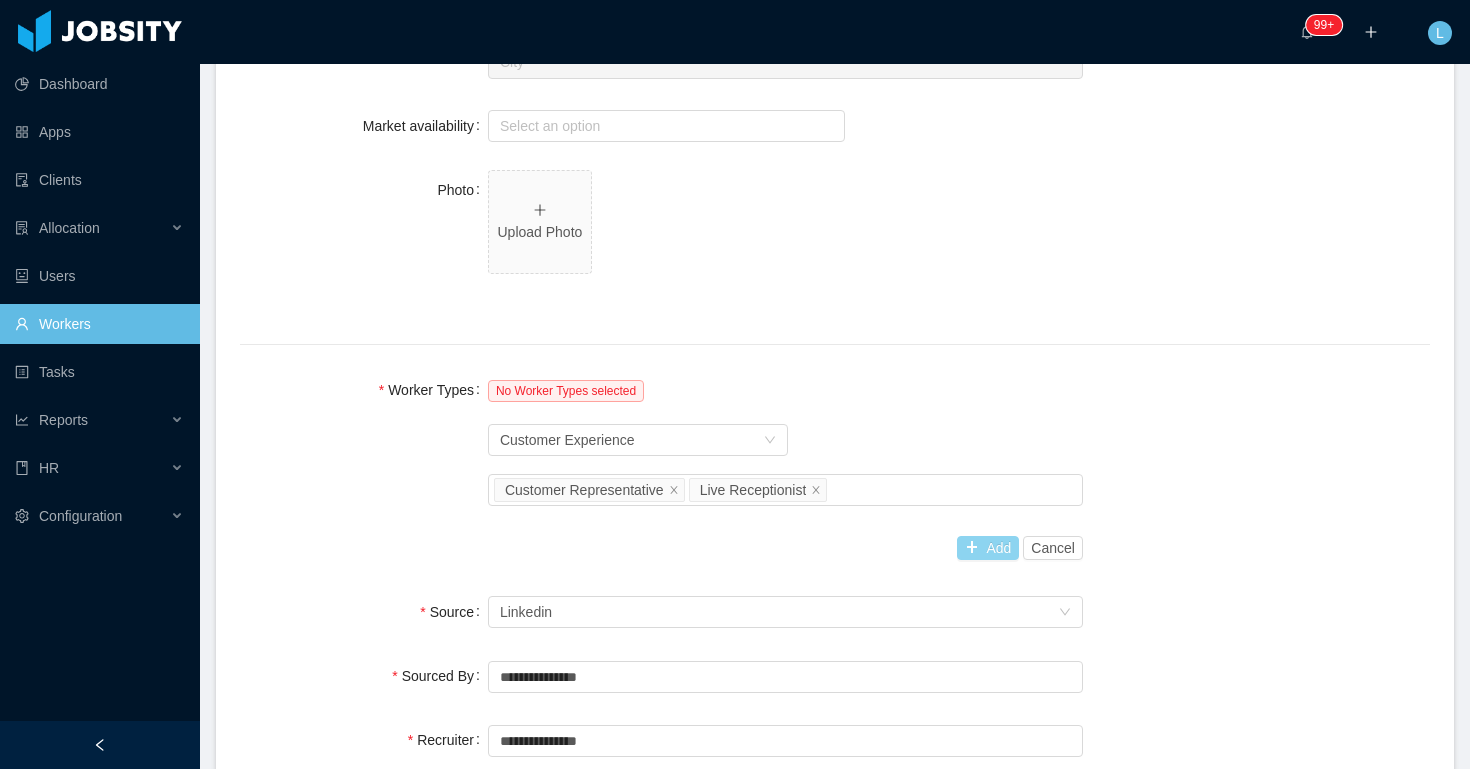 click on "Add" at bounding box center (988, 548) 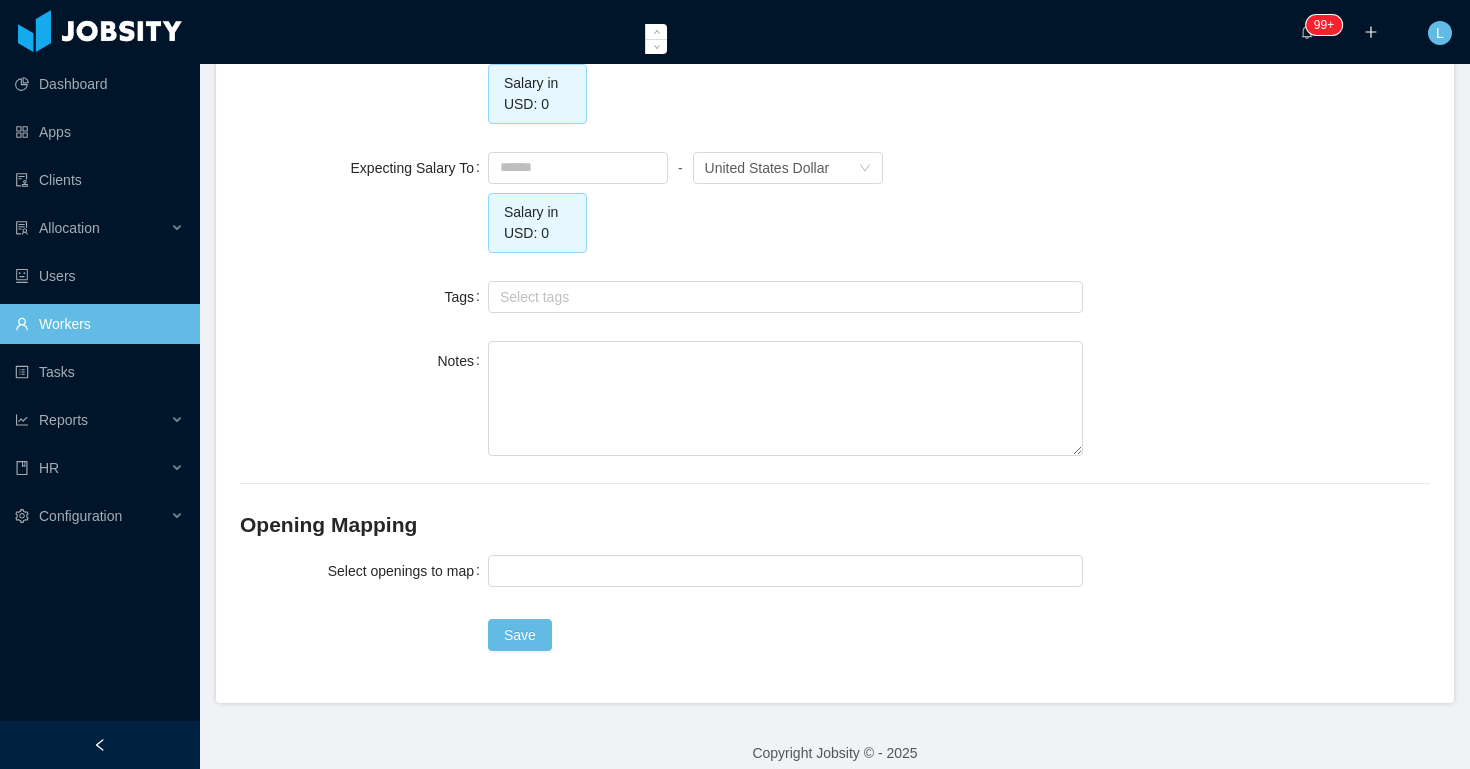 scroll, scrollTop: 1993, scrollLeft: 0, axis: vertical 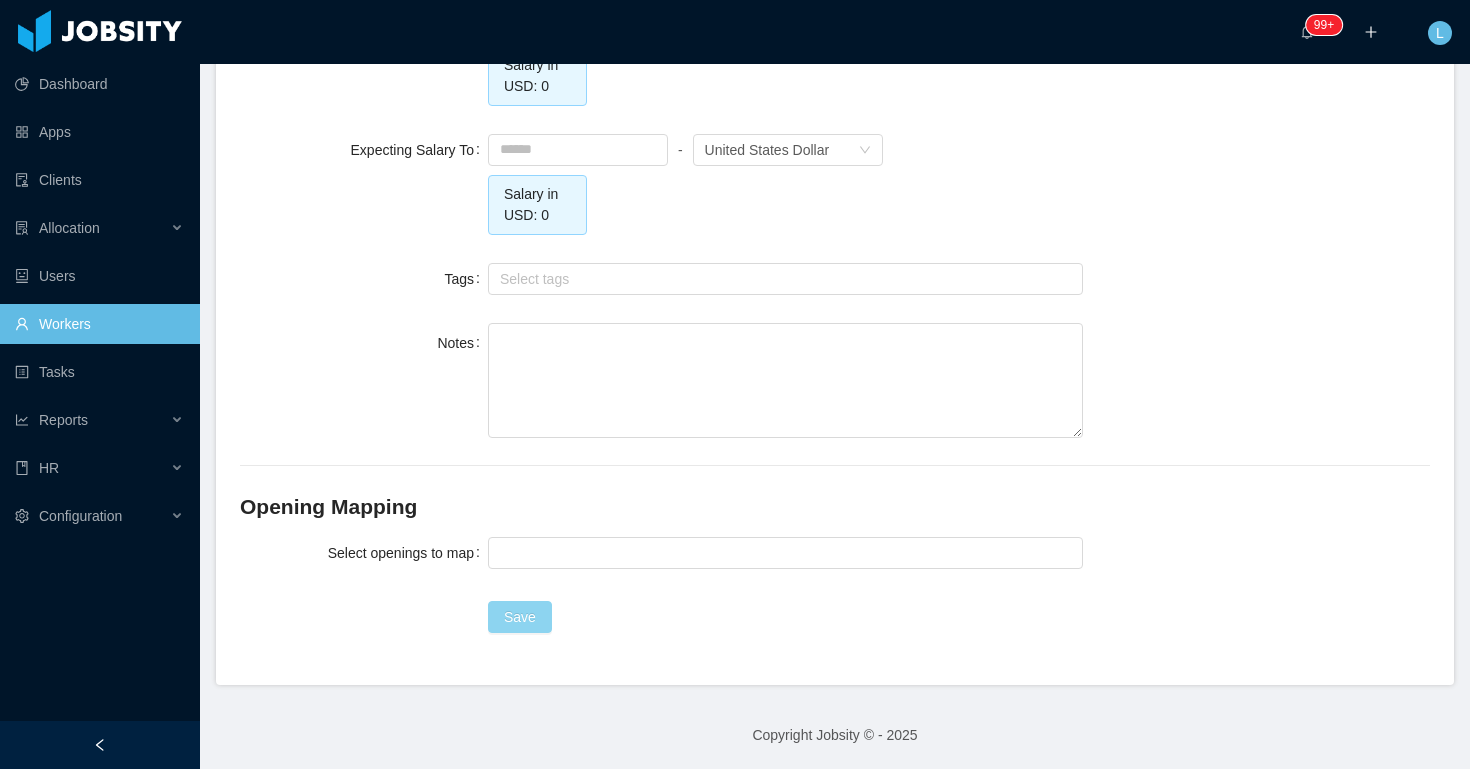 click on "Save" at bounding box center [520, 617] 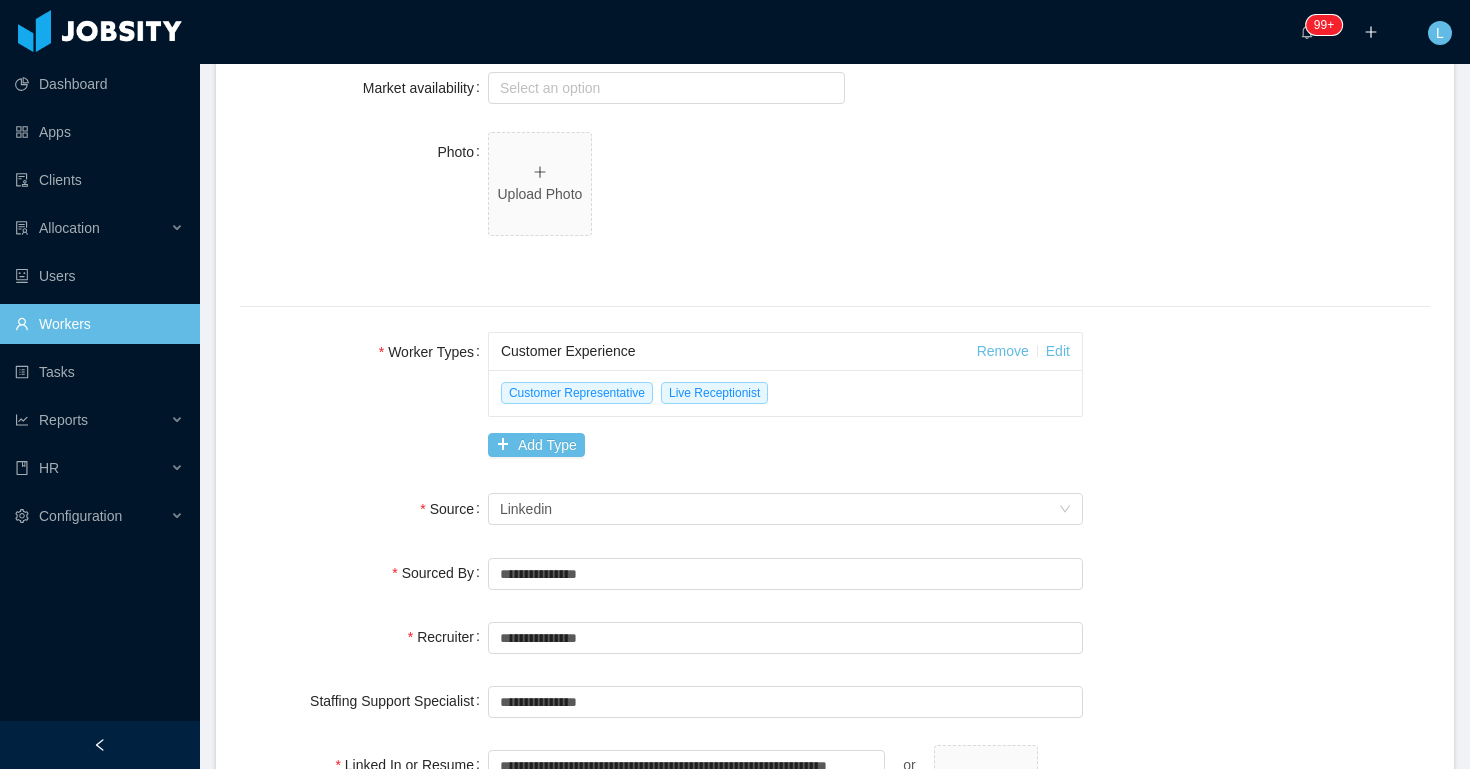 scroll, scrollTop: 979, scrollLeft: 0, axis: vertical 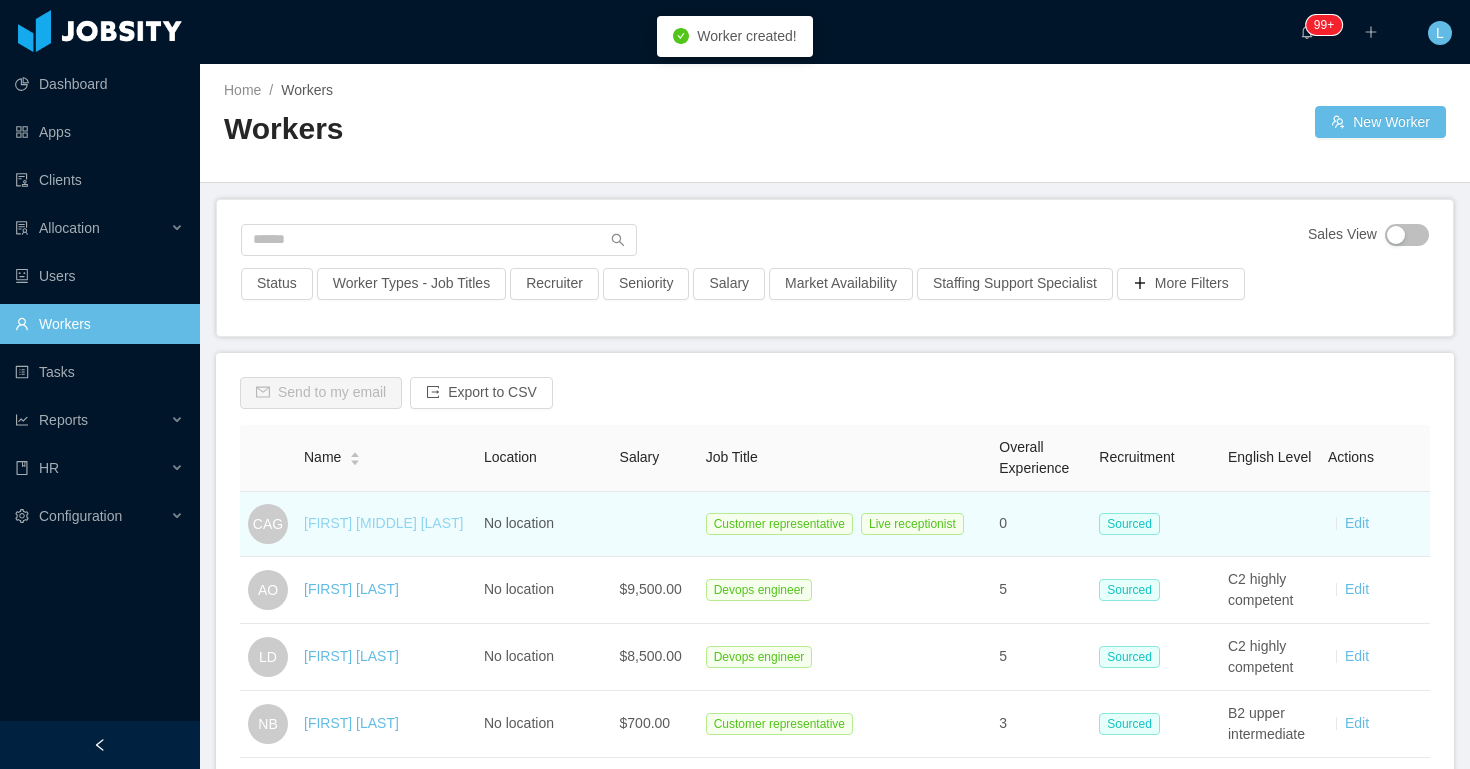 click on "[FIRST] [MIDDLE] [LAST]" at bounding box center (383, 523) 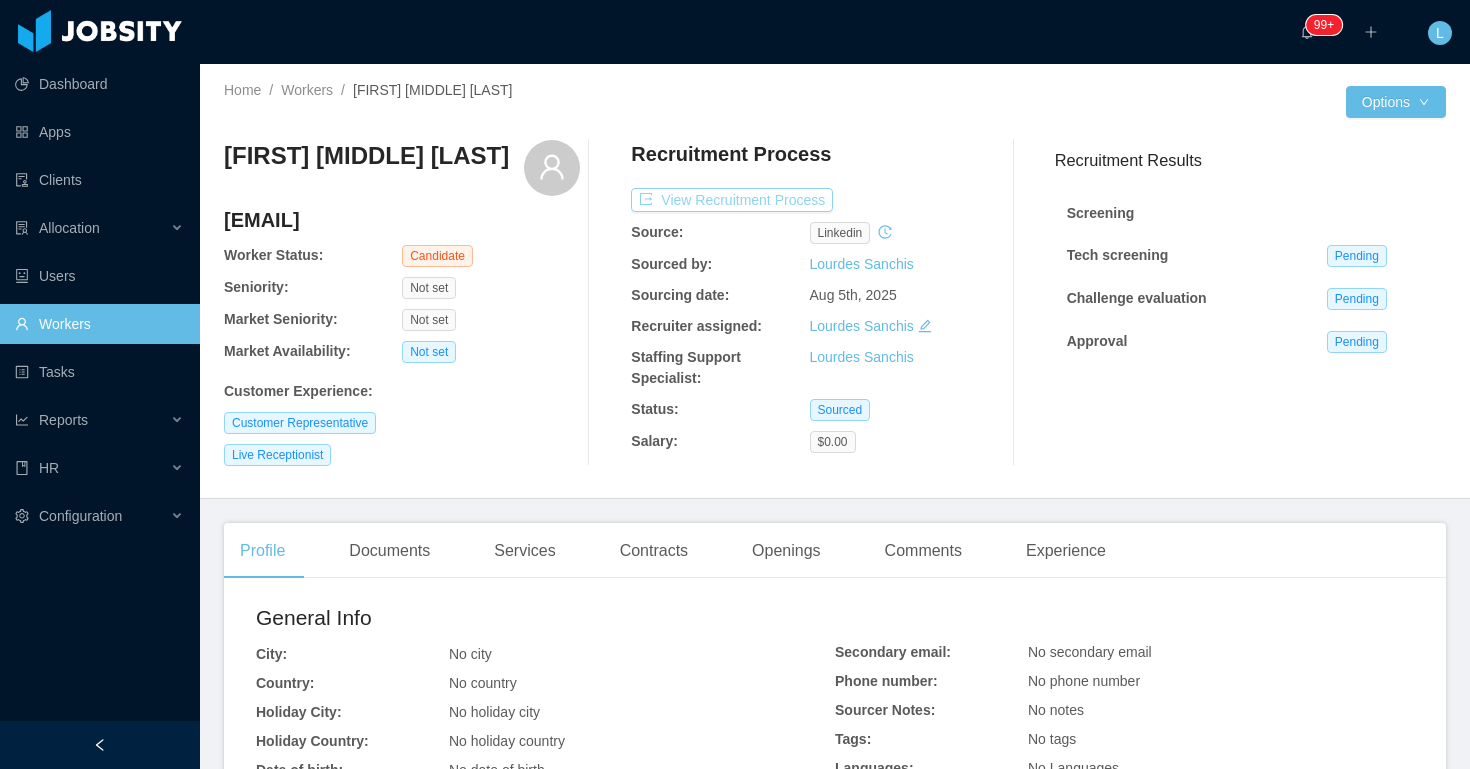 click on "View Recruitment Process" at bounding box center (732, 200) 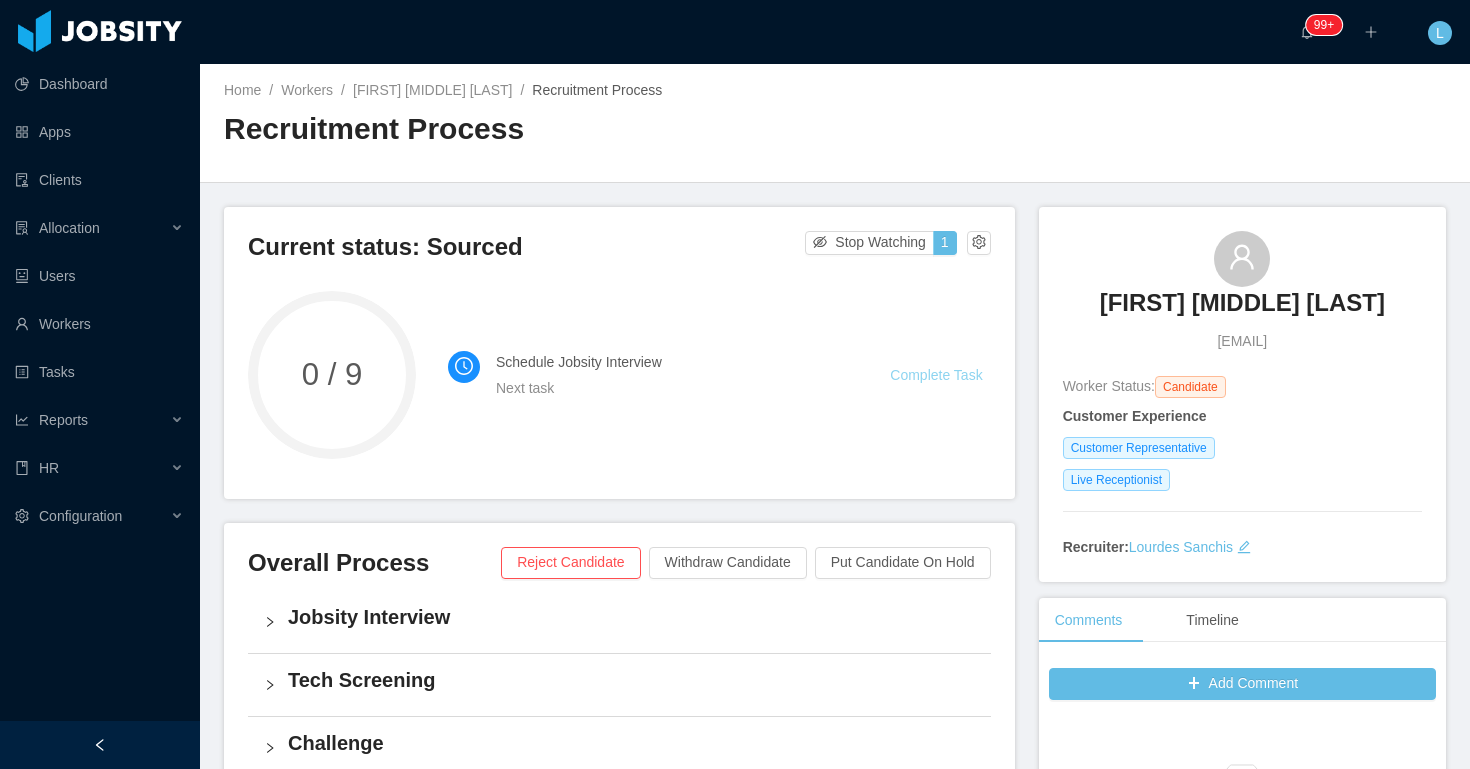 click on "Complete Task" at bounding box center [936, 375] 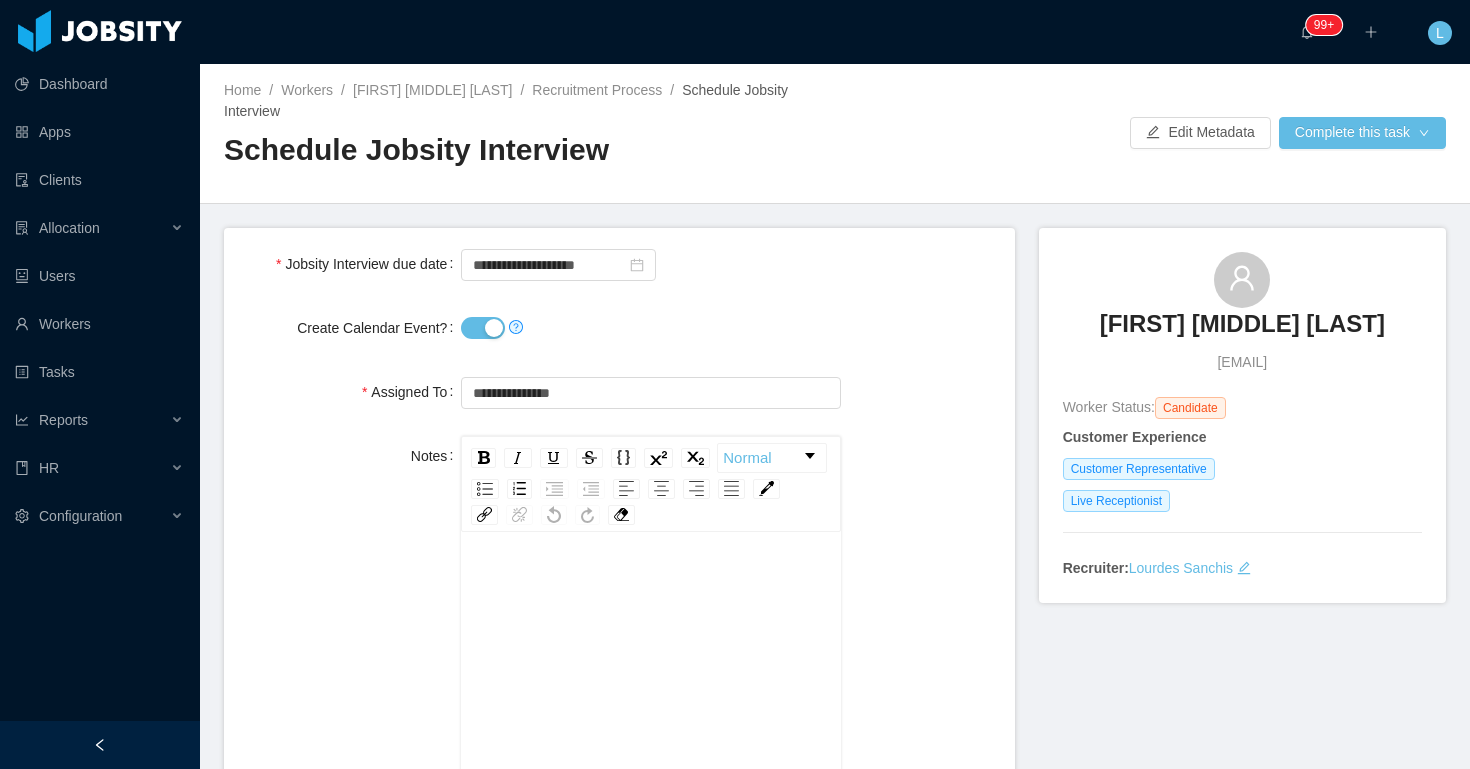 click on "Create Calendar Event?" at bounding box center (483, 328) 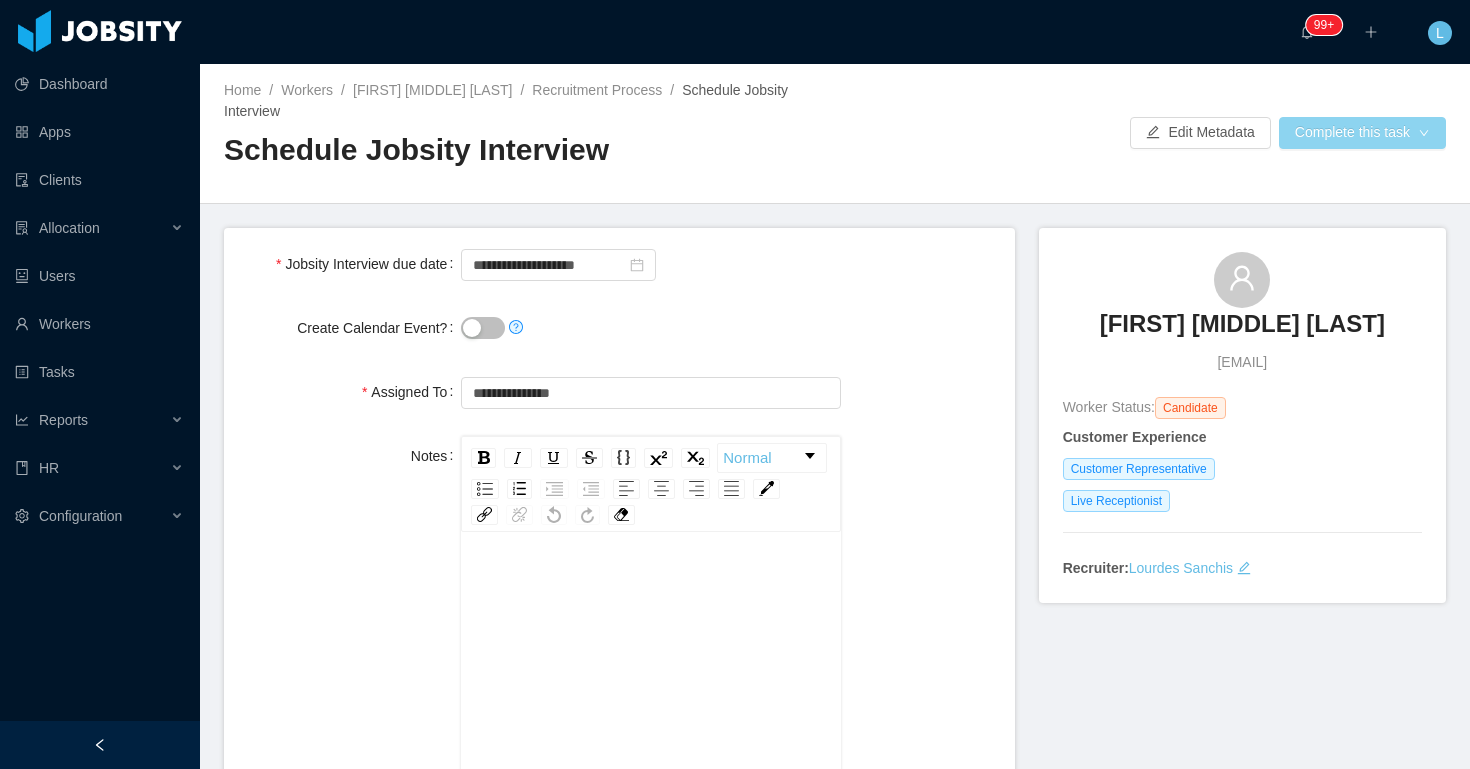 click on "Complete this task" at bounding box center (1362, 133) 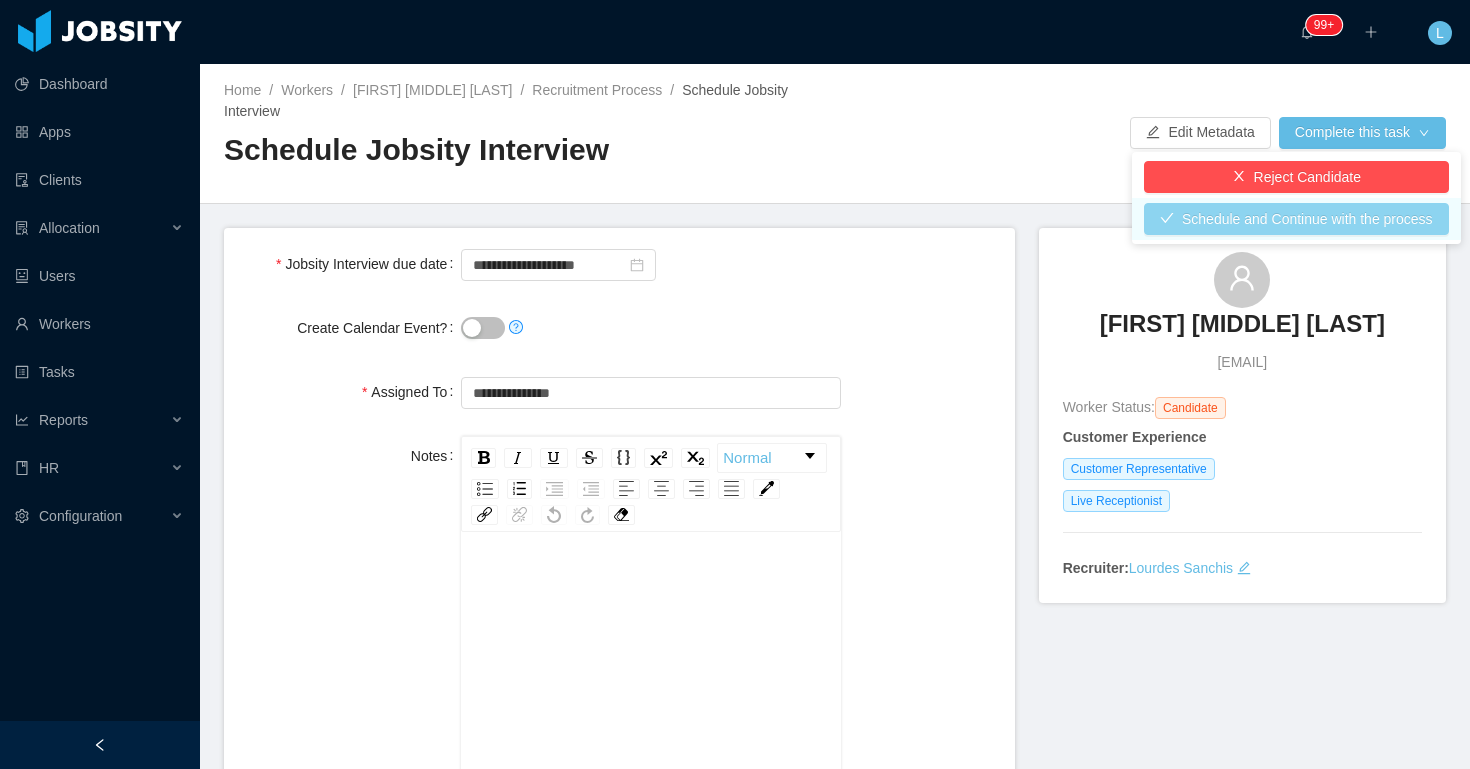 click on "Schedule and Continue with the process" at bounding box center (1296, 219) 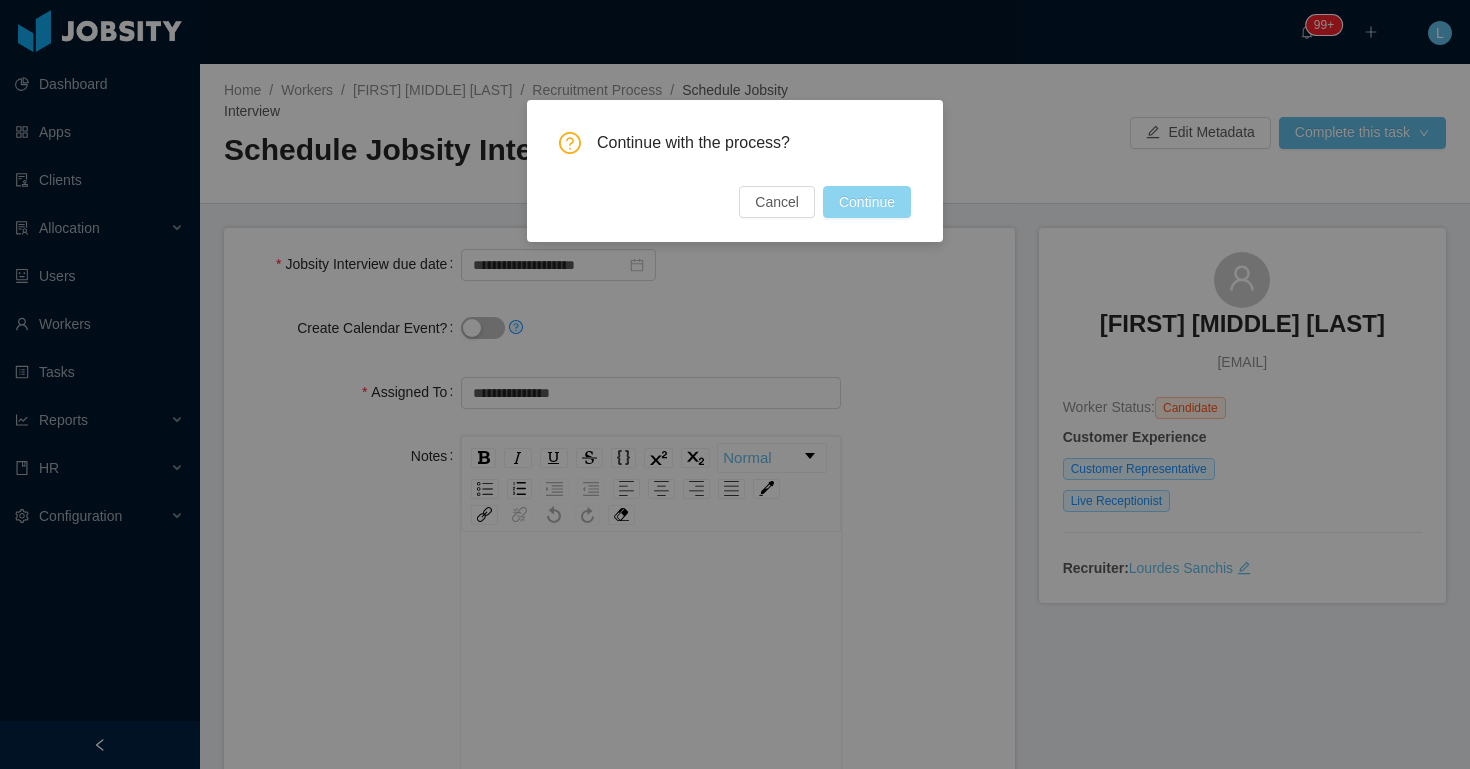 click on "Continue" at bounding box center (867, 202) 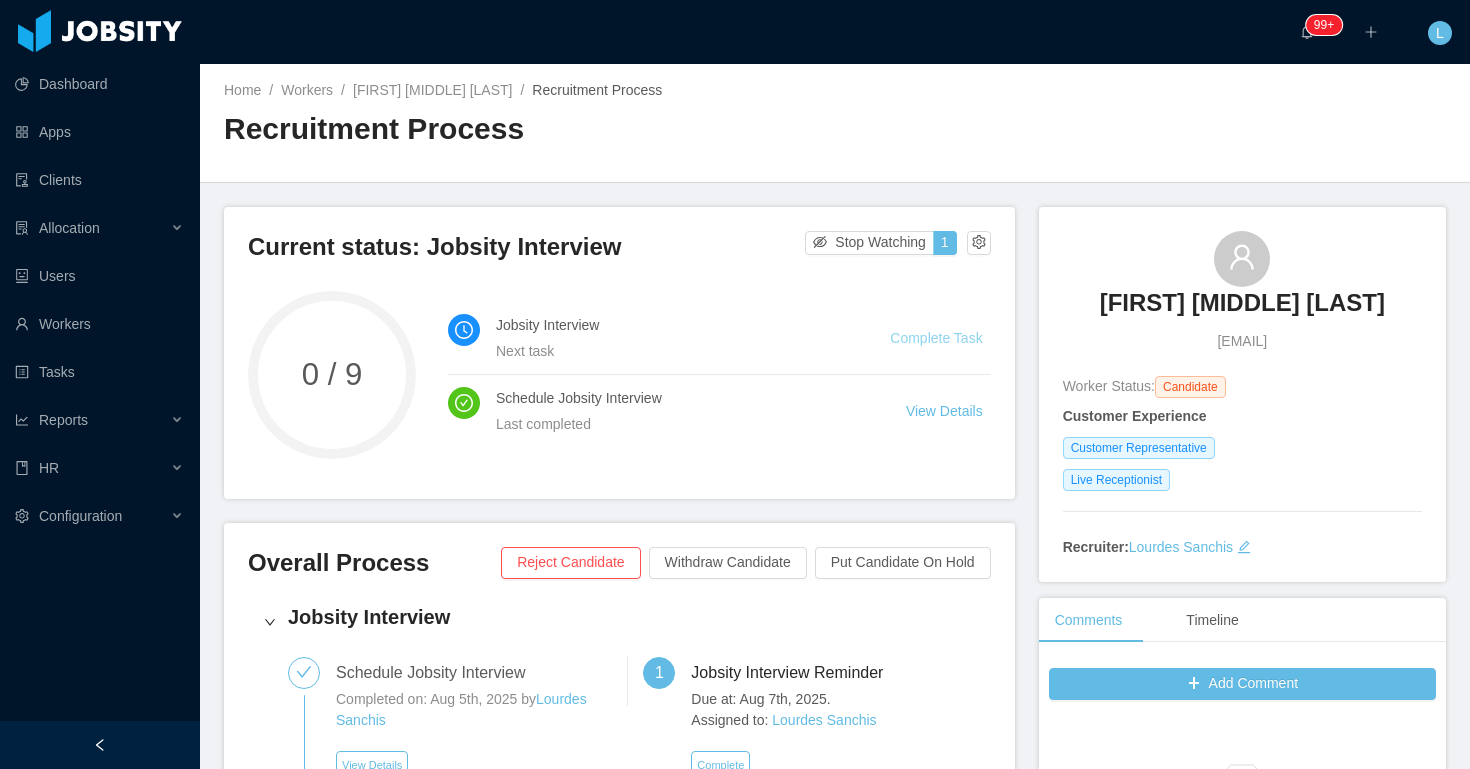 click on "Complete Task" at bounding box center (936, 338) 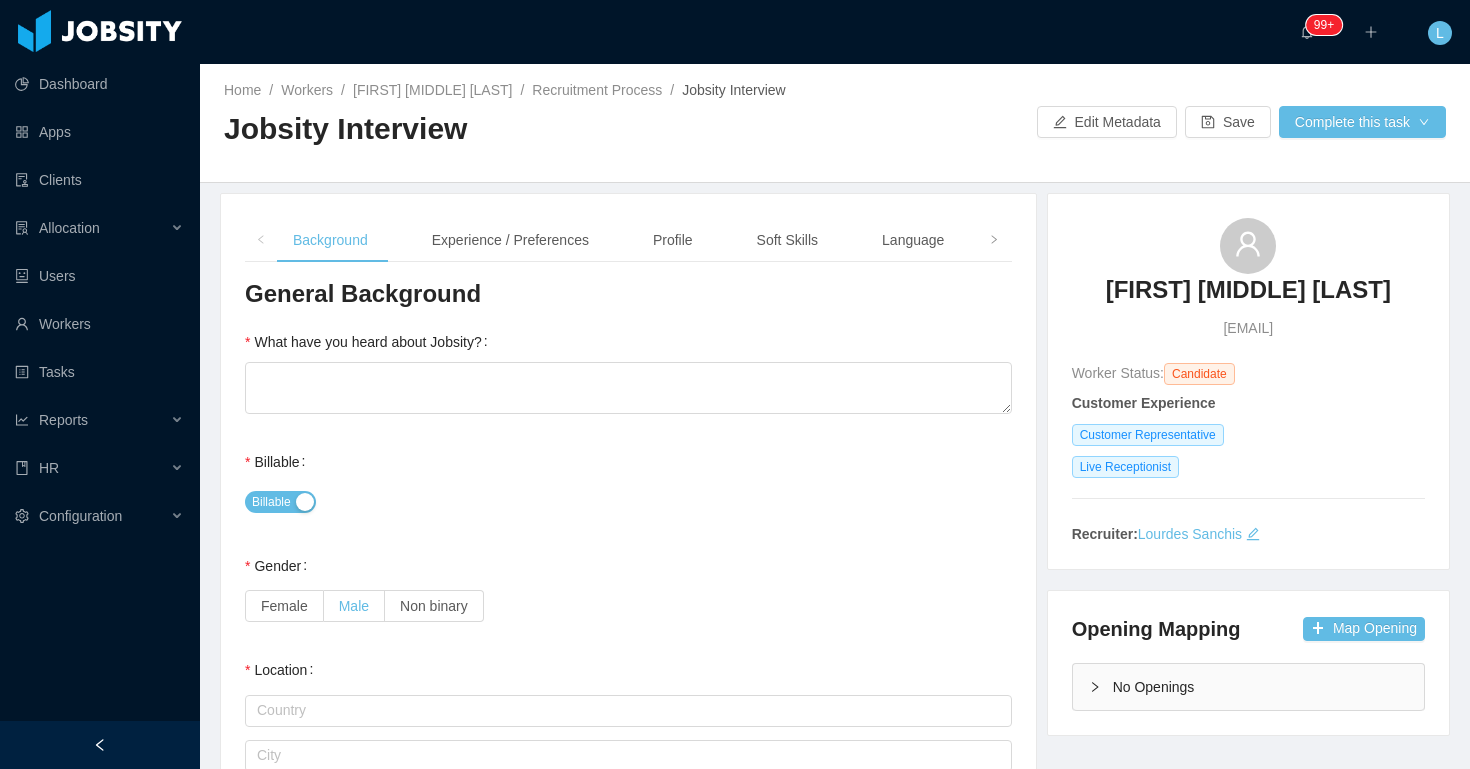 click on "Male" at bounding box center [354, 606] 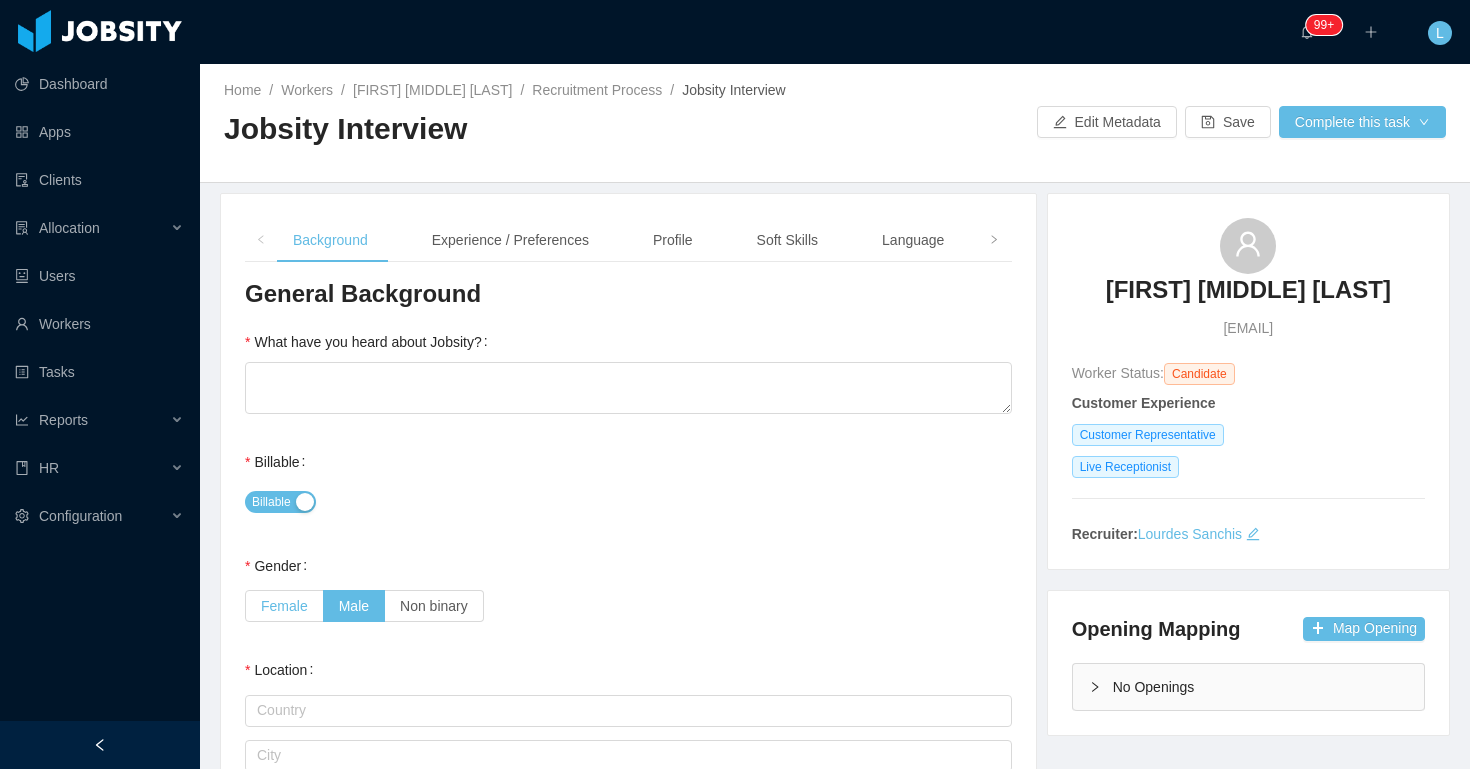 click on "Female" at bounding box center (284, 606) 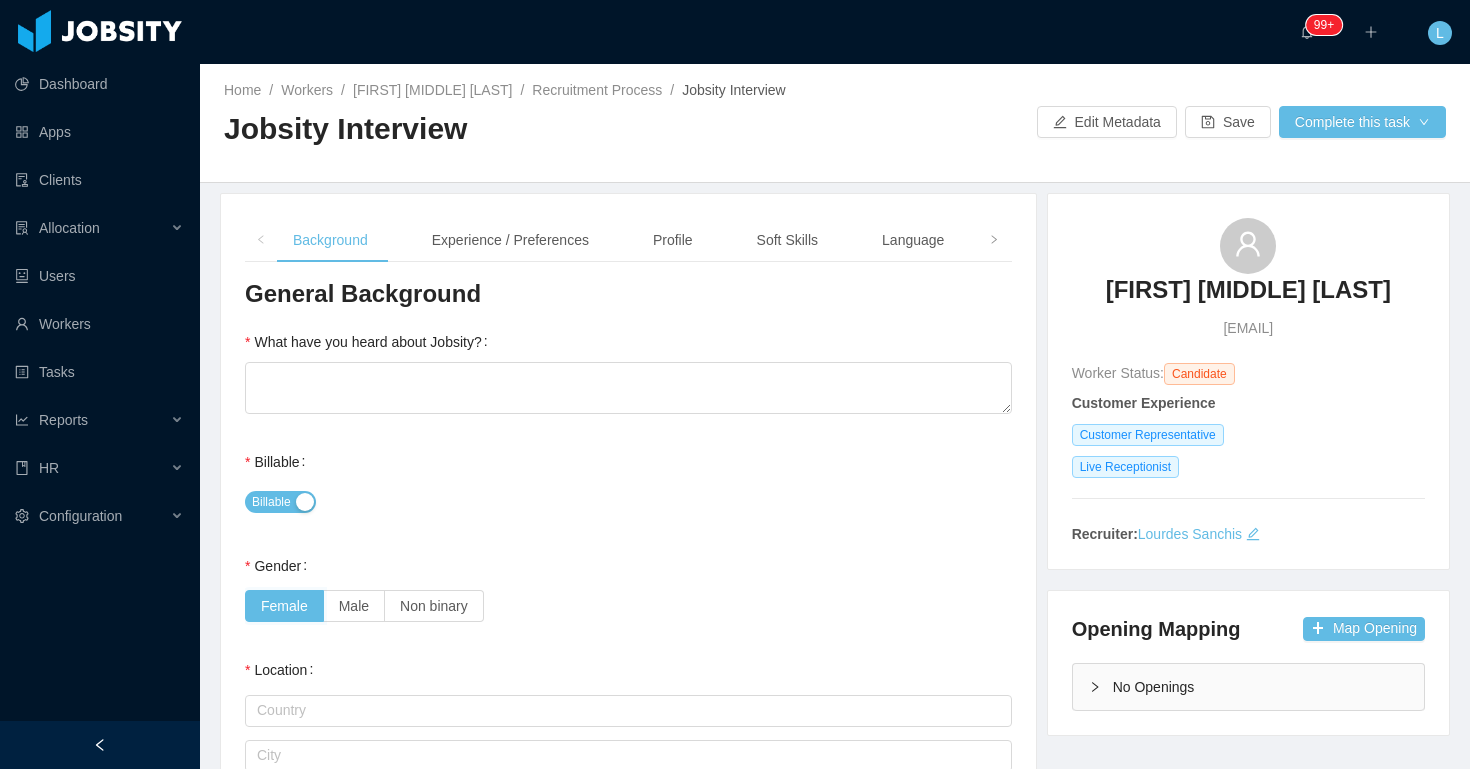 scroll, scrollTop: 260, scrollLeft: 0, axis: vertical 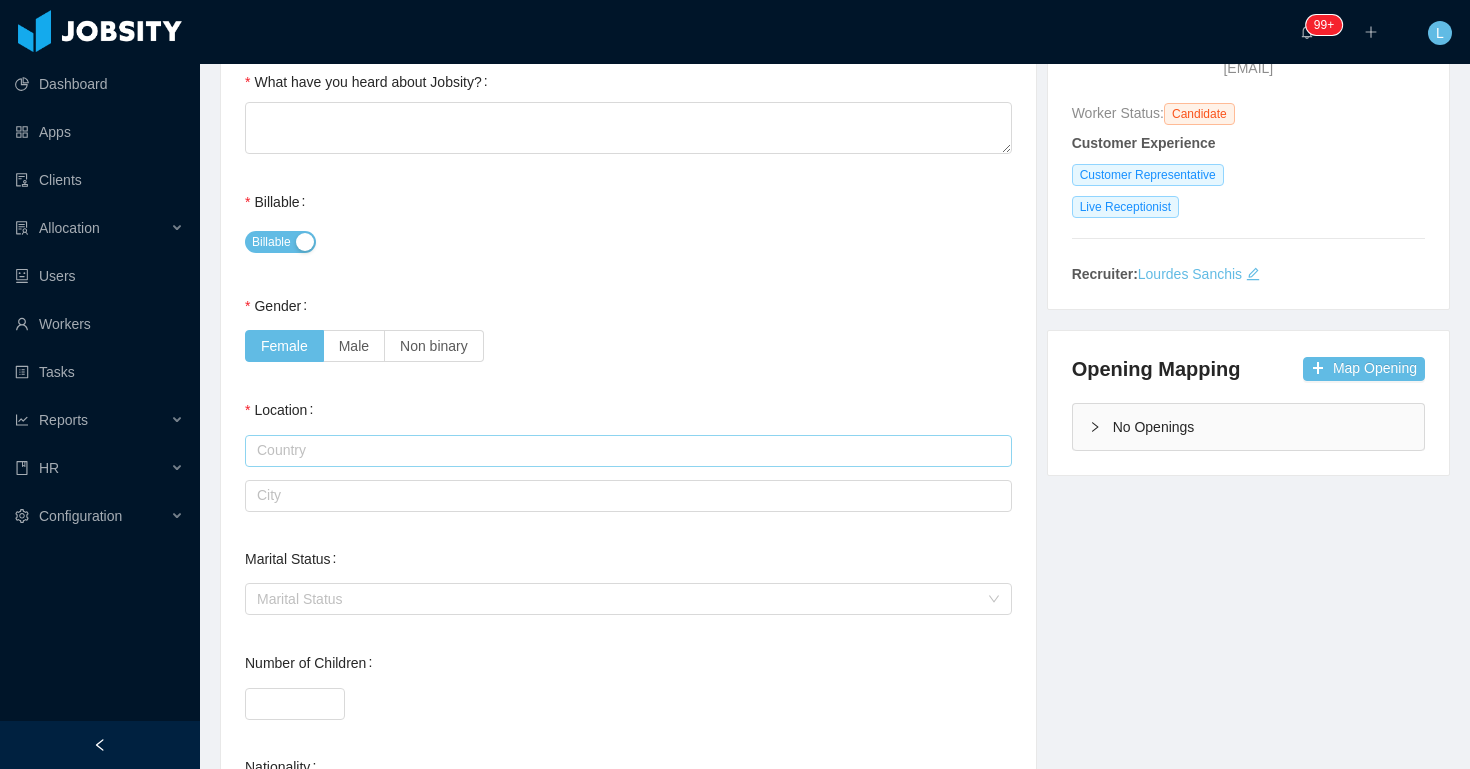 click at bounding box center (628, 451) 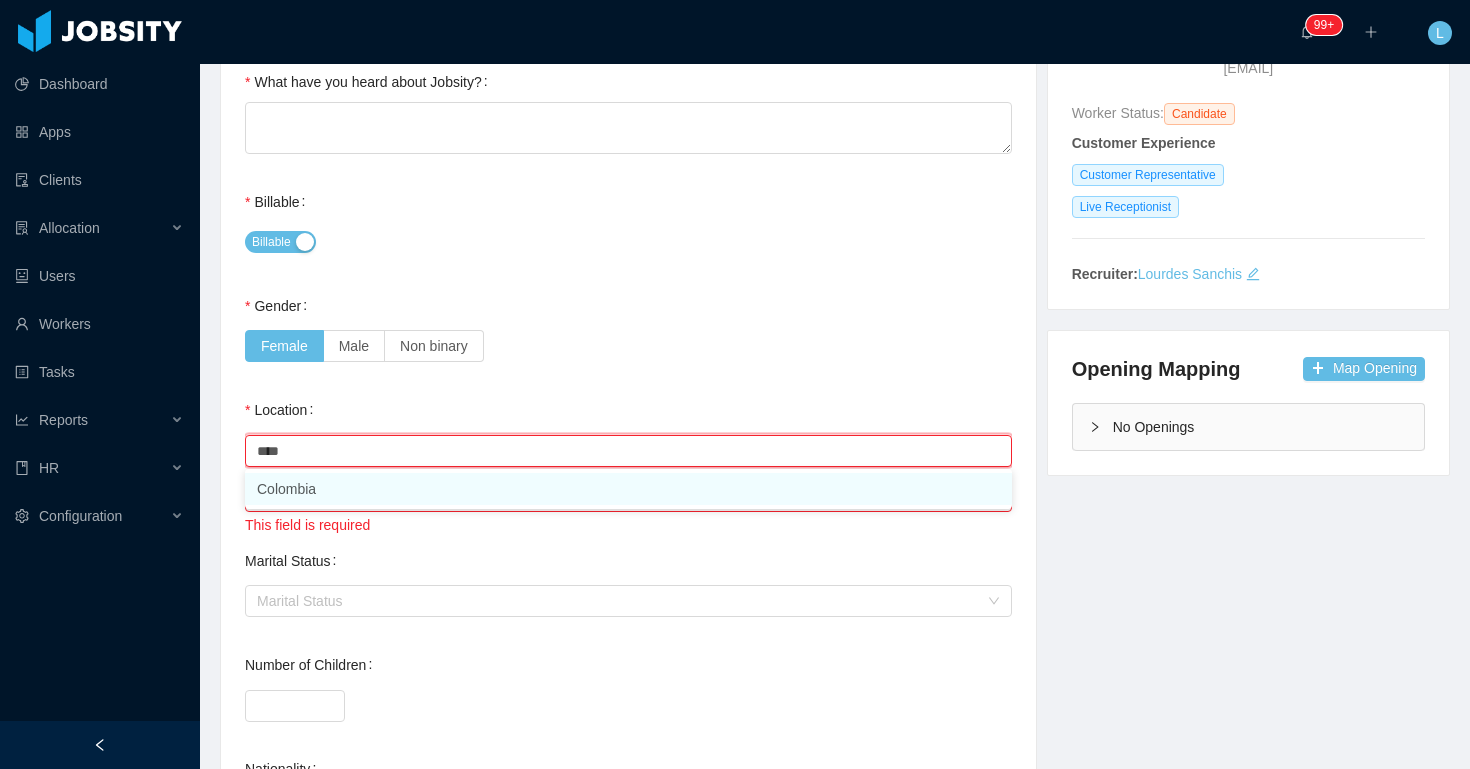 click on "Colombia" at bounding box center (628, 489) 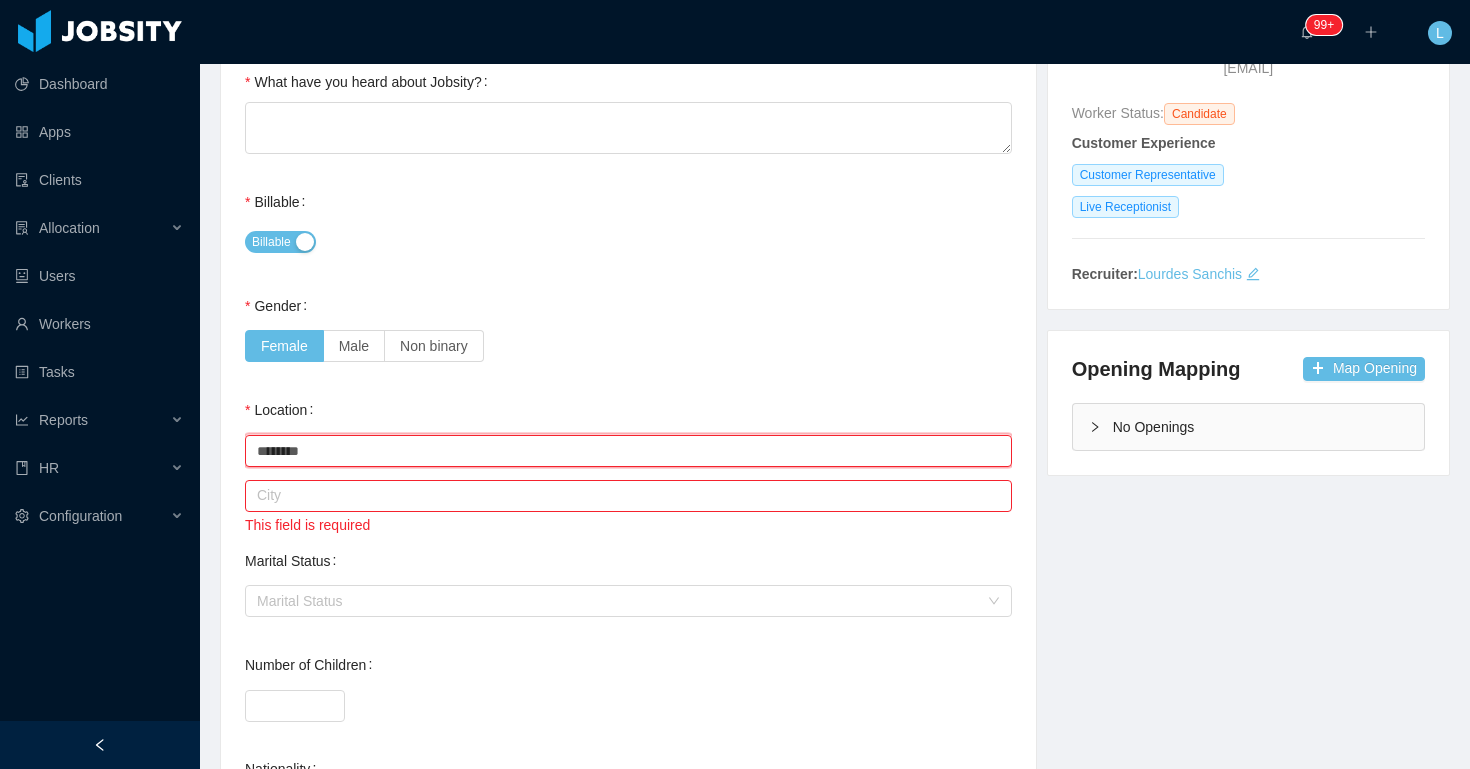 type on "********" 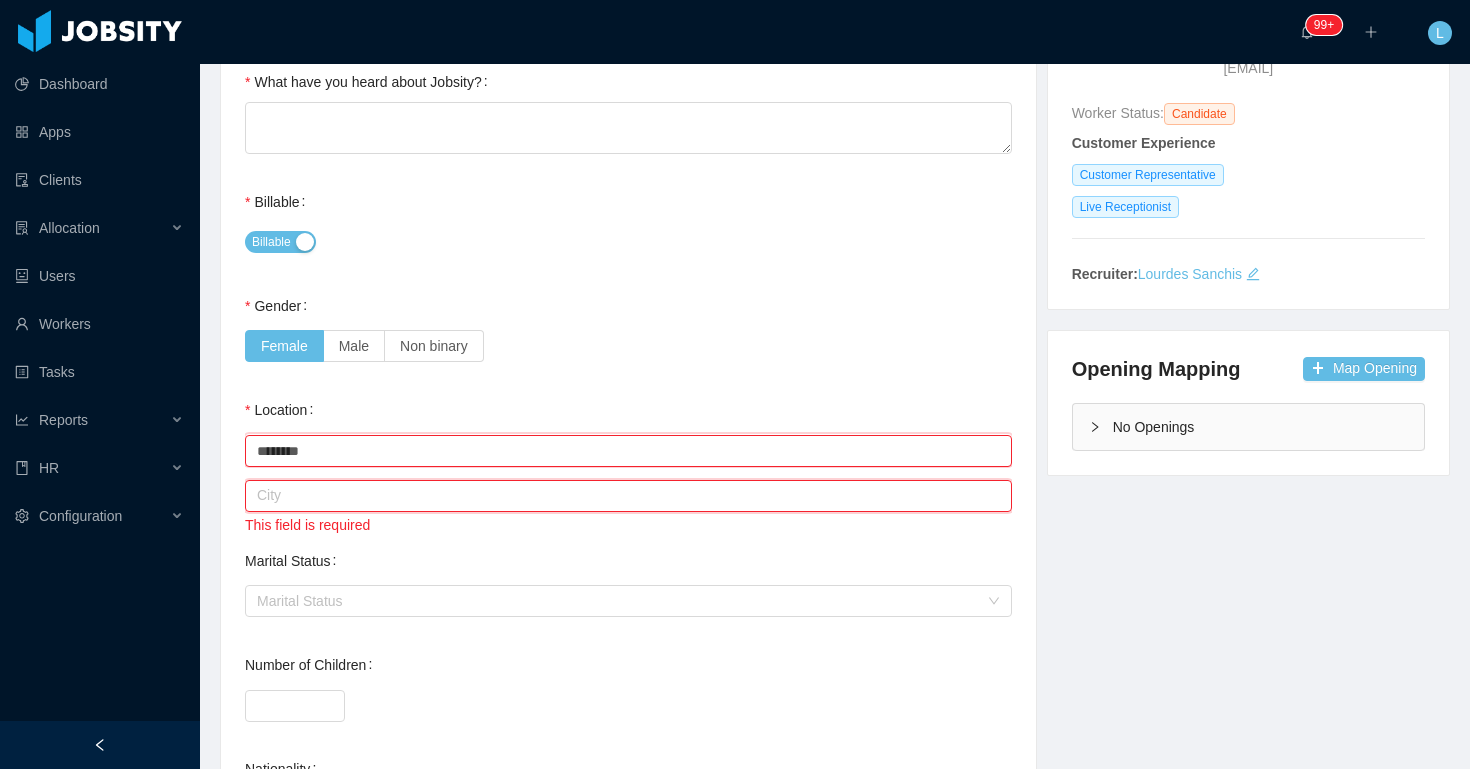 click at bounding box center (628, 496) 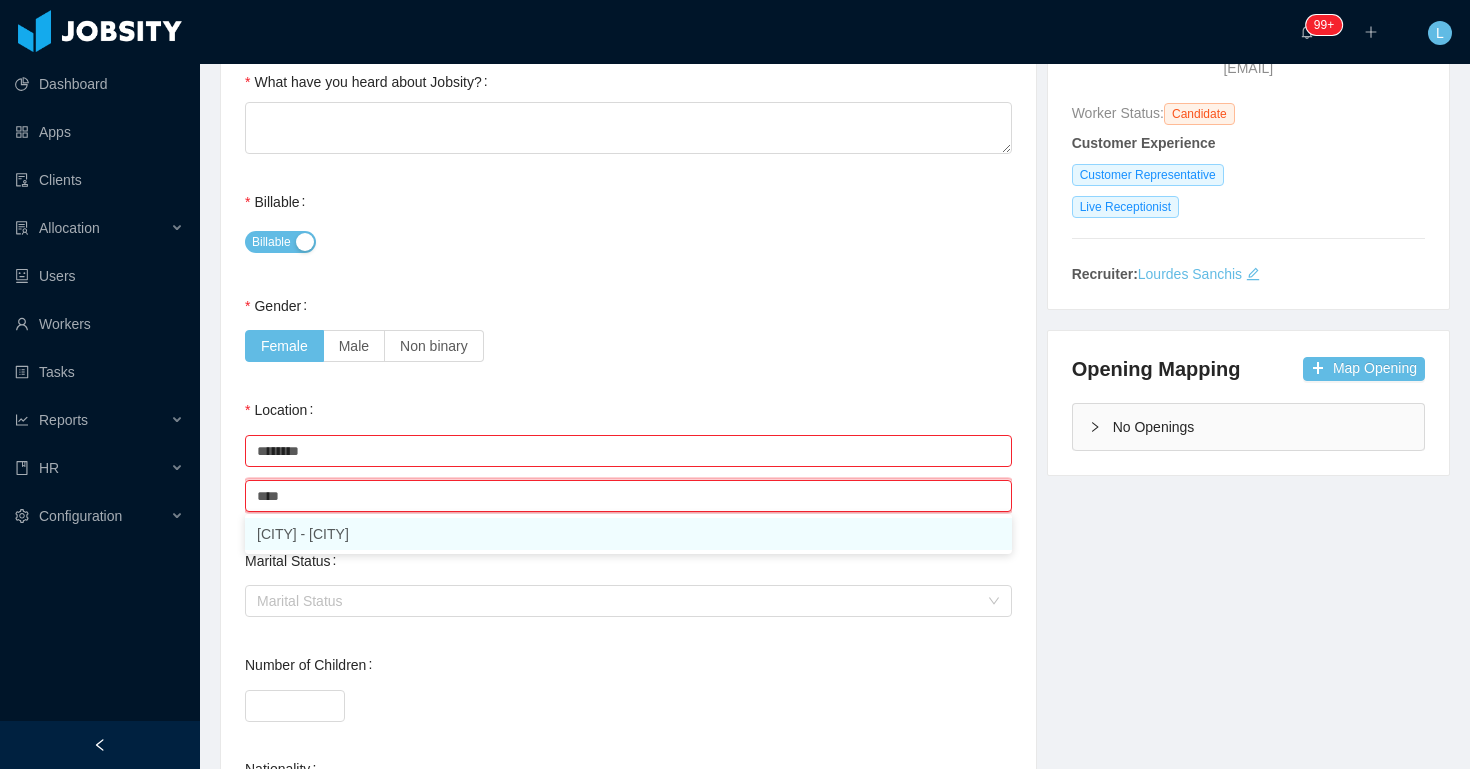 click on "[CITY] - [CITY]" at bounding box center [628, 534] 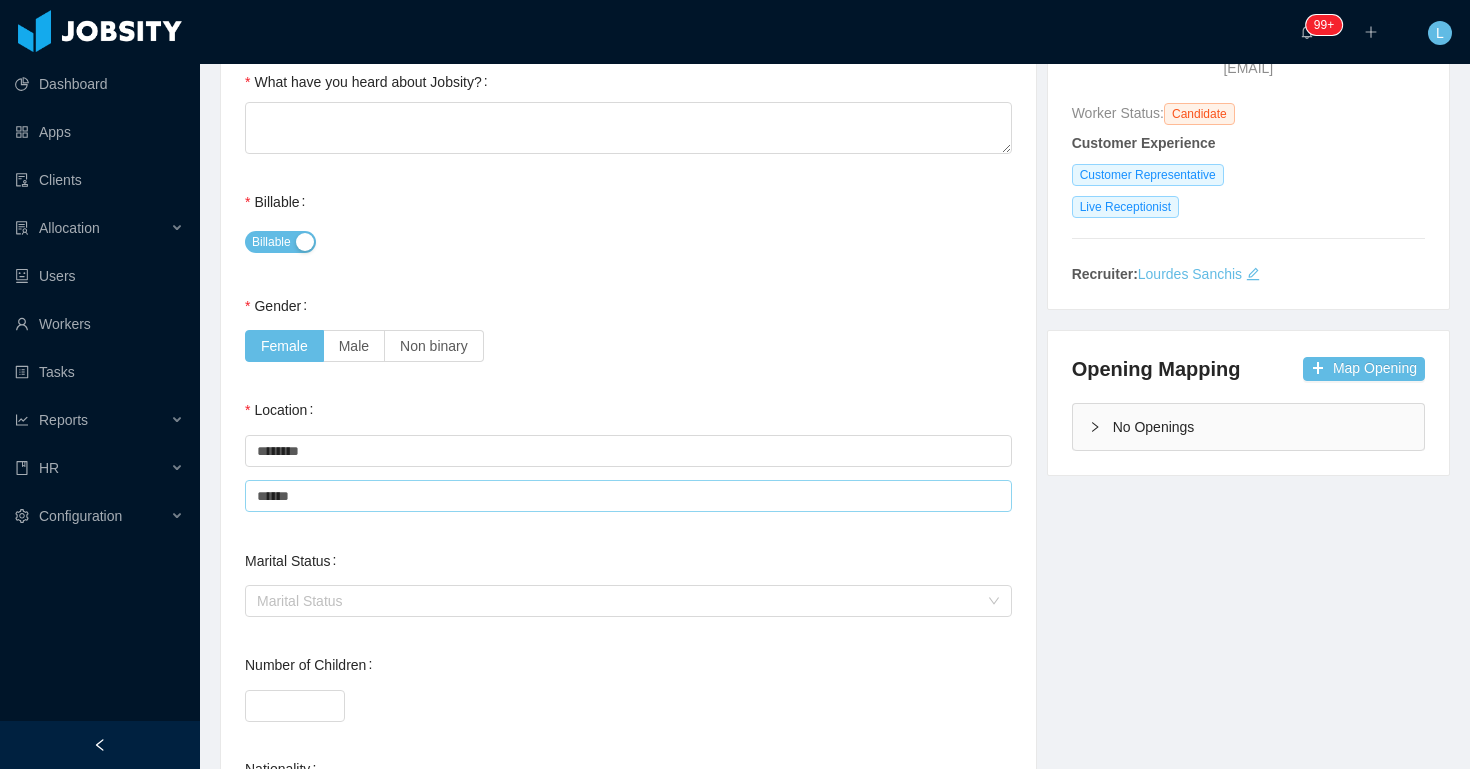 type on "******" 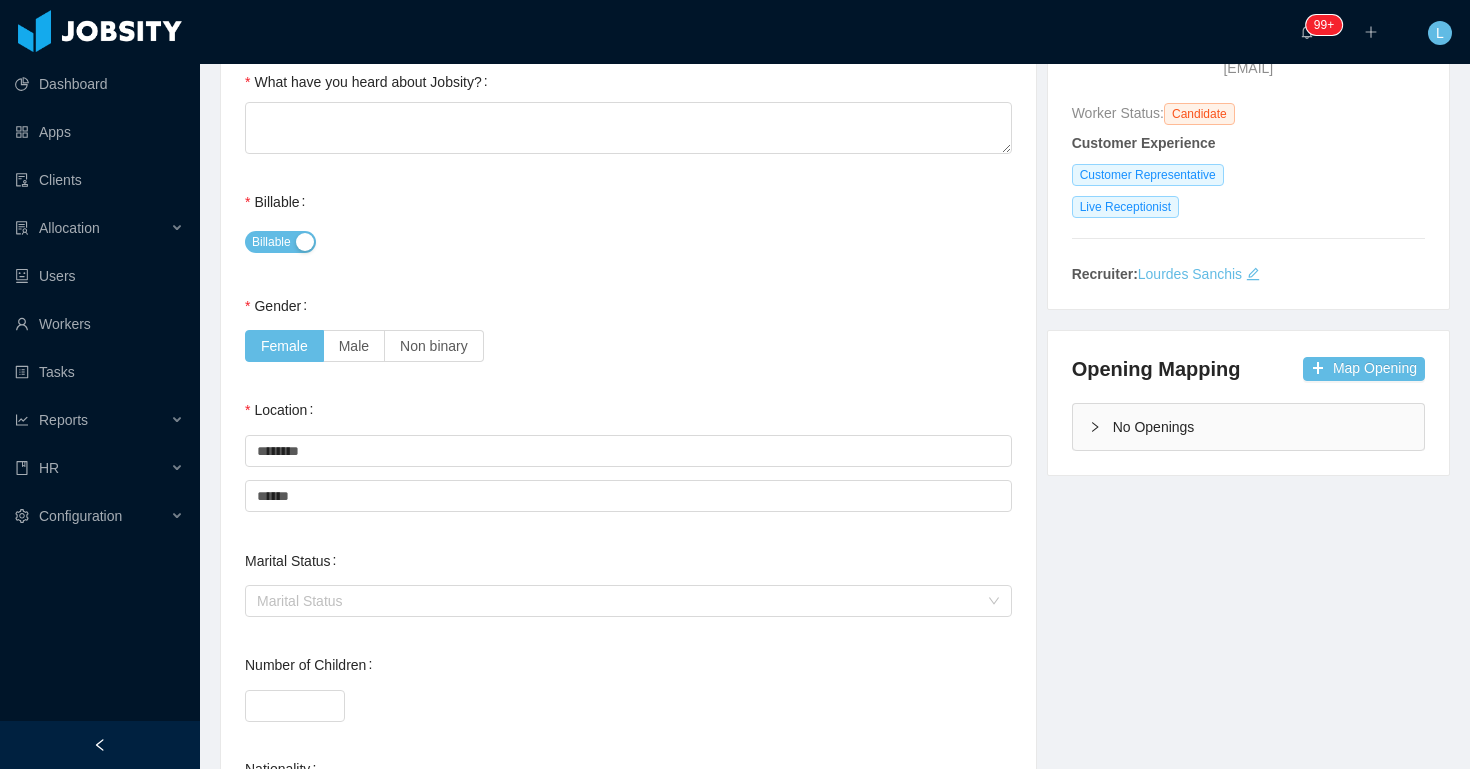click on "General Background What have you heard about Jobsity? Billable Billable Gender Female Male Non binary Location Country ******** [COUNTRY]   City ****** [CITY]   This field is required Marital Status Marital Status Number of Children * Nationality Country   Education + Add Overall Years of Experience Date of Birth" at bounding box center [628, 591] 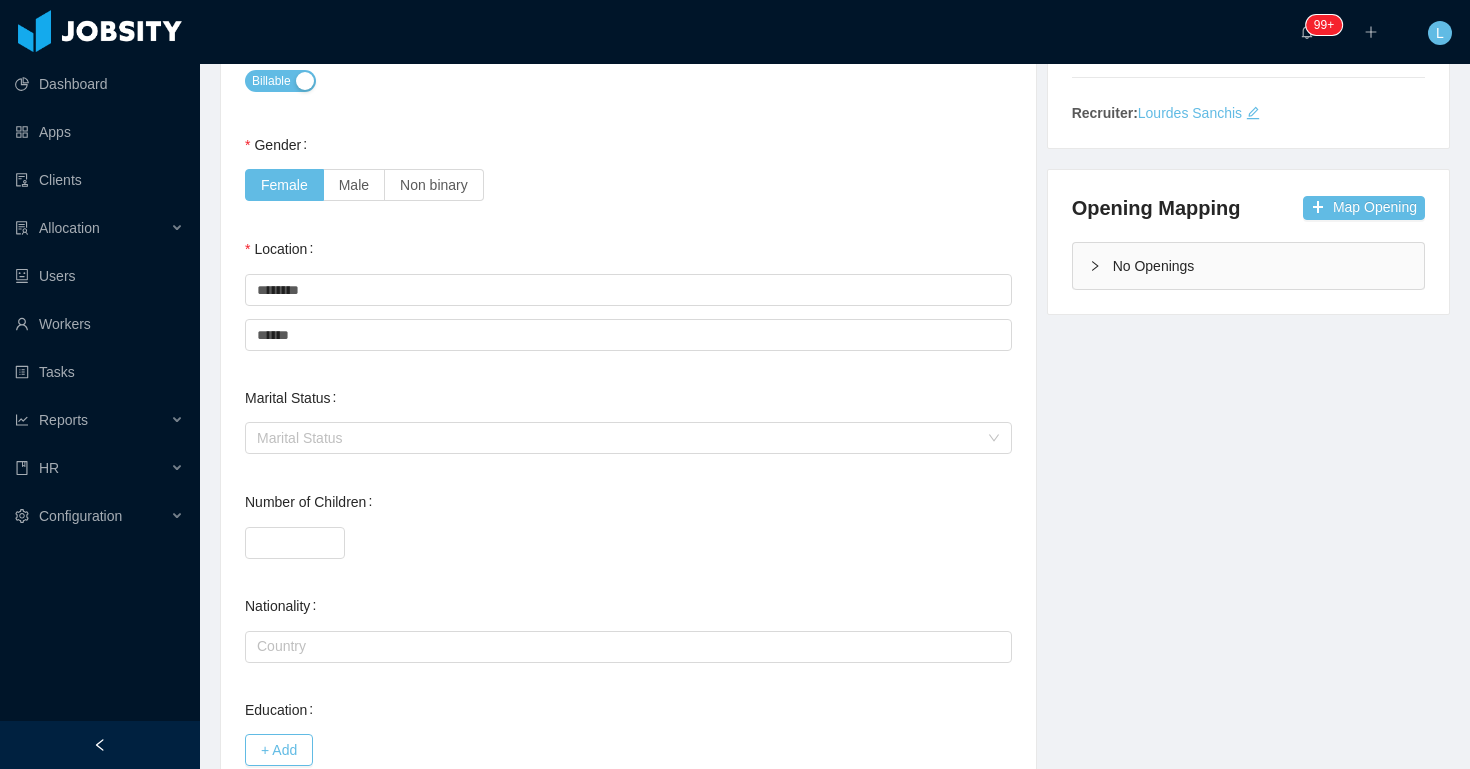scroll, scrollTop: 579, scrollLeft: 0, axis: vertical 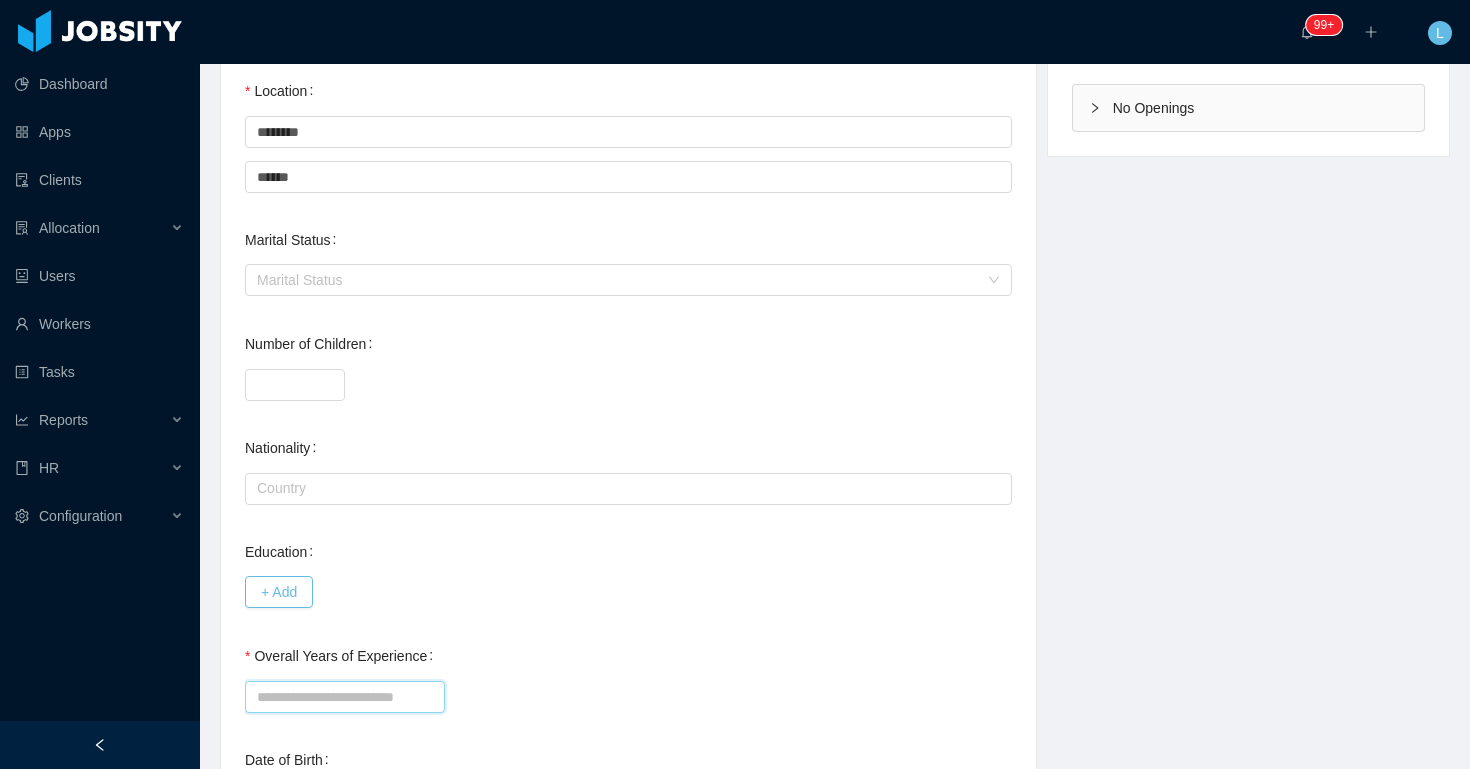 click on "Overall Years of Experience" at bounding box center (345, 697) 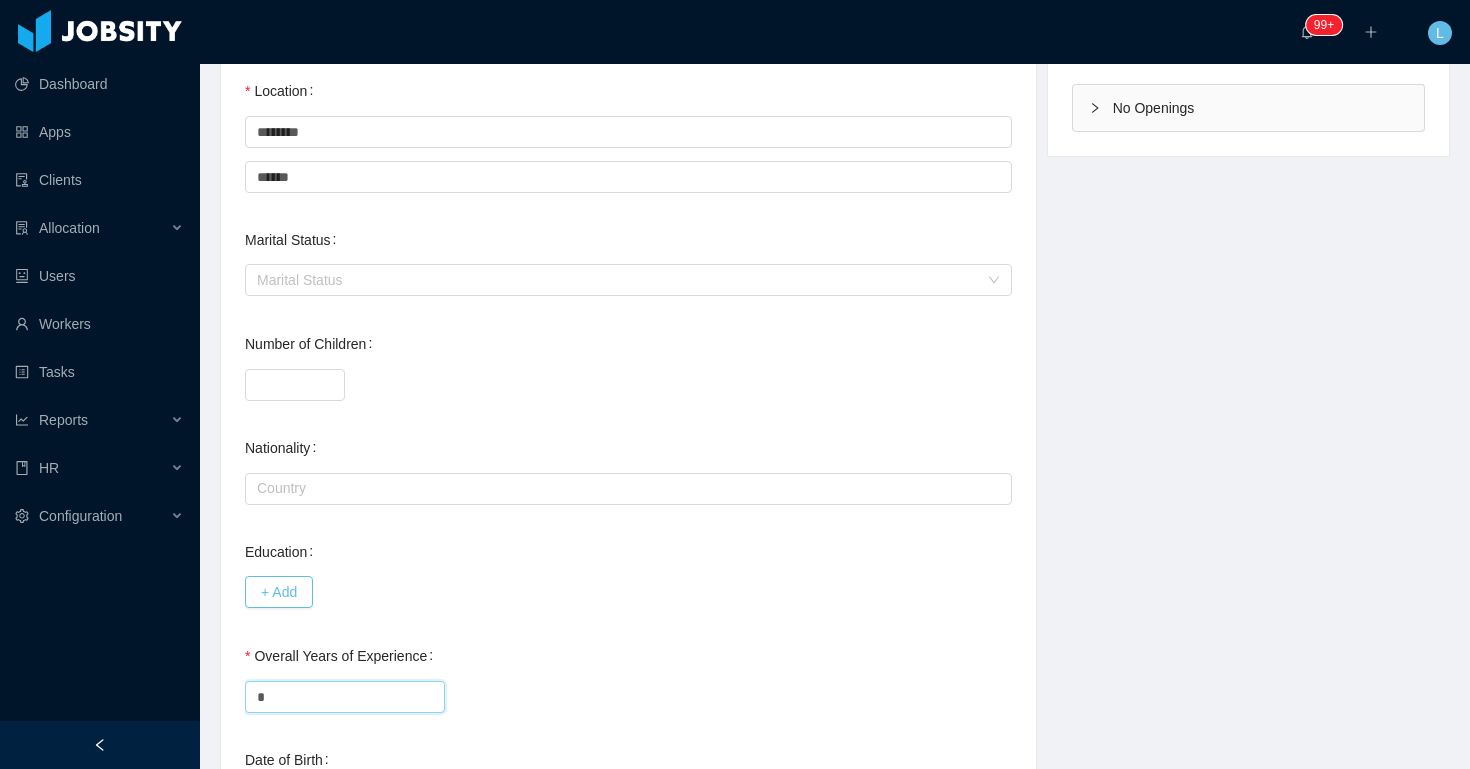 type on "*" 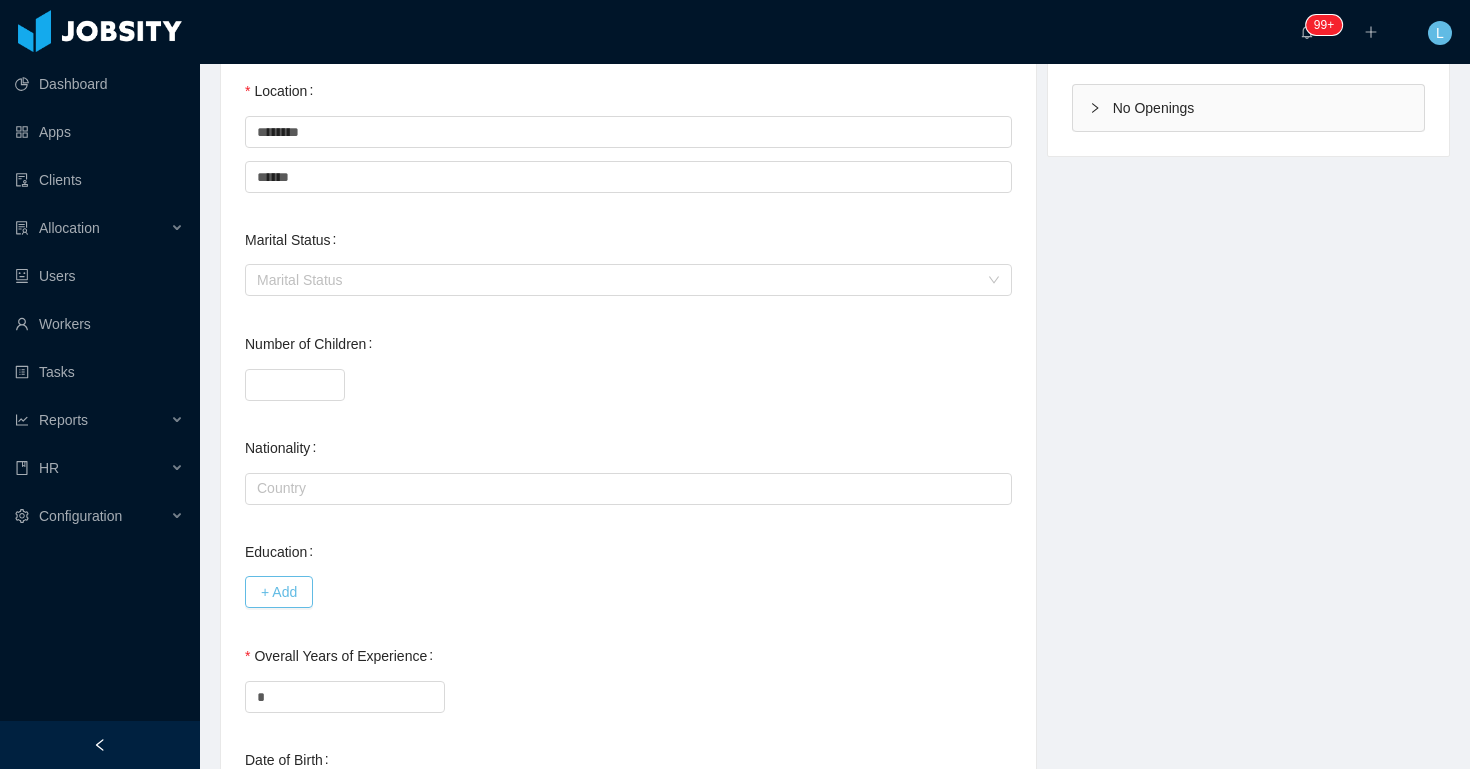 click on "Education + Add" at bounding box center [628, 572] 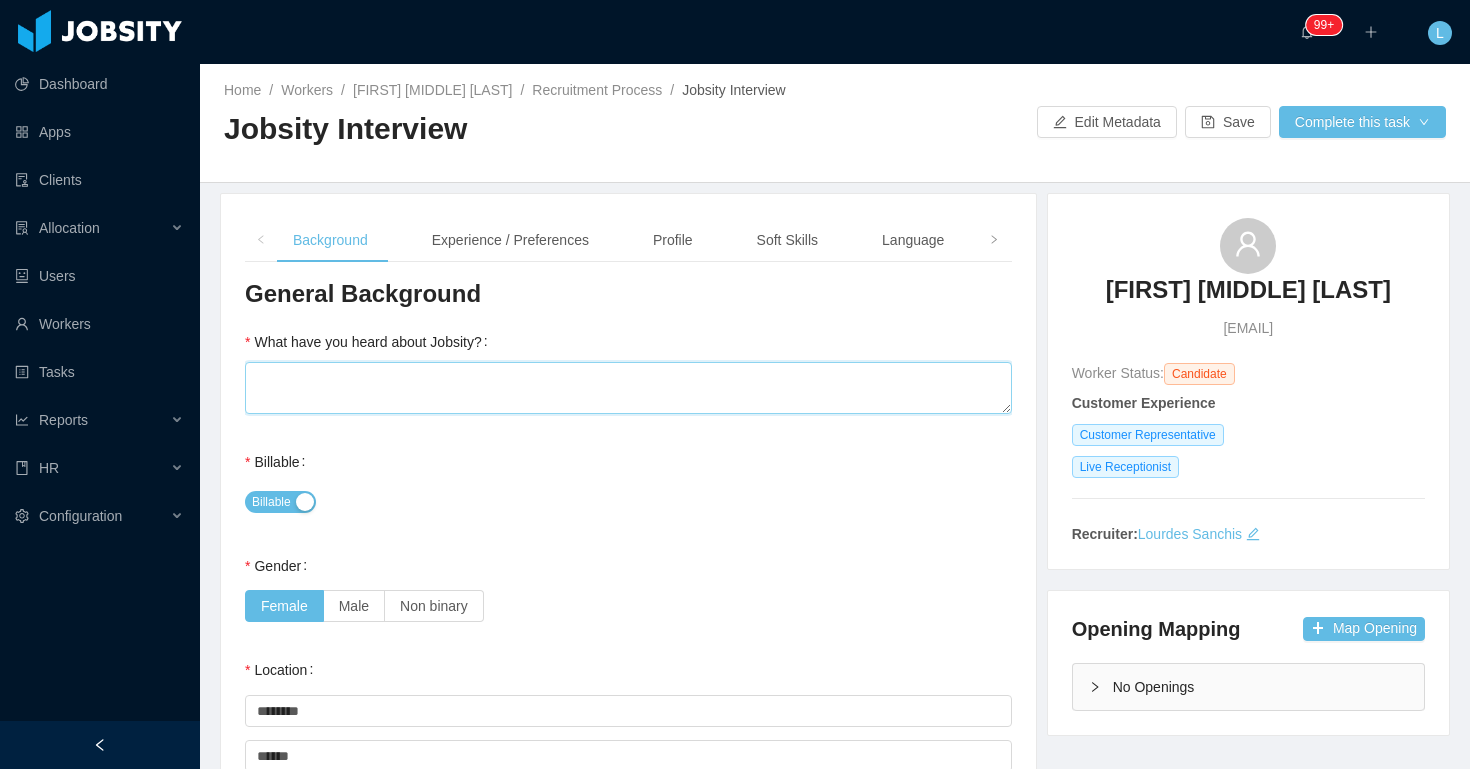 click on "What have you heard about Jobsity?" at bounding box center [628, 388] 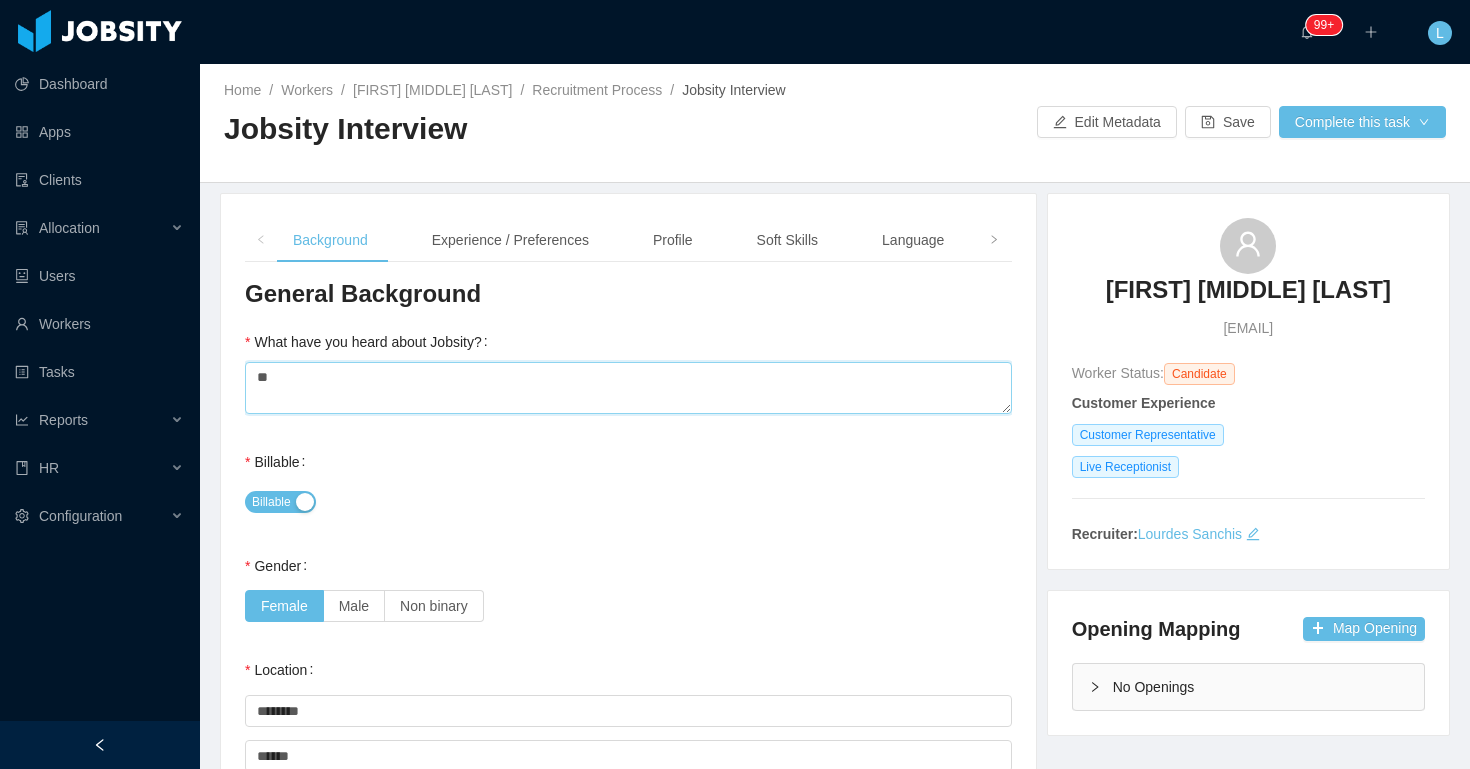 type on "**" 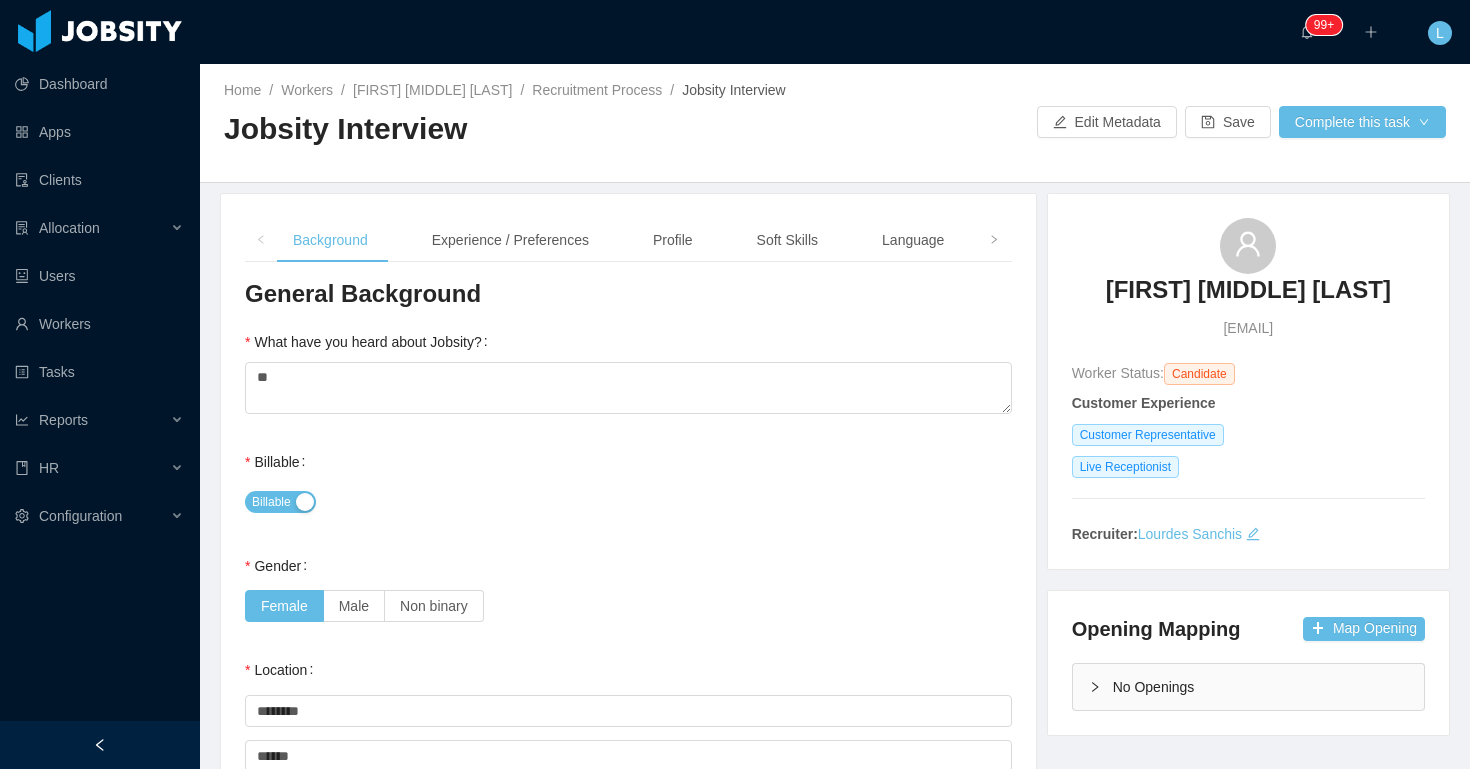 click on "Gender Female Male Non binary" at bounding box center [628, 586] 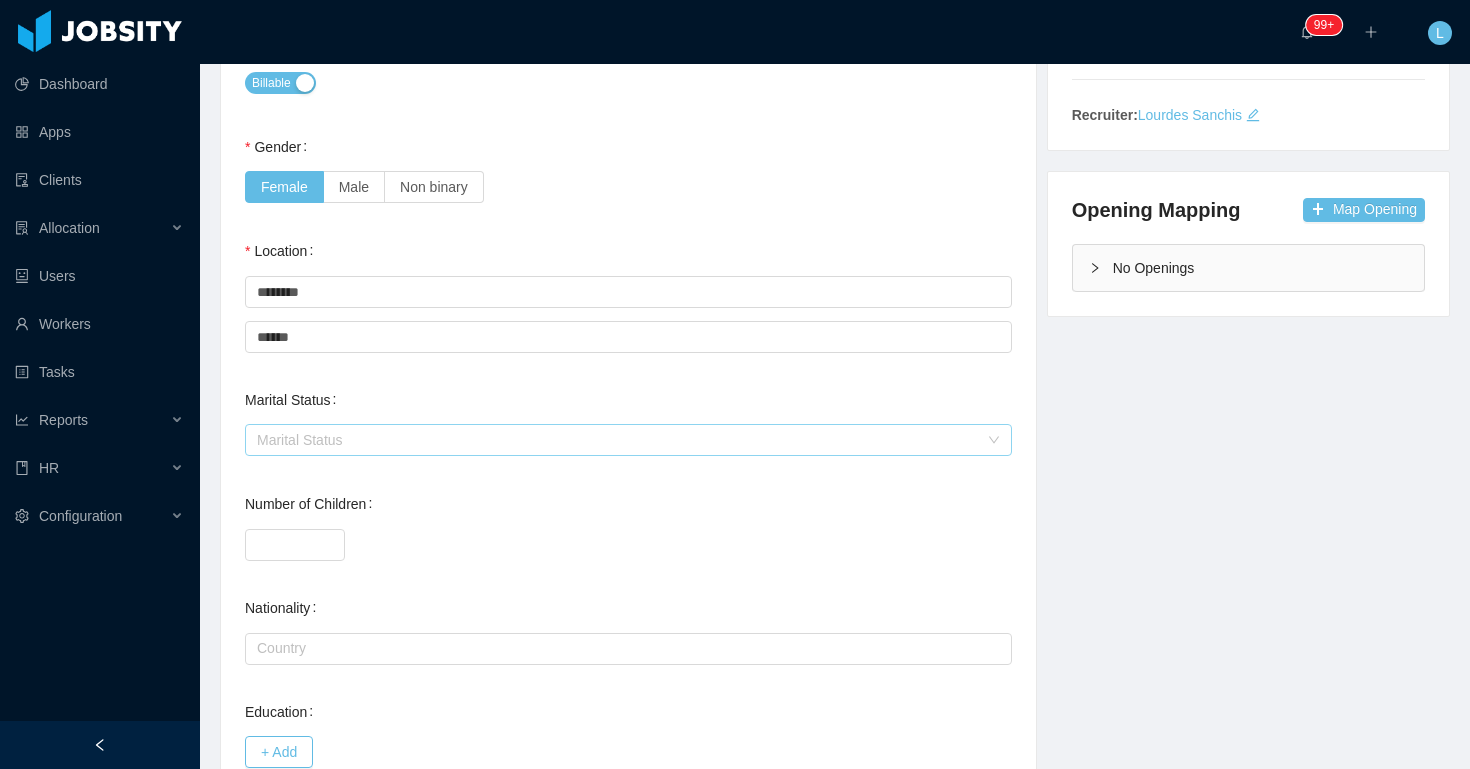 scroll, scrollTop: 0, scrollLeft: 0, axis: both 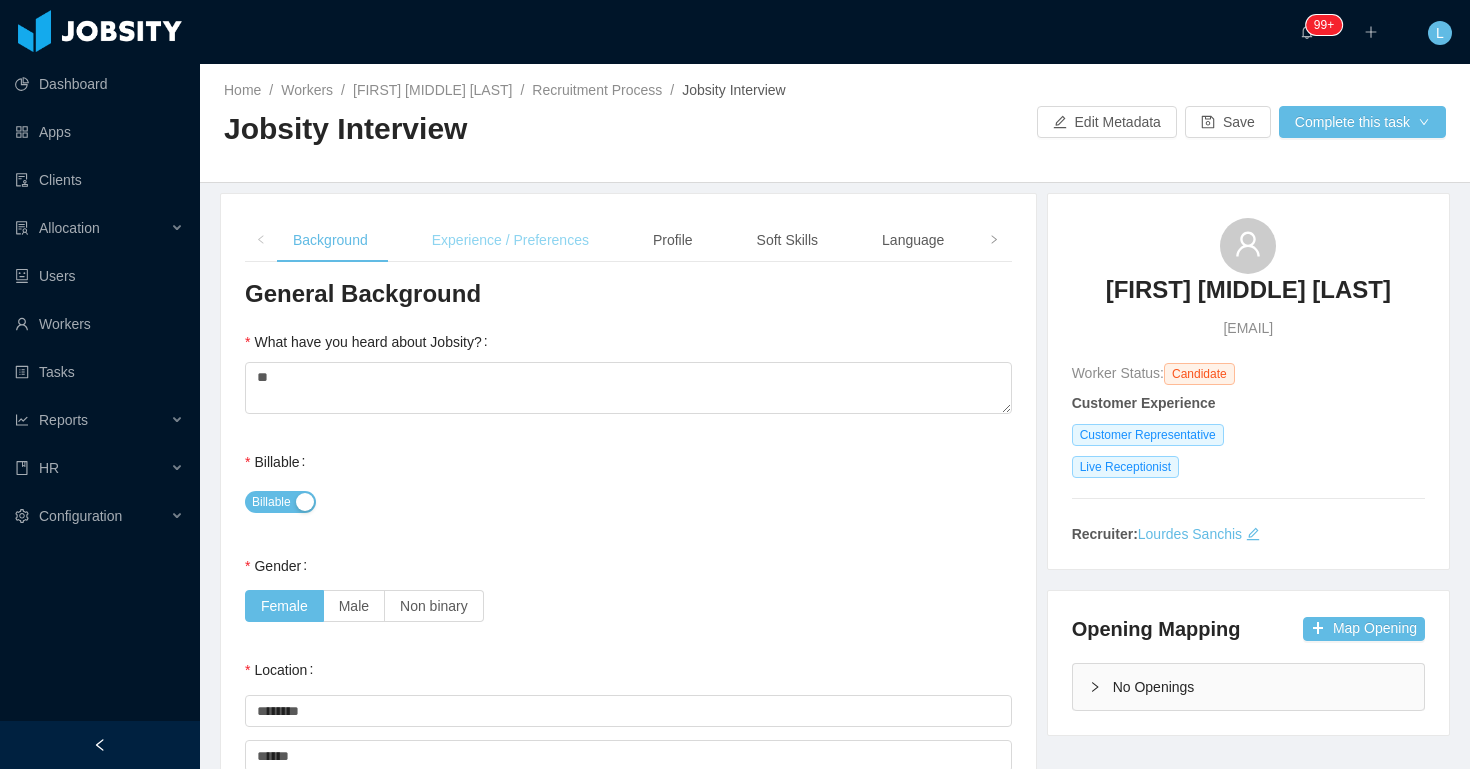 click on "Experience / Preferences" at bounding box center [510, 240] 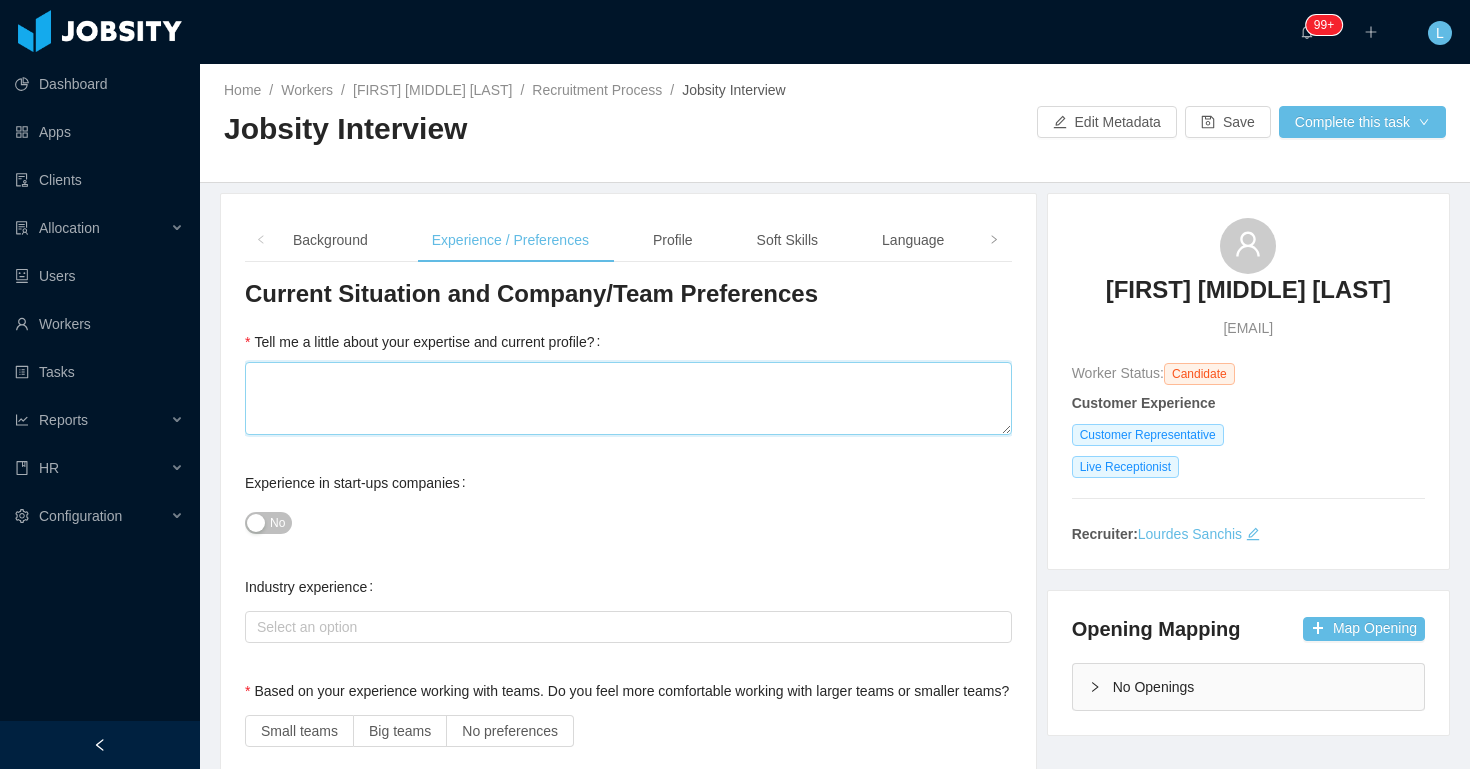 click on "Tell me a little about your expertise and current profile?" at bounding box center (628, 398) 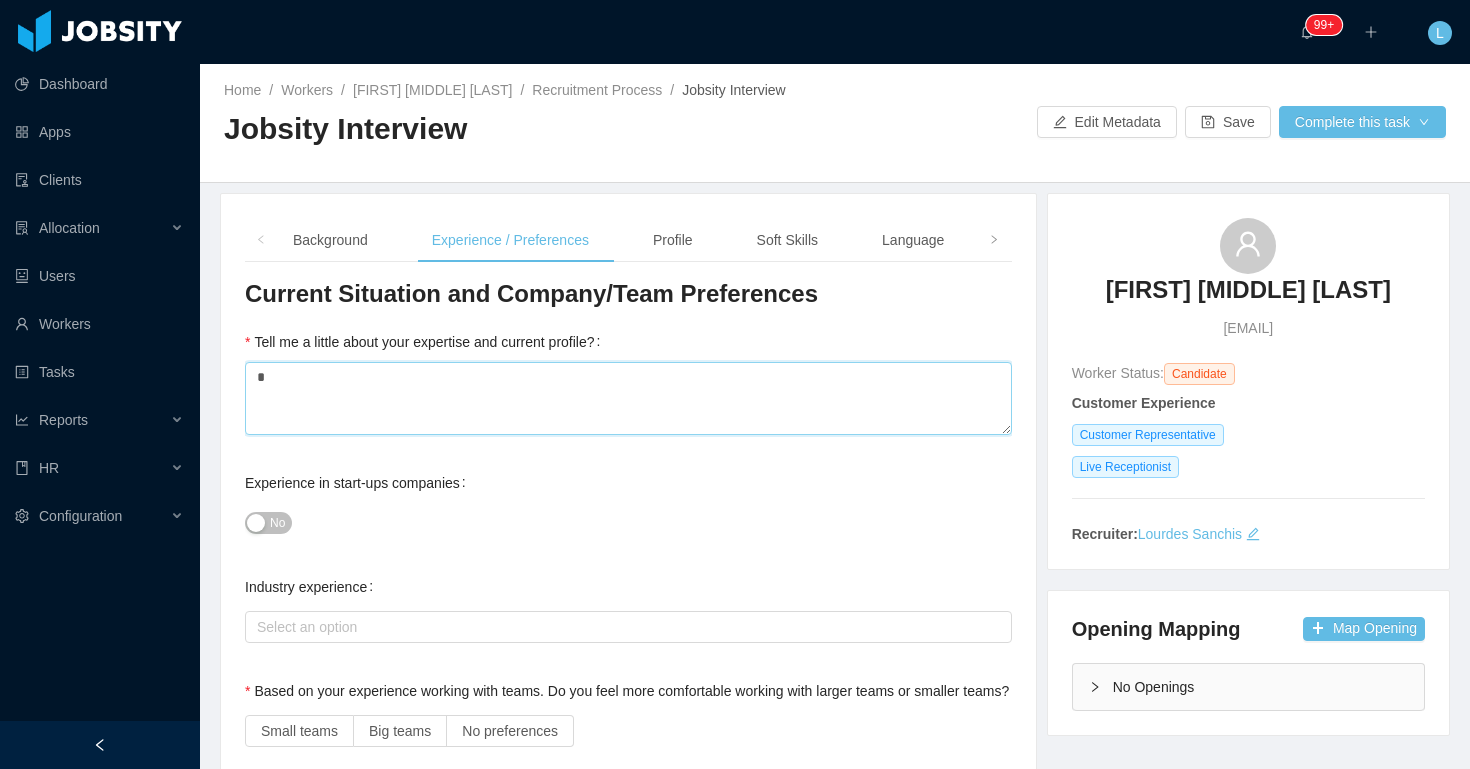 type 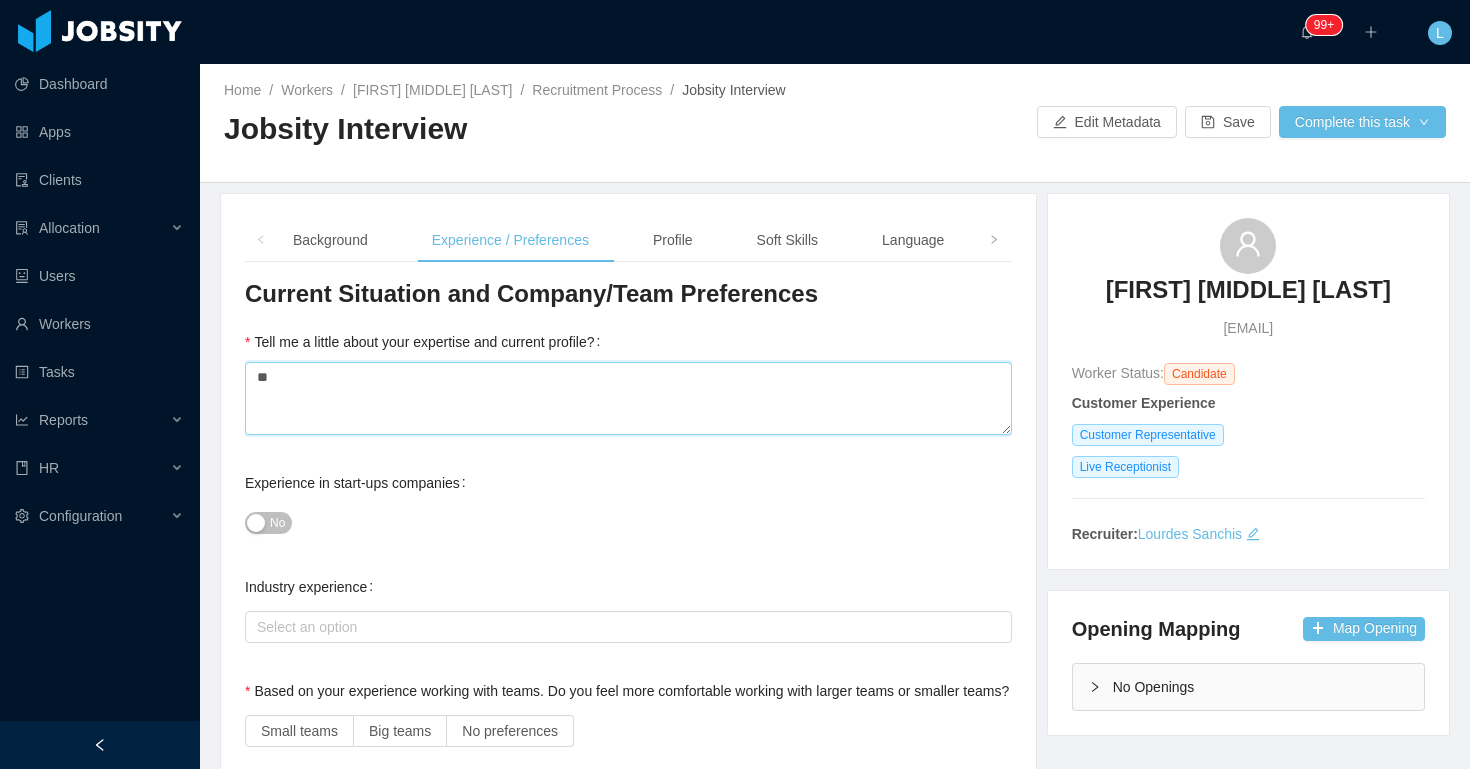 type 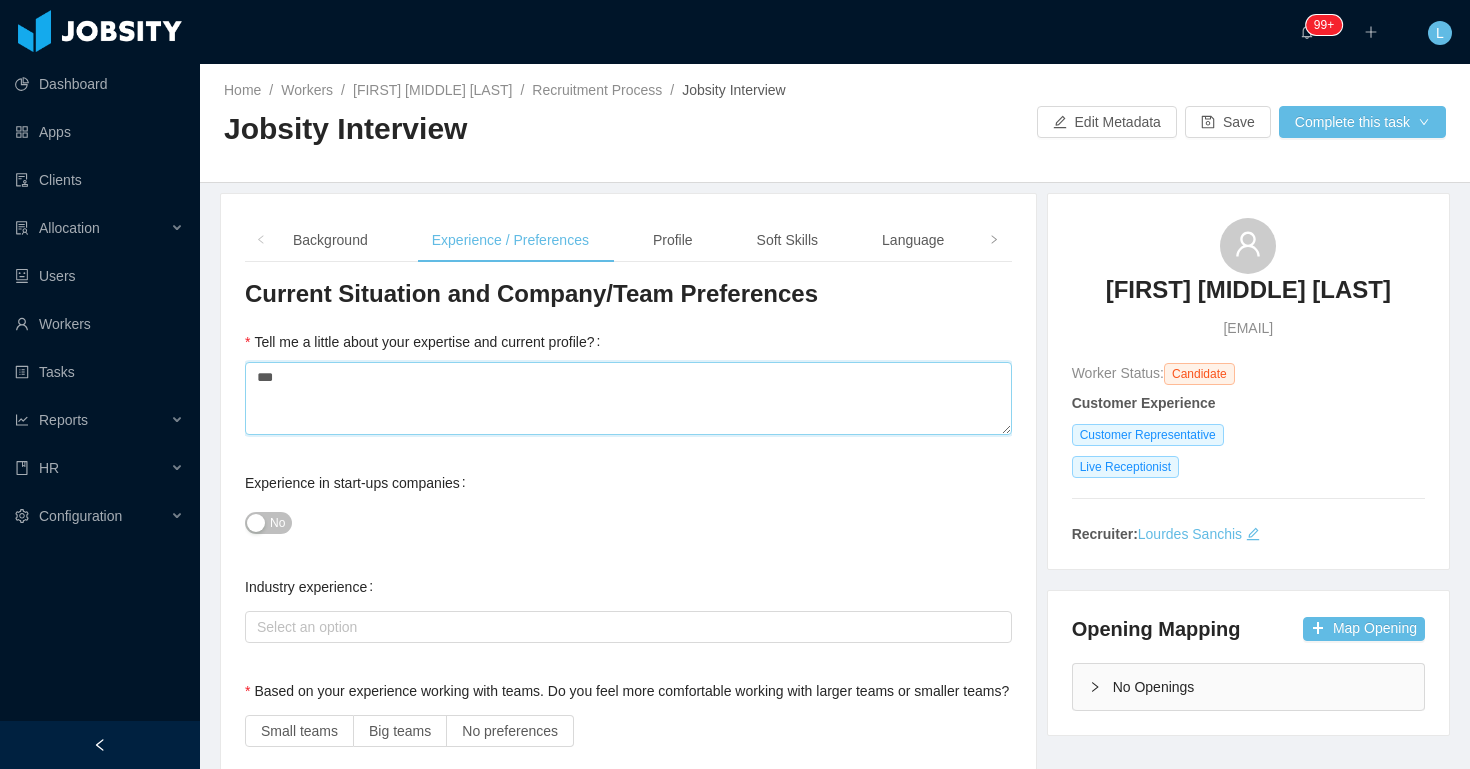 type 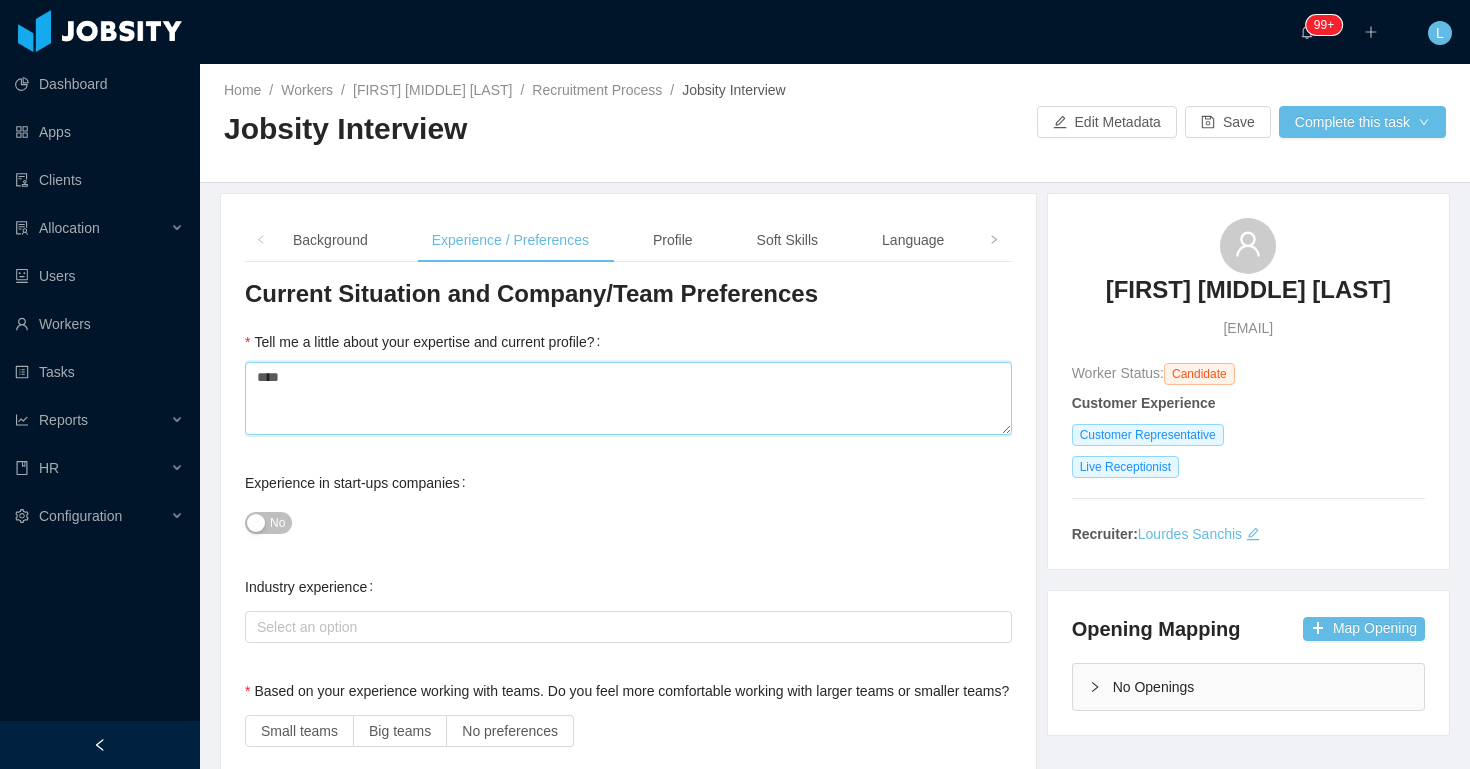 type 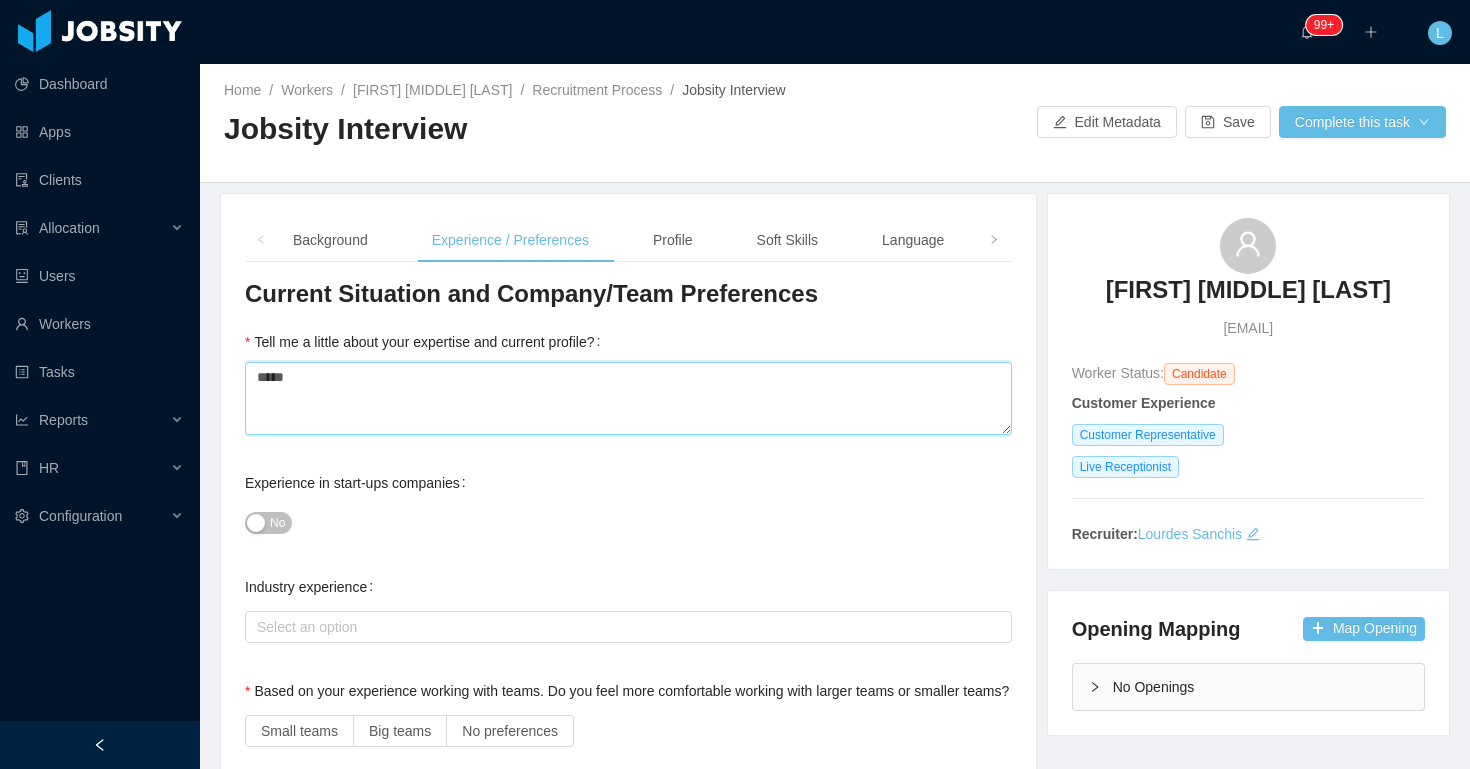type 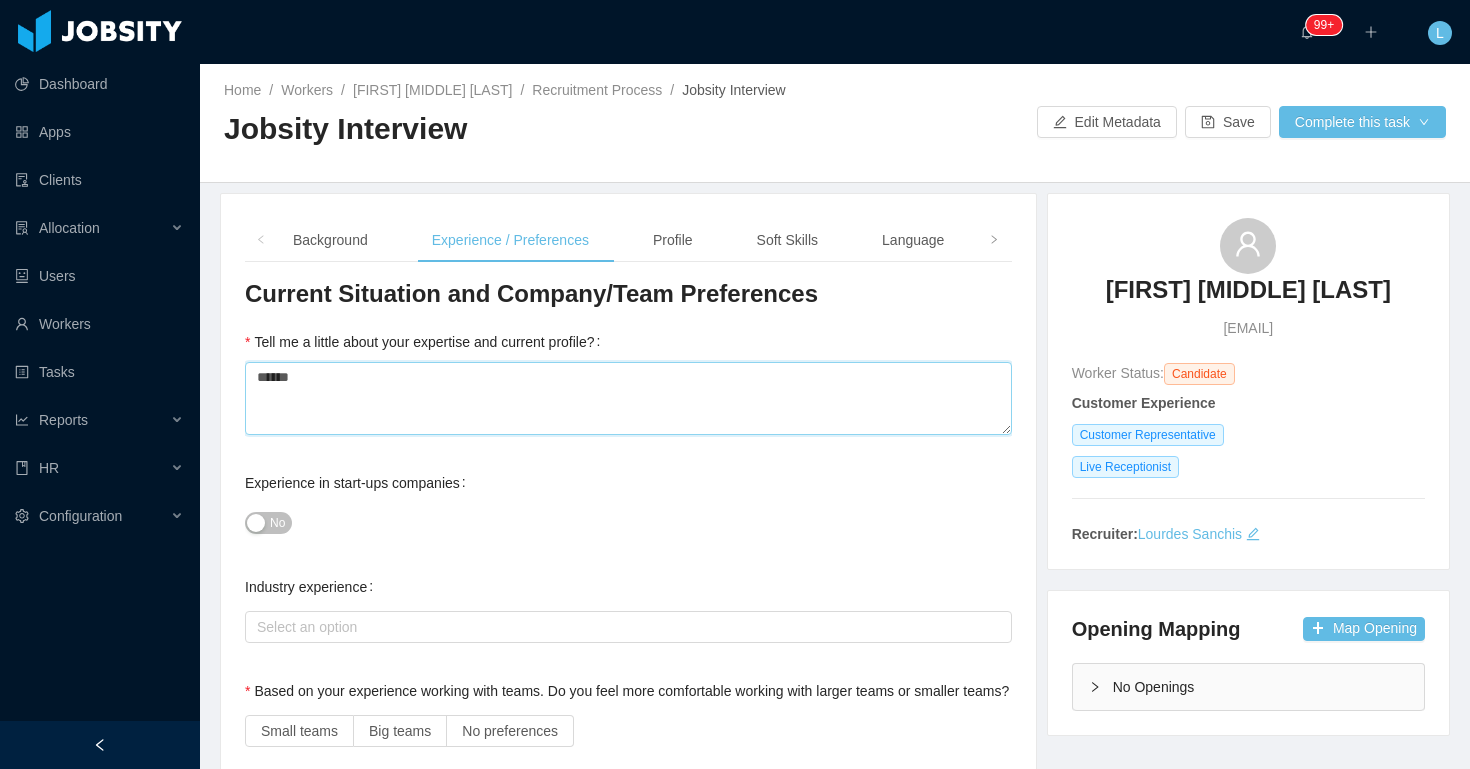 type 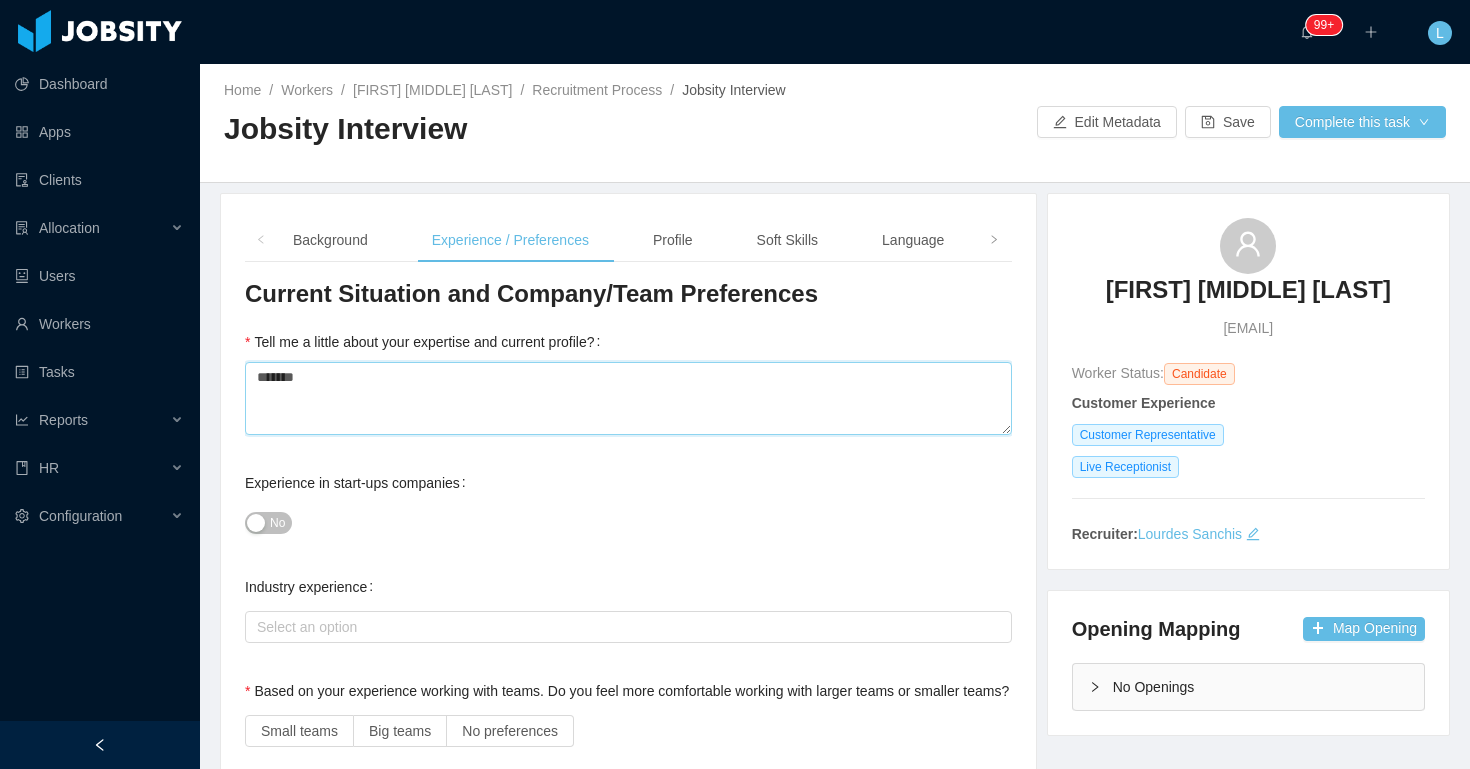type 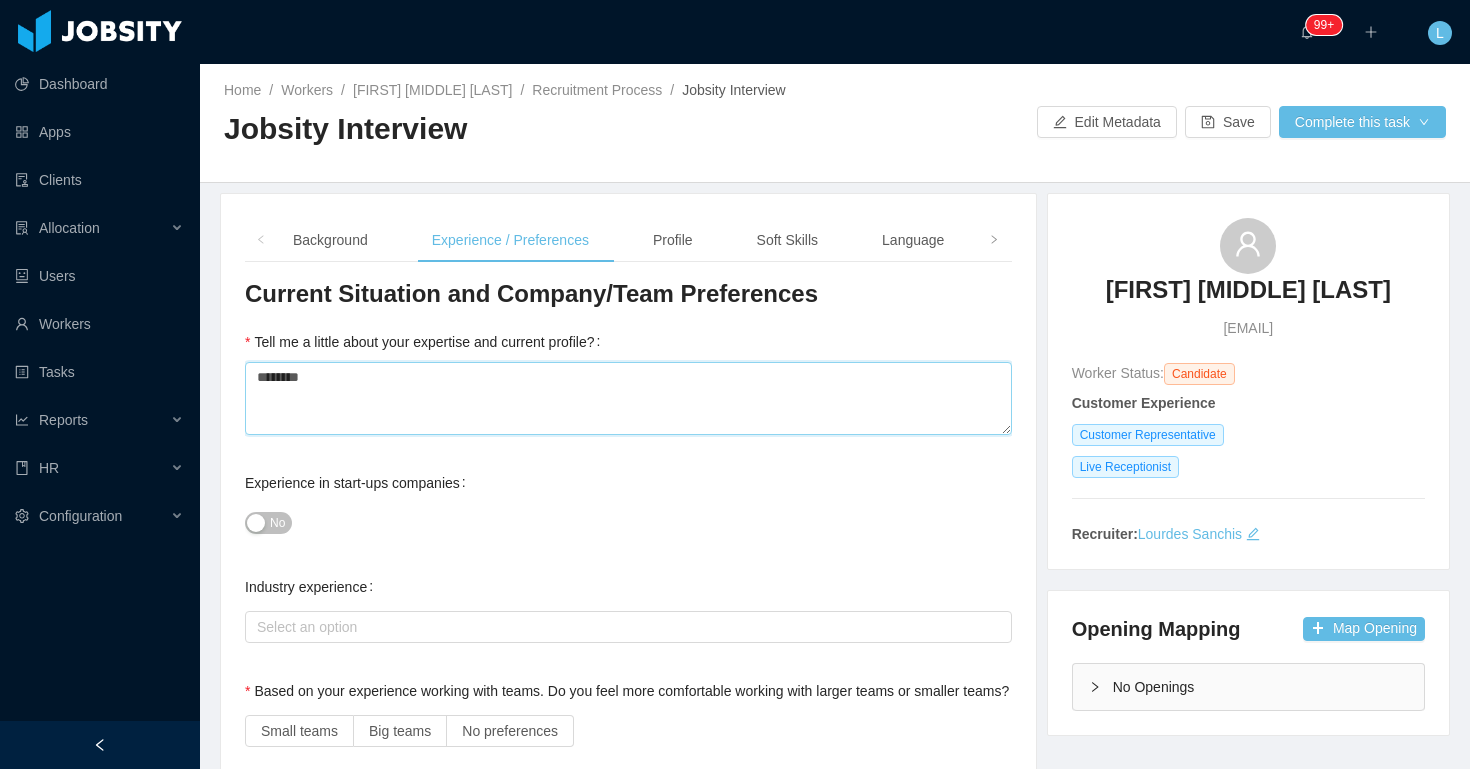 type on "*********" 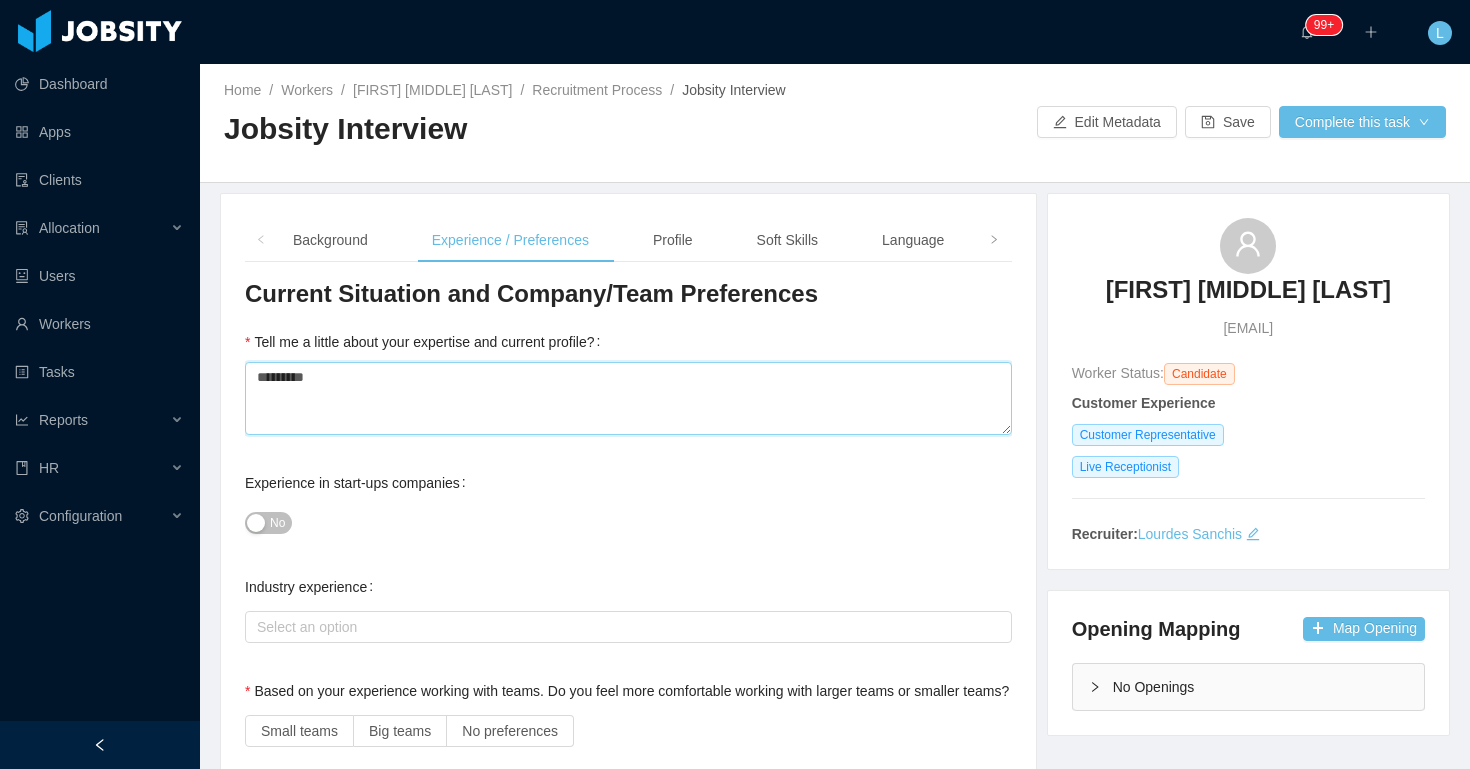 type 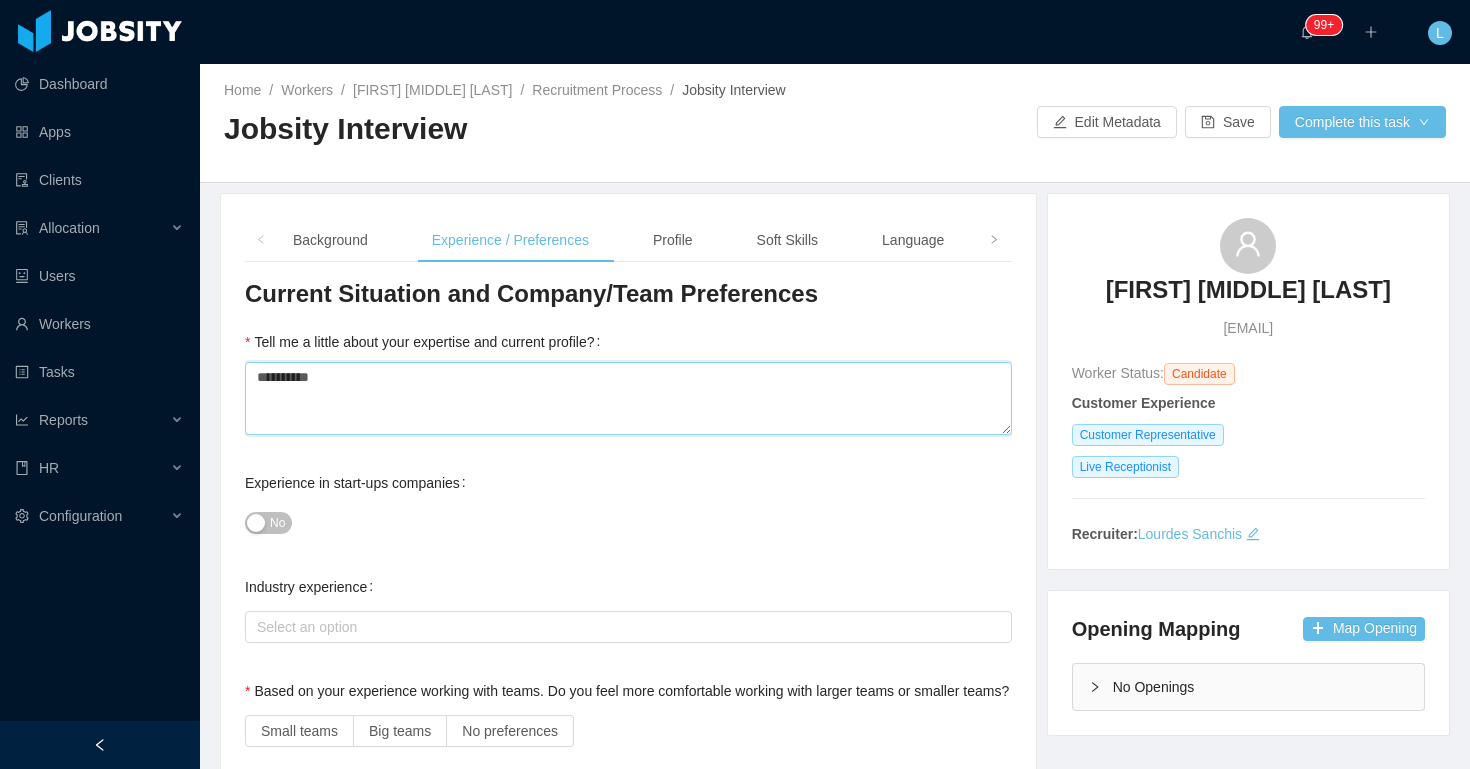 type 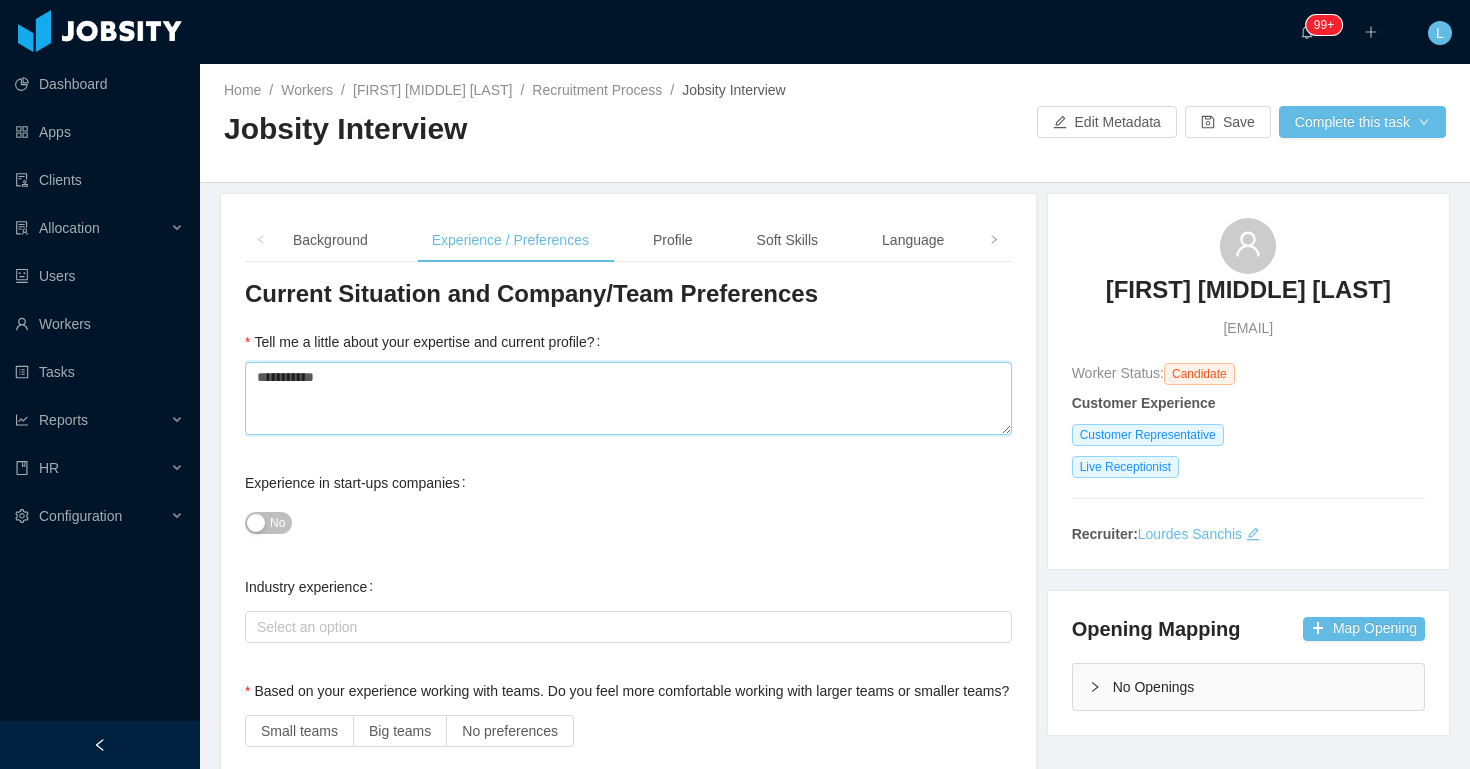 type 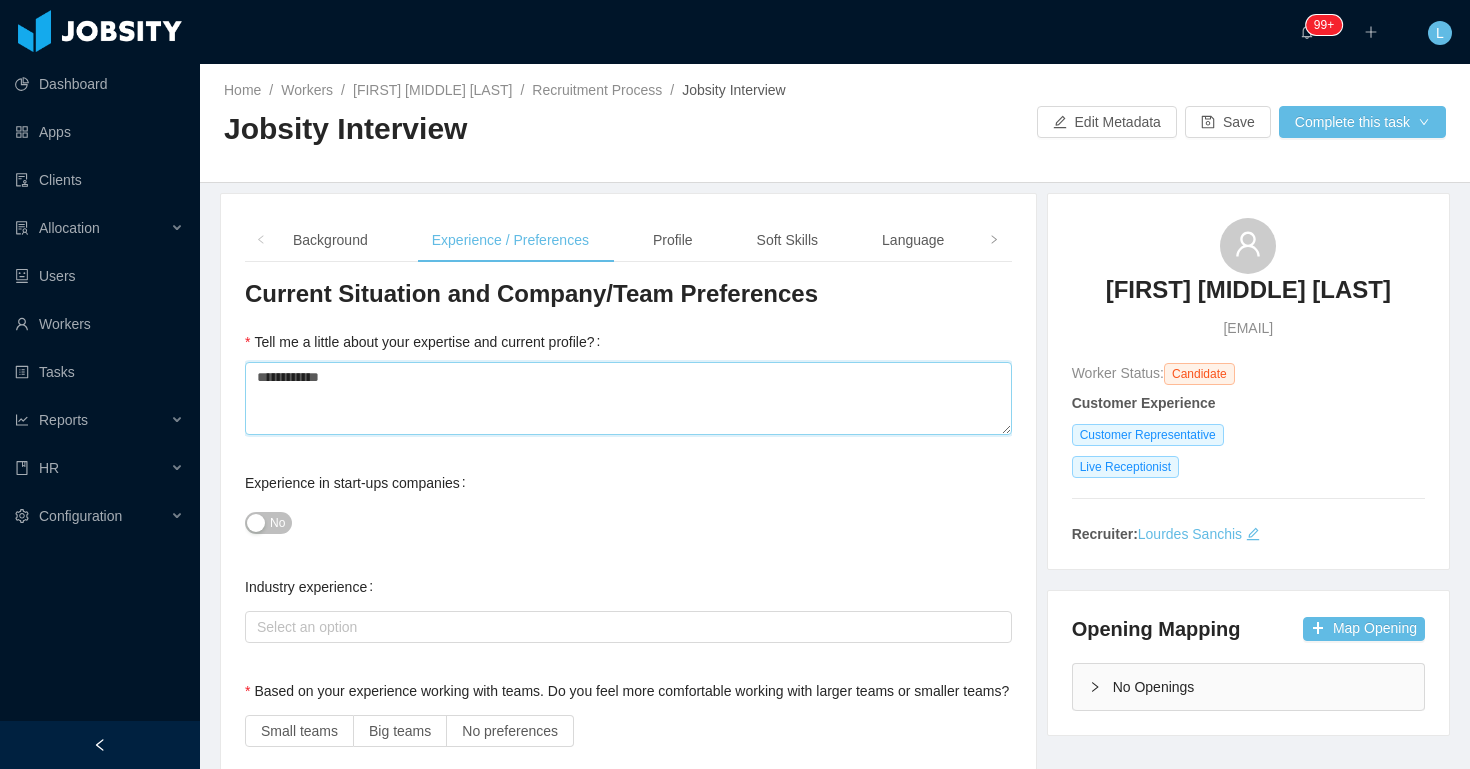 type 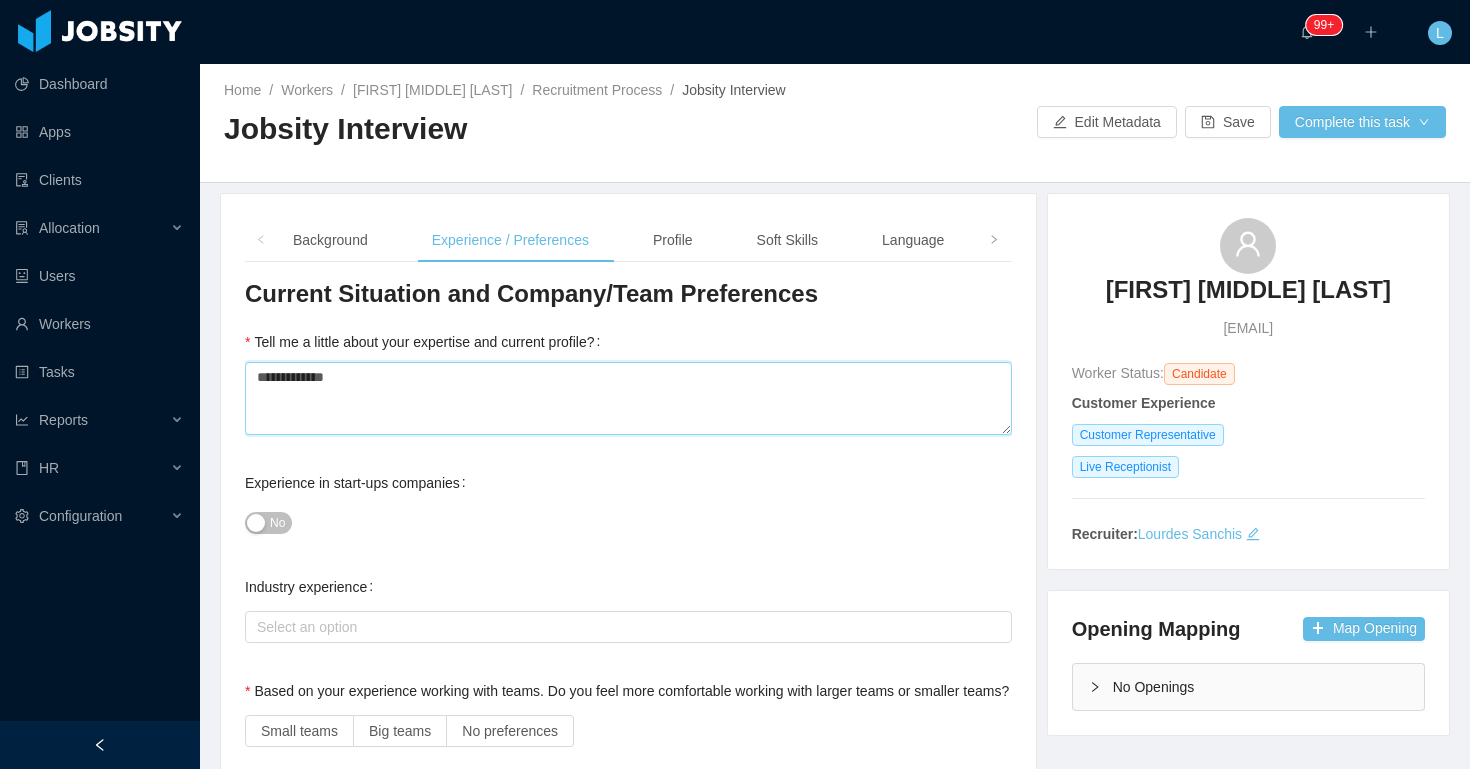type 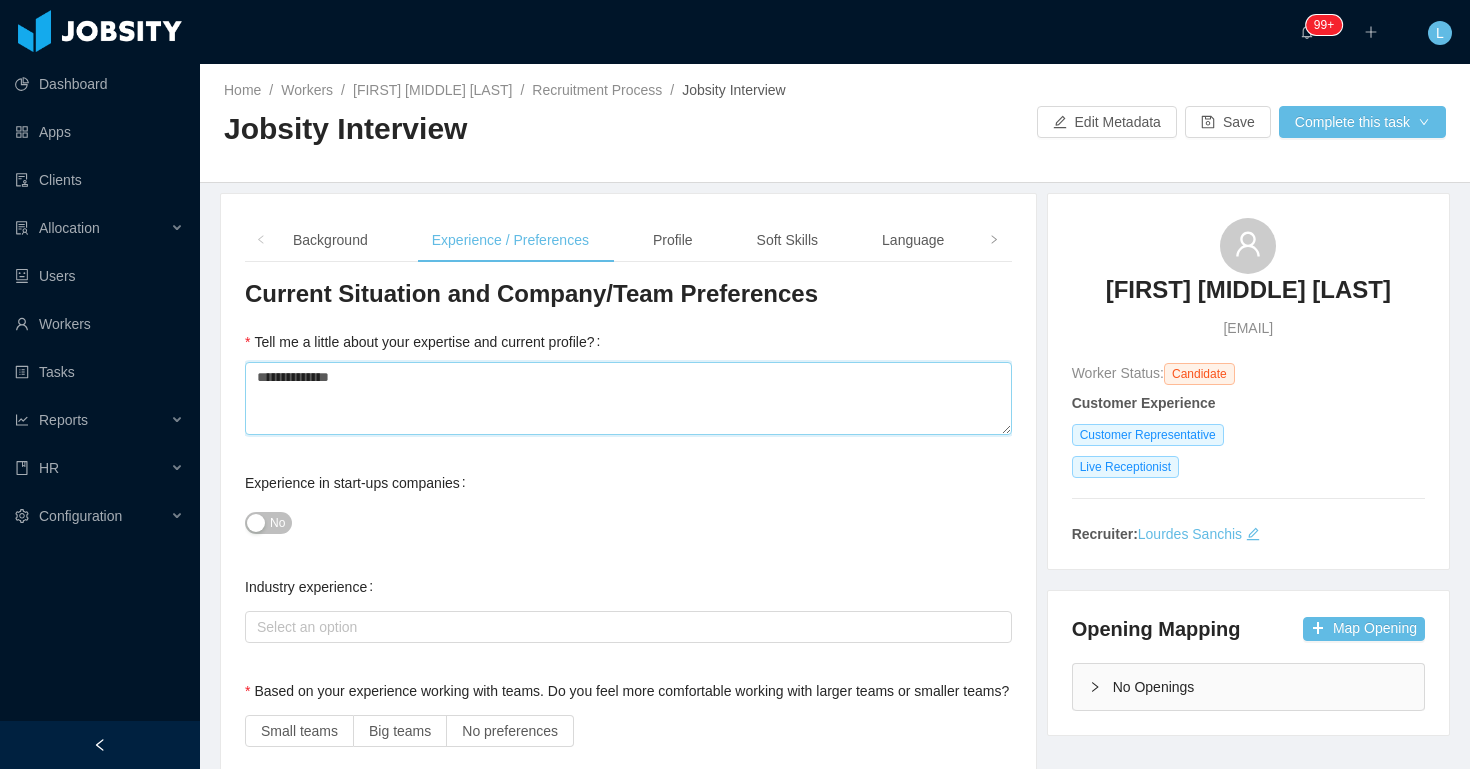 type 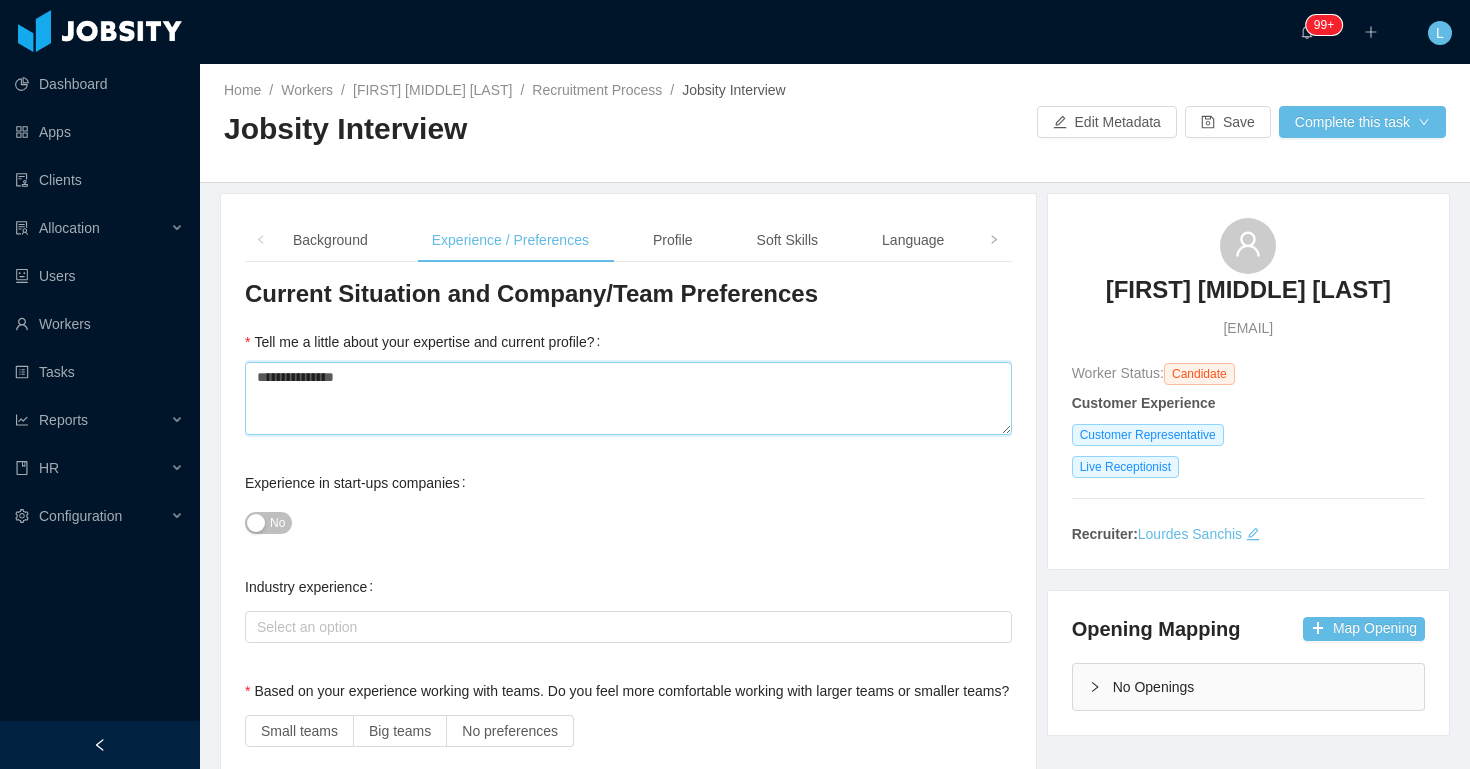 type 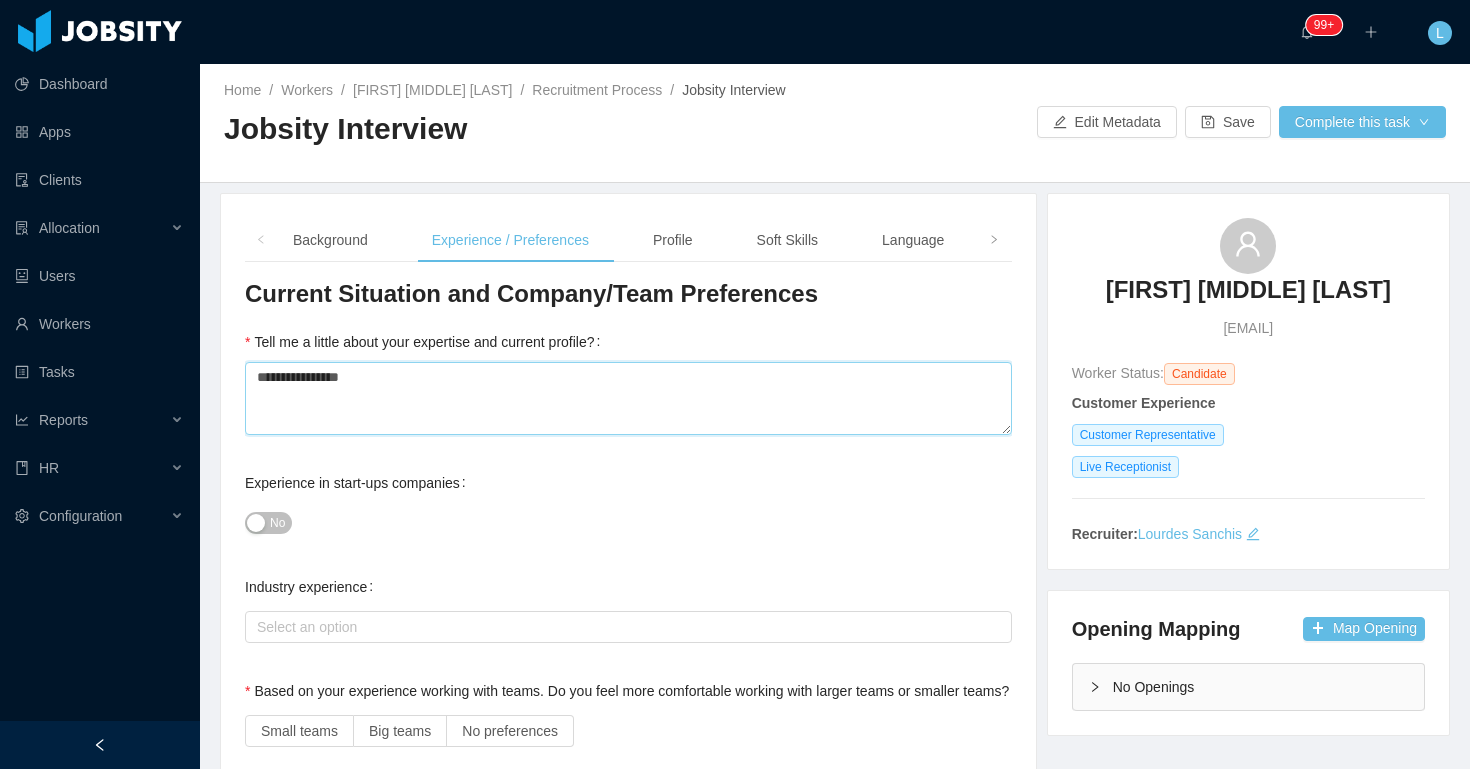 type 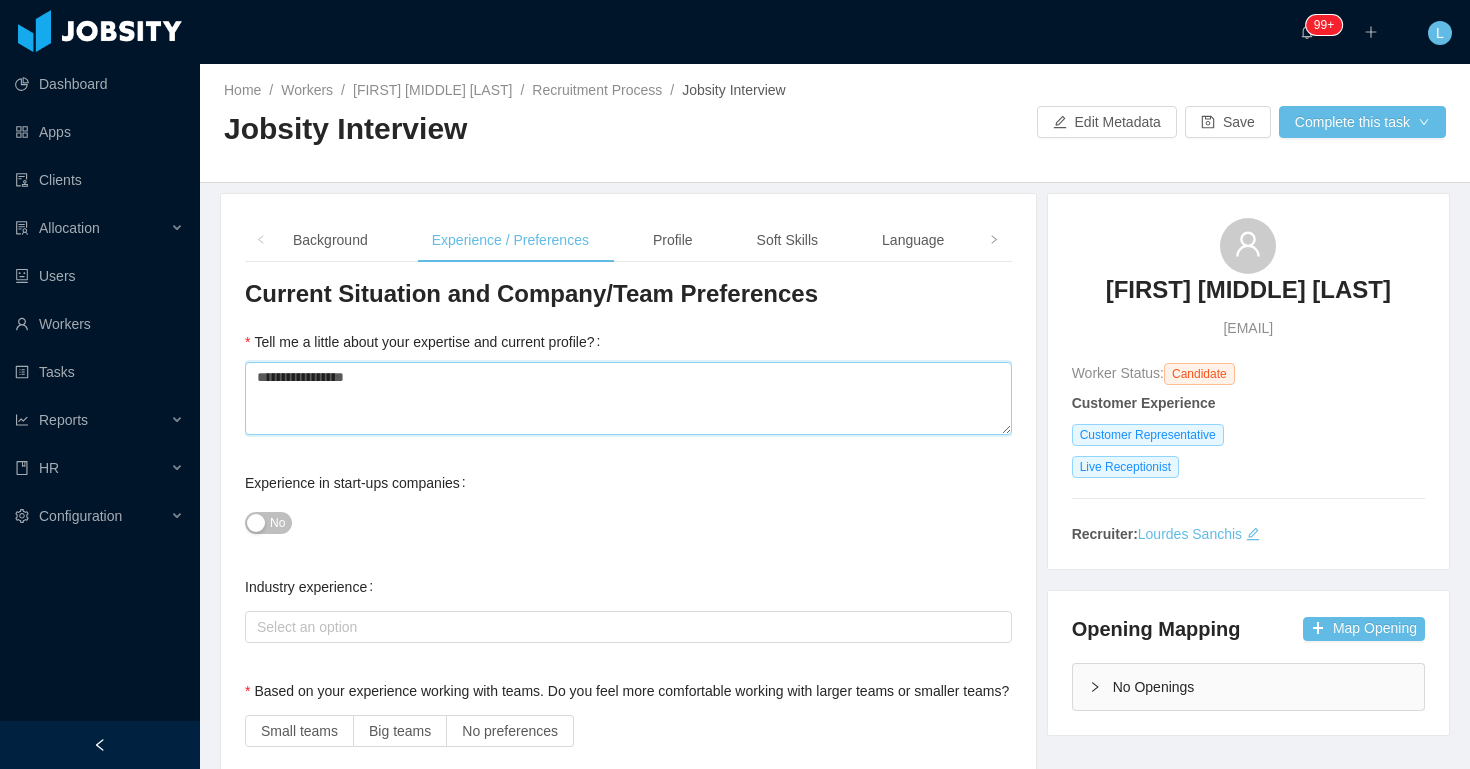 type 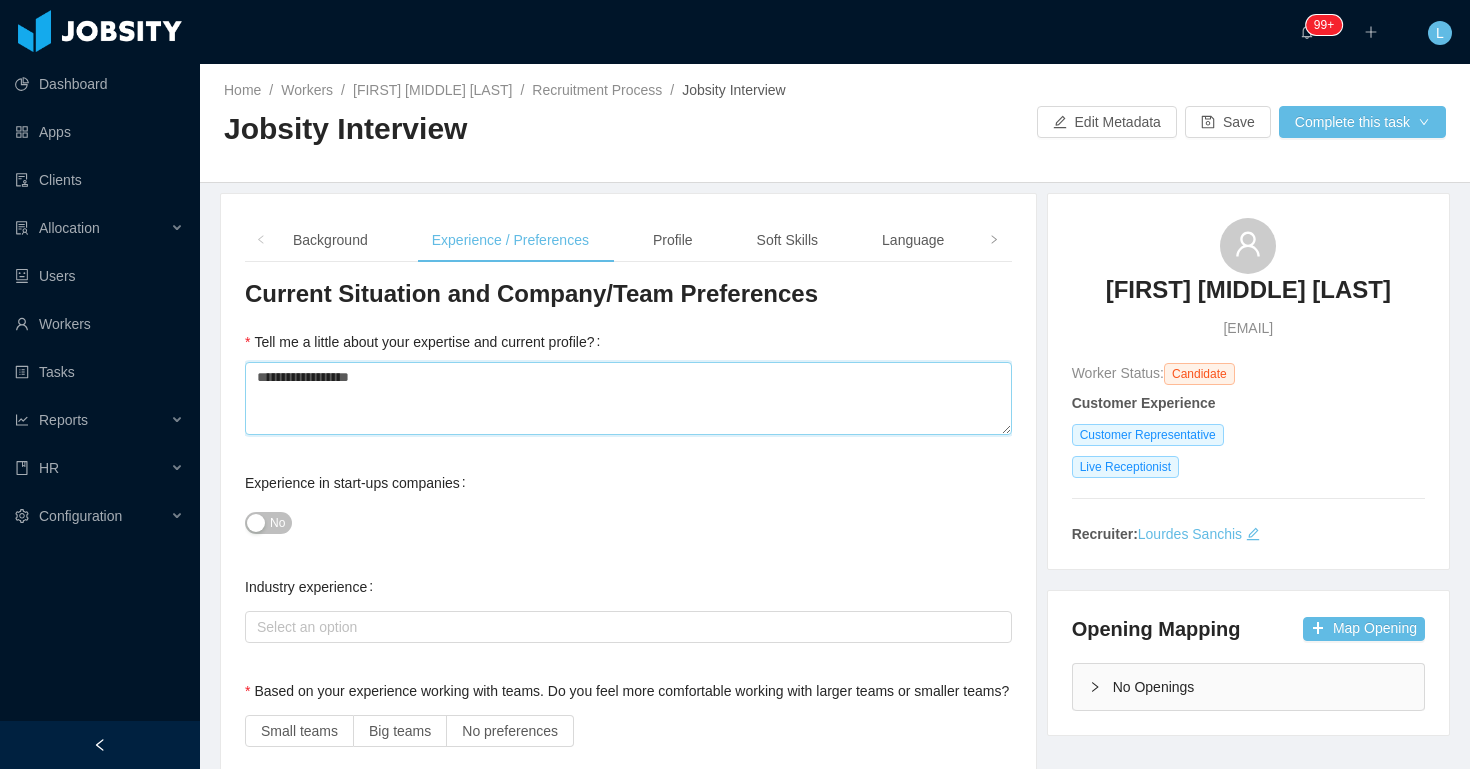type 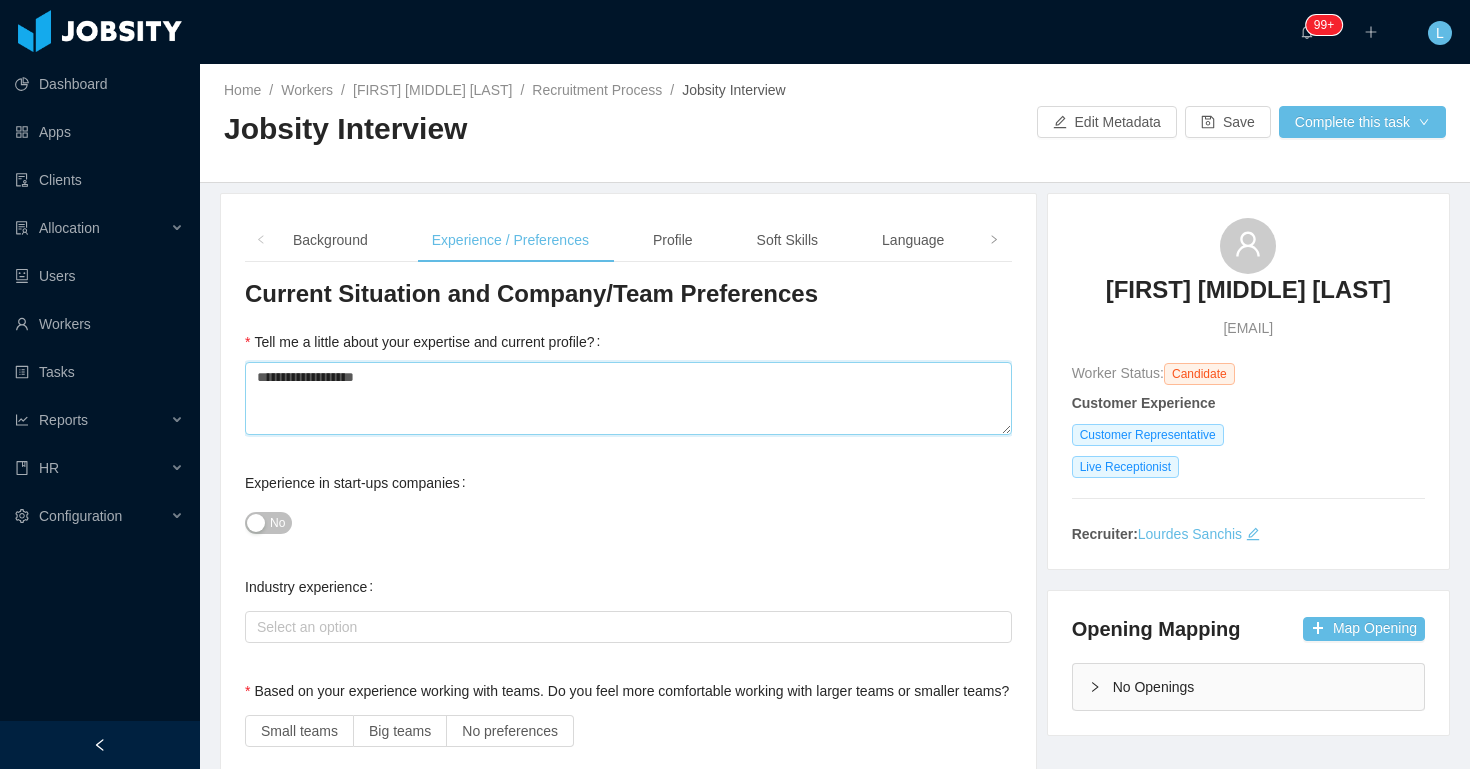 type 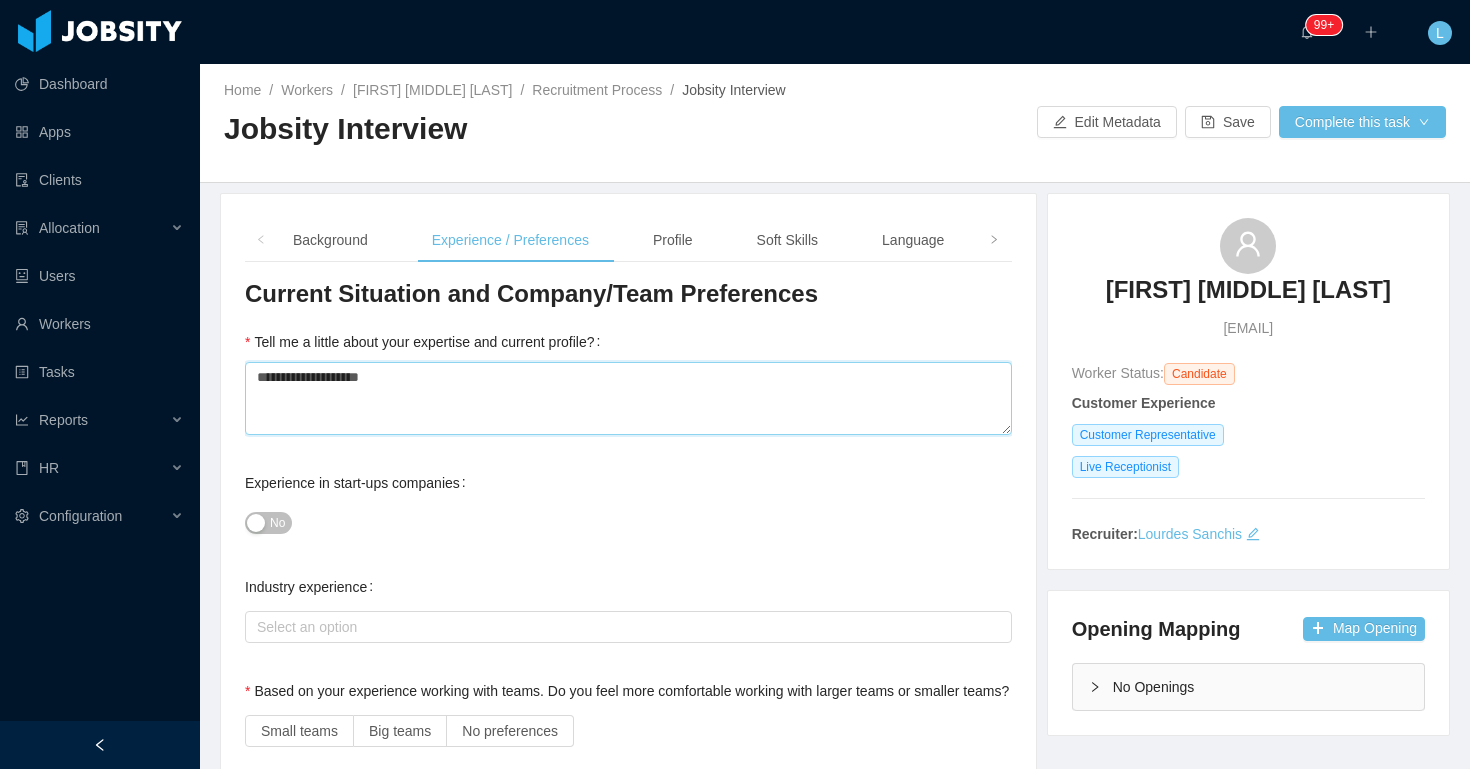 type 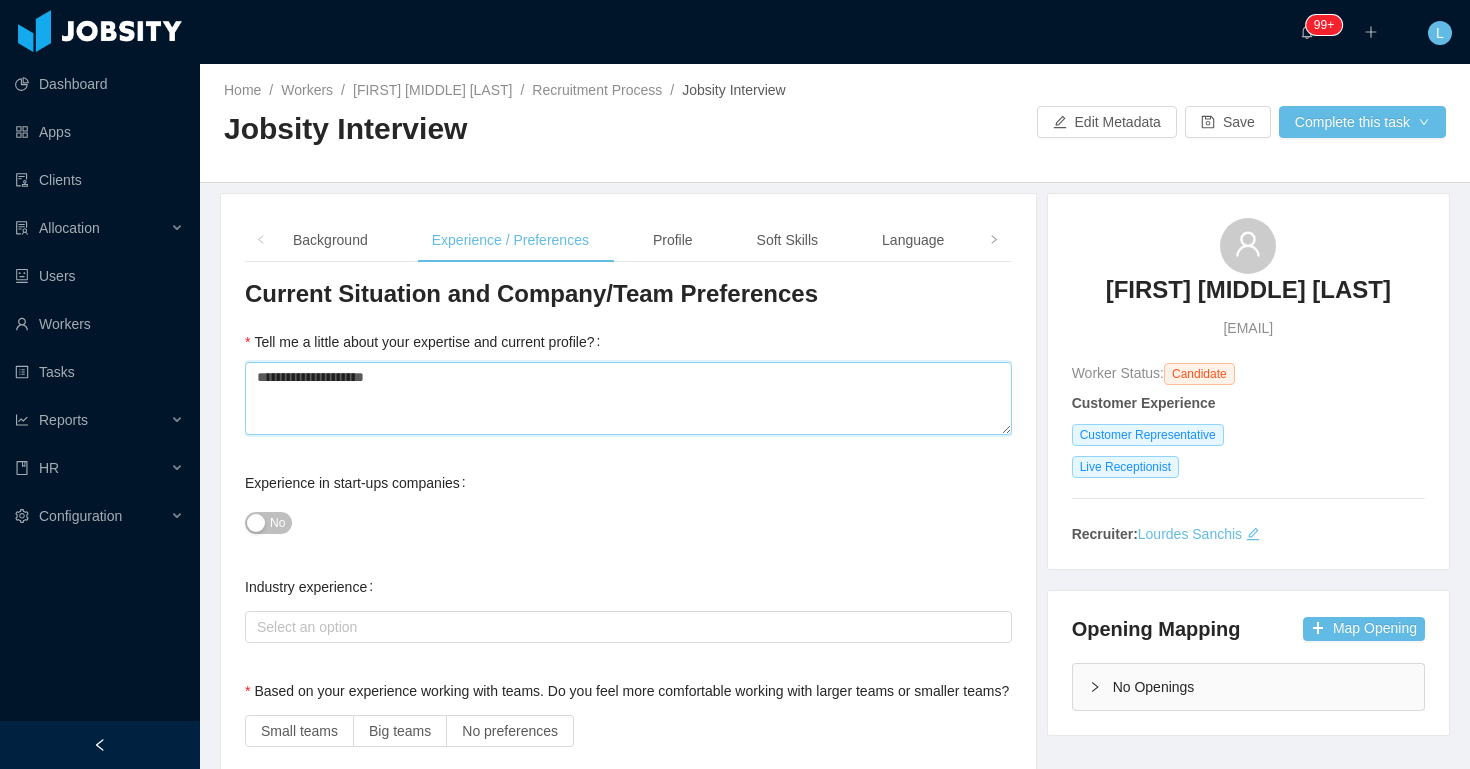 type 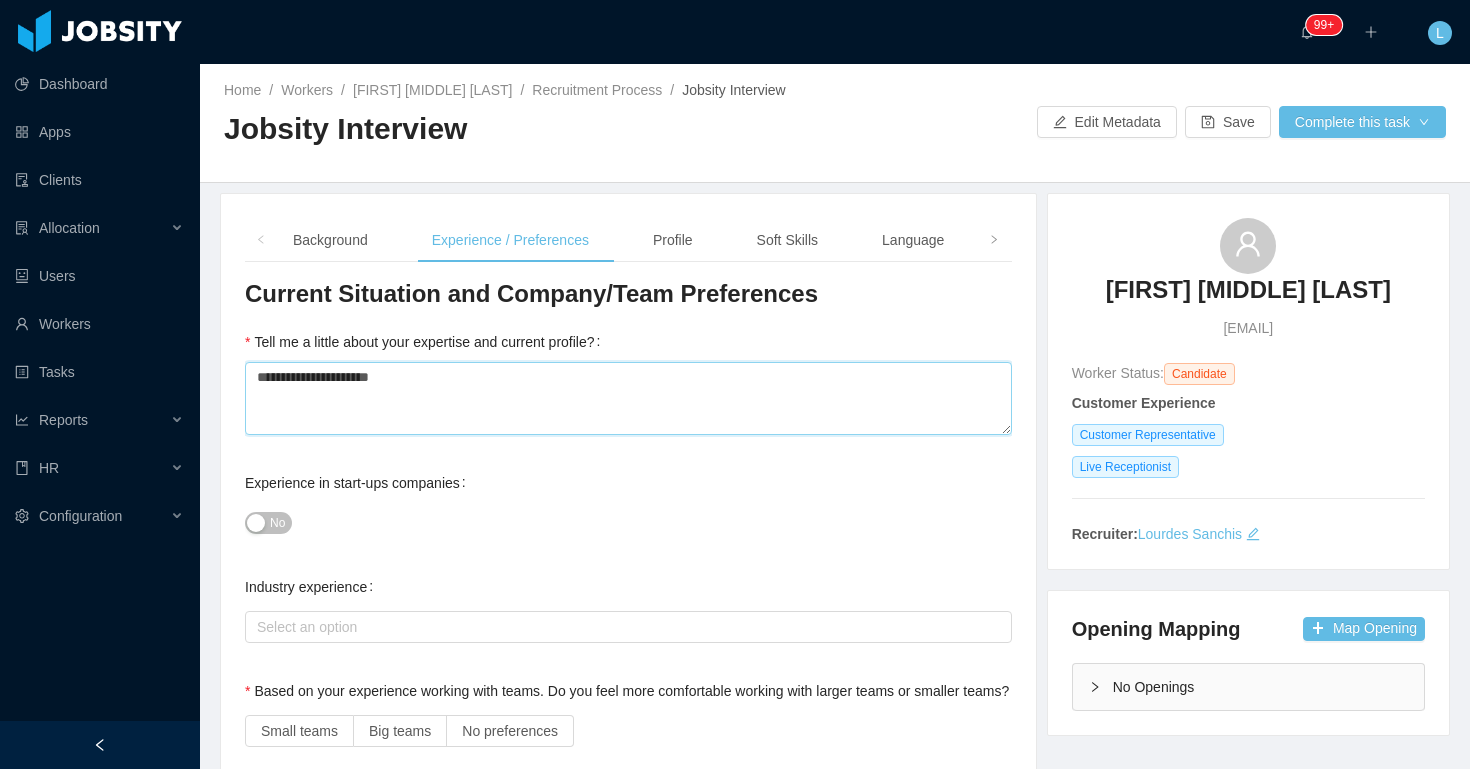 type 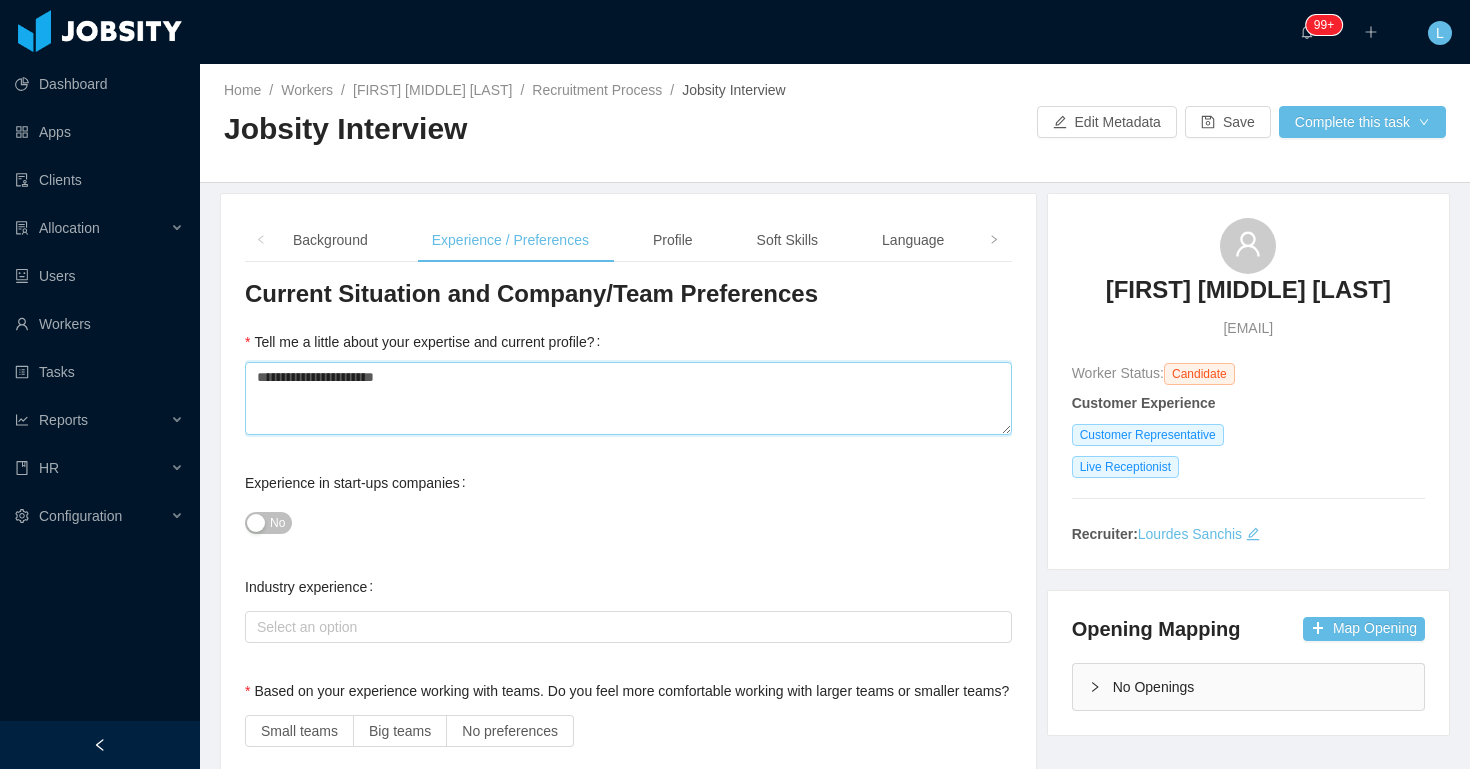 type 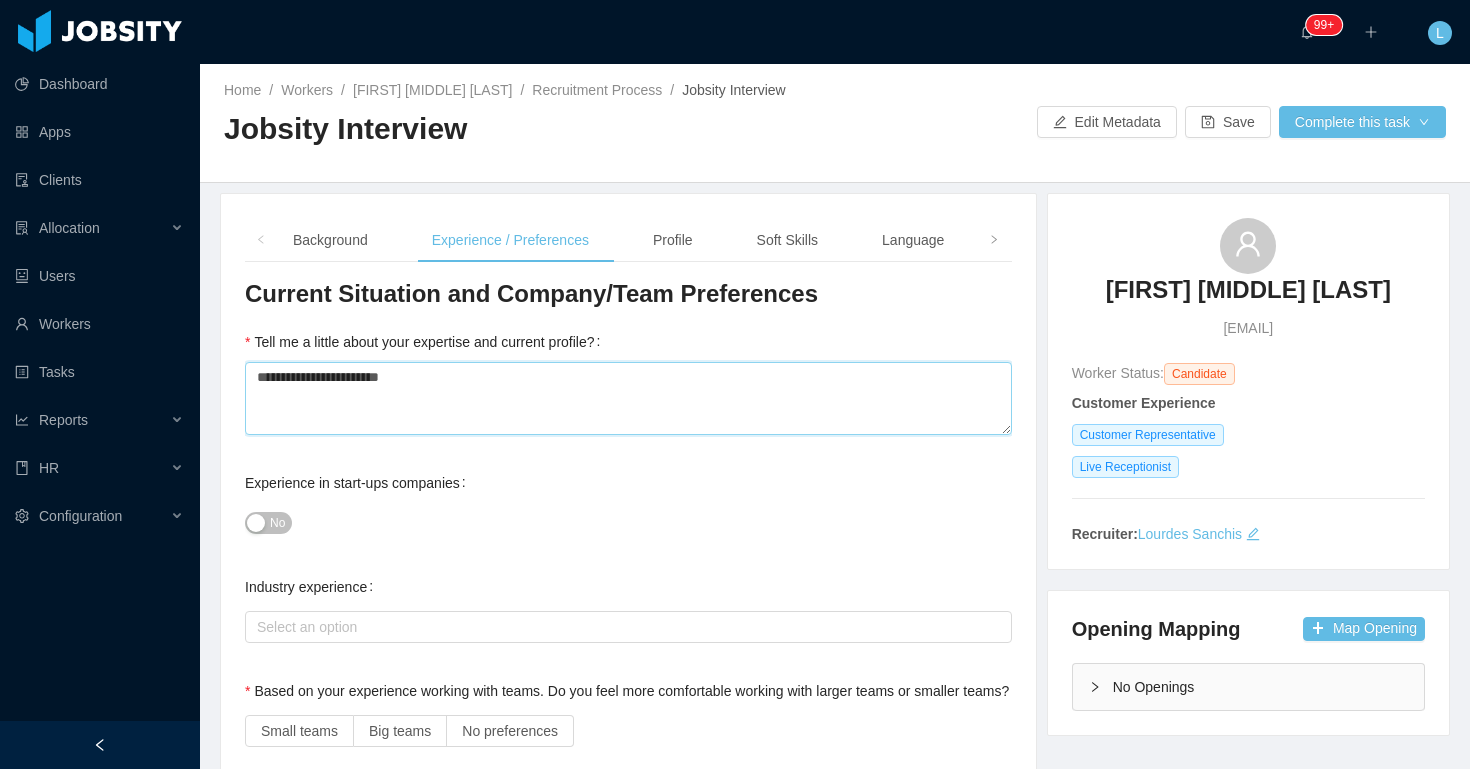 type 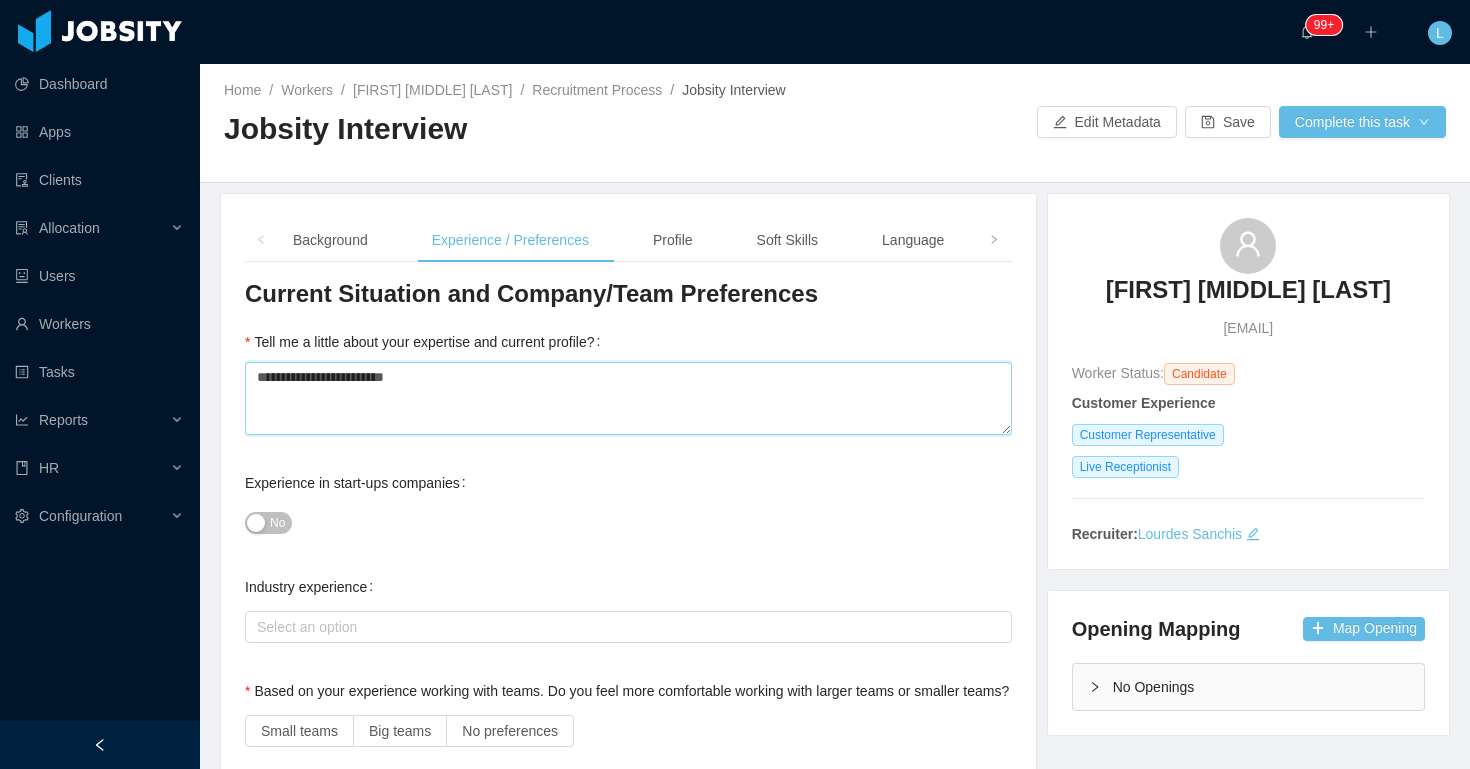 type 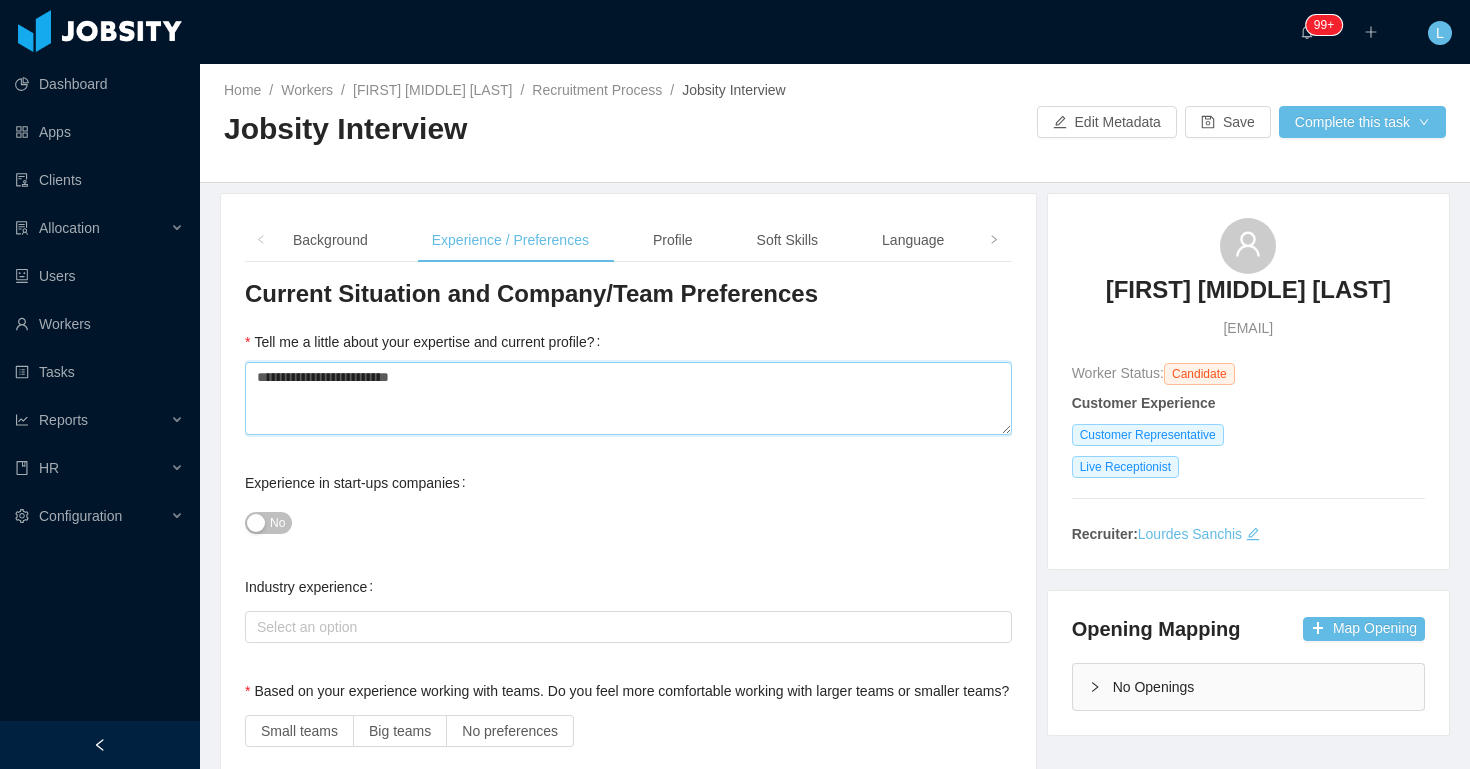 type 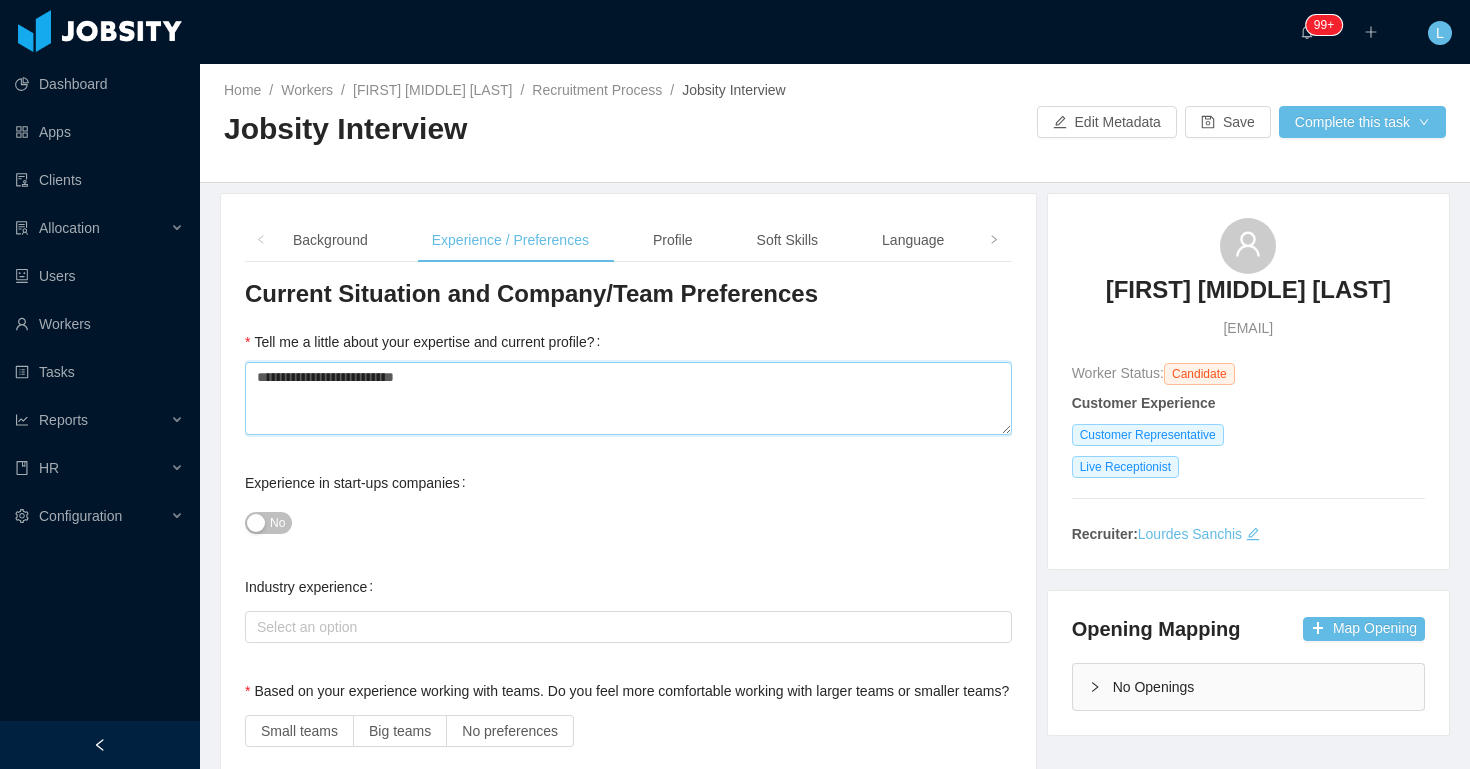 type 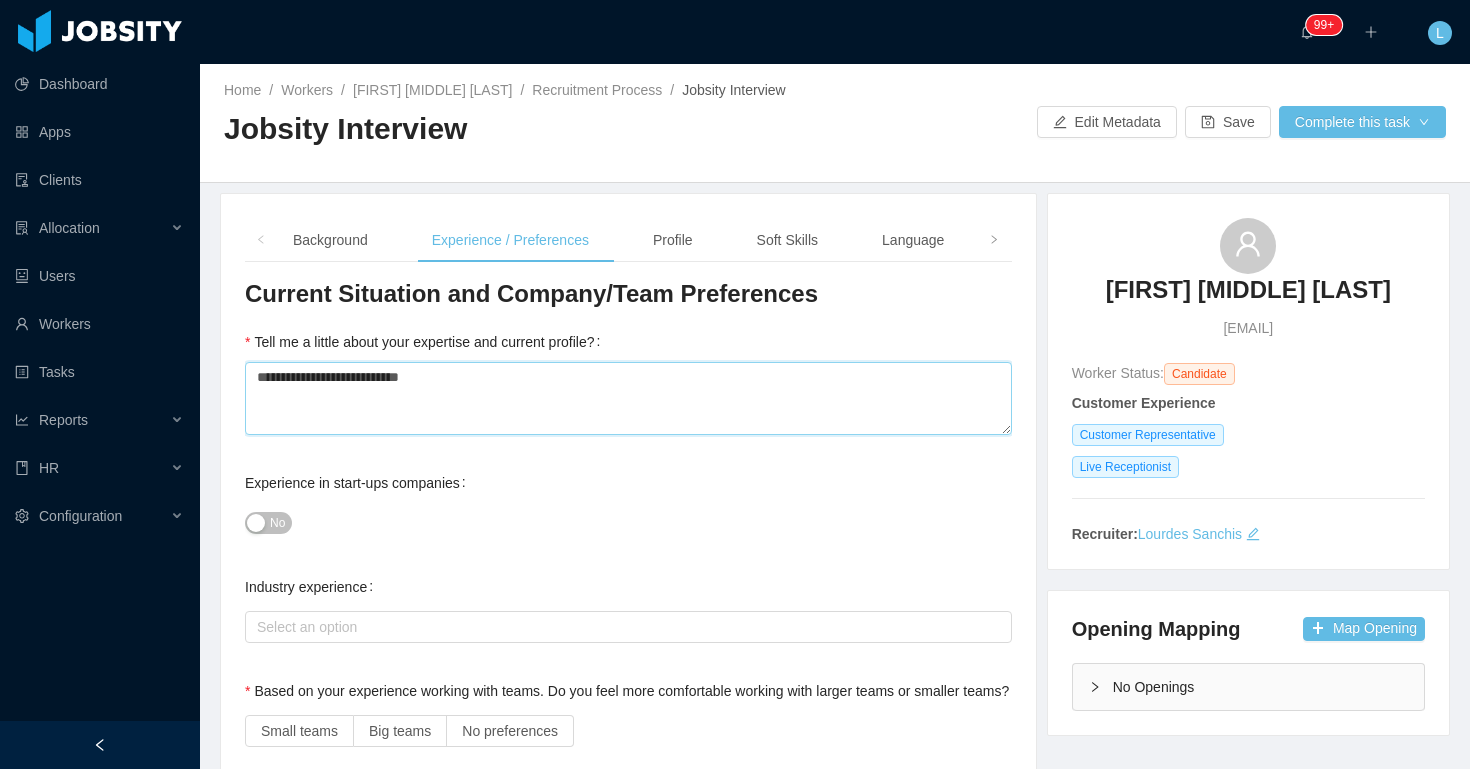 type 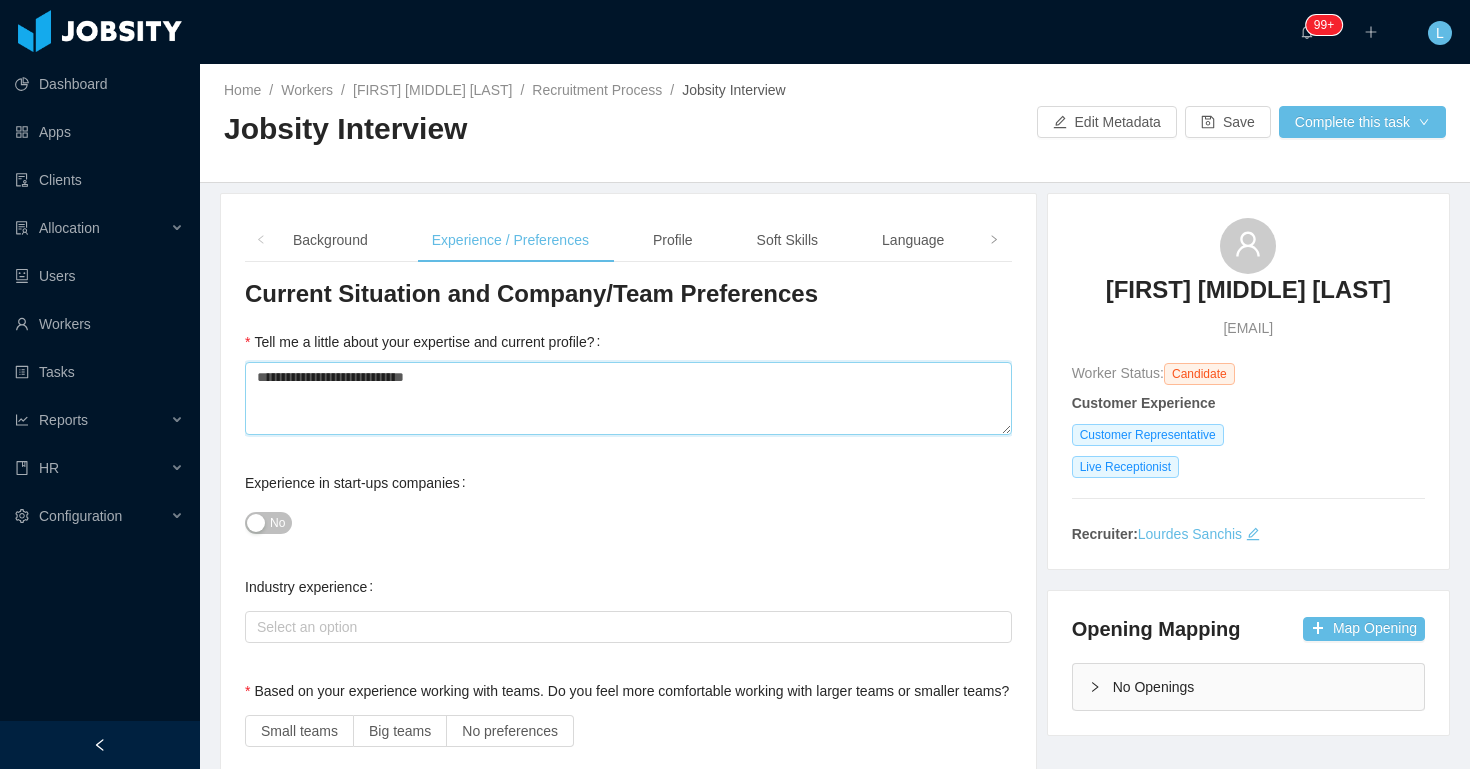 type 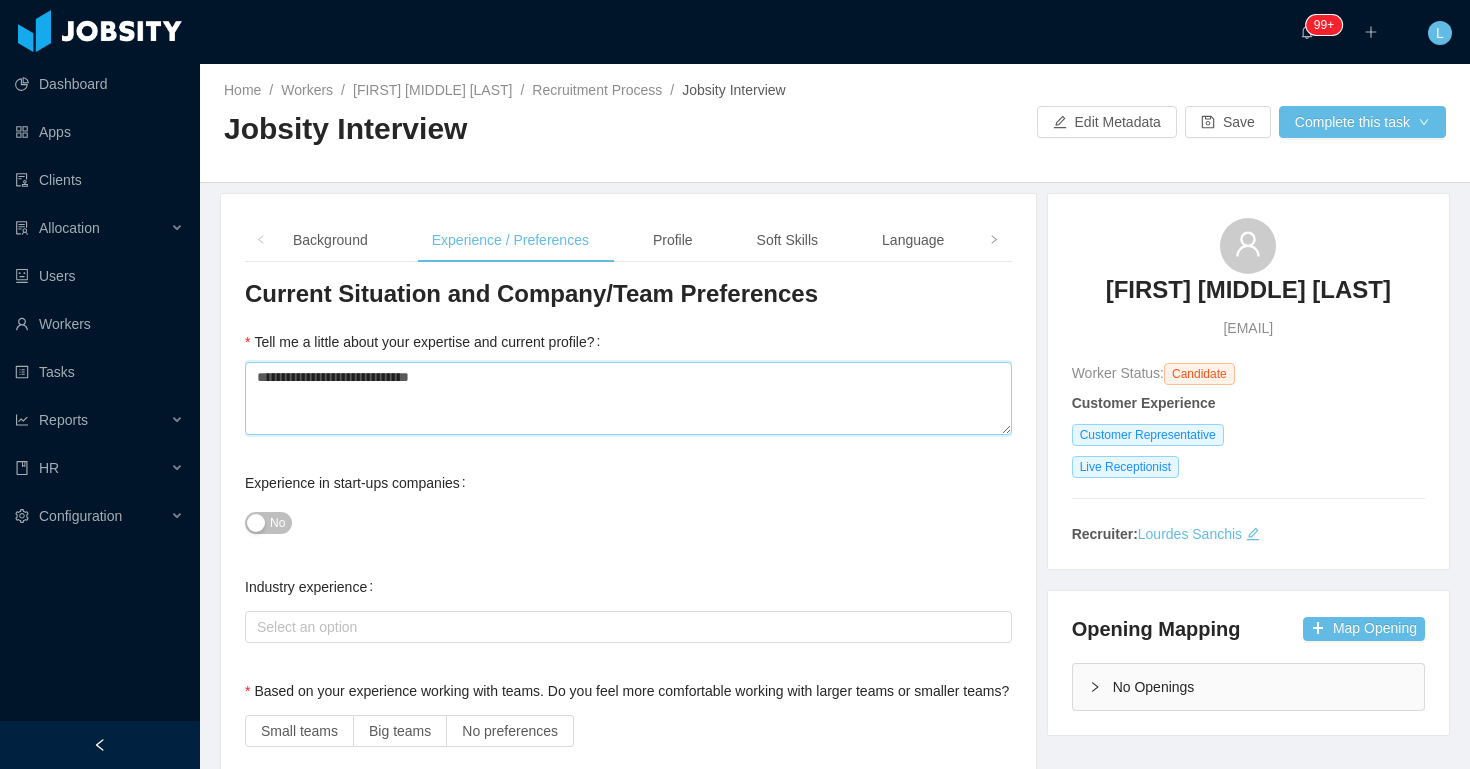 type 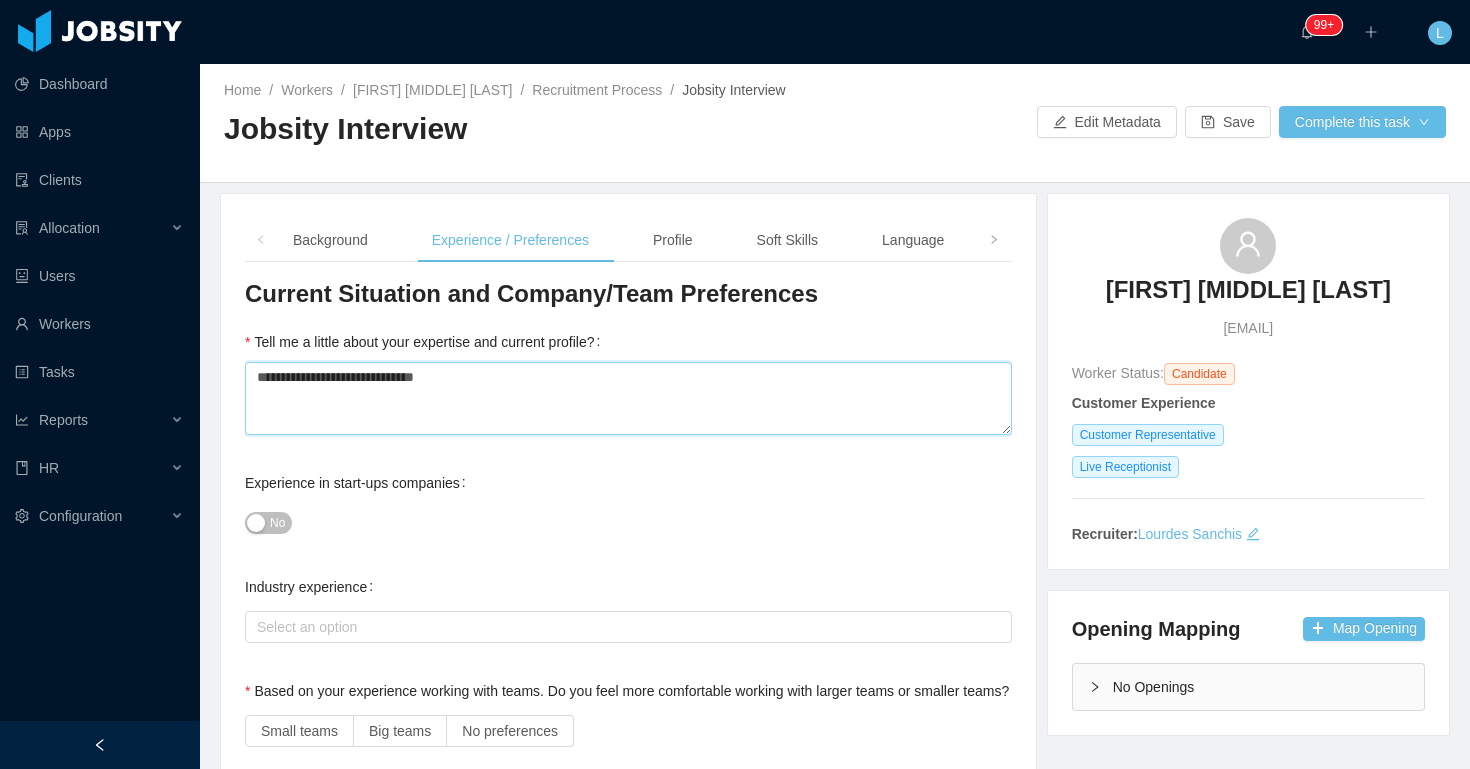 type 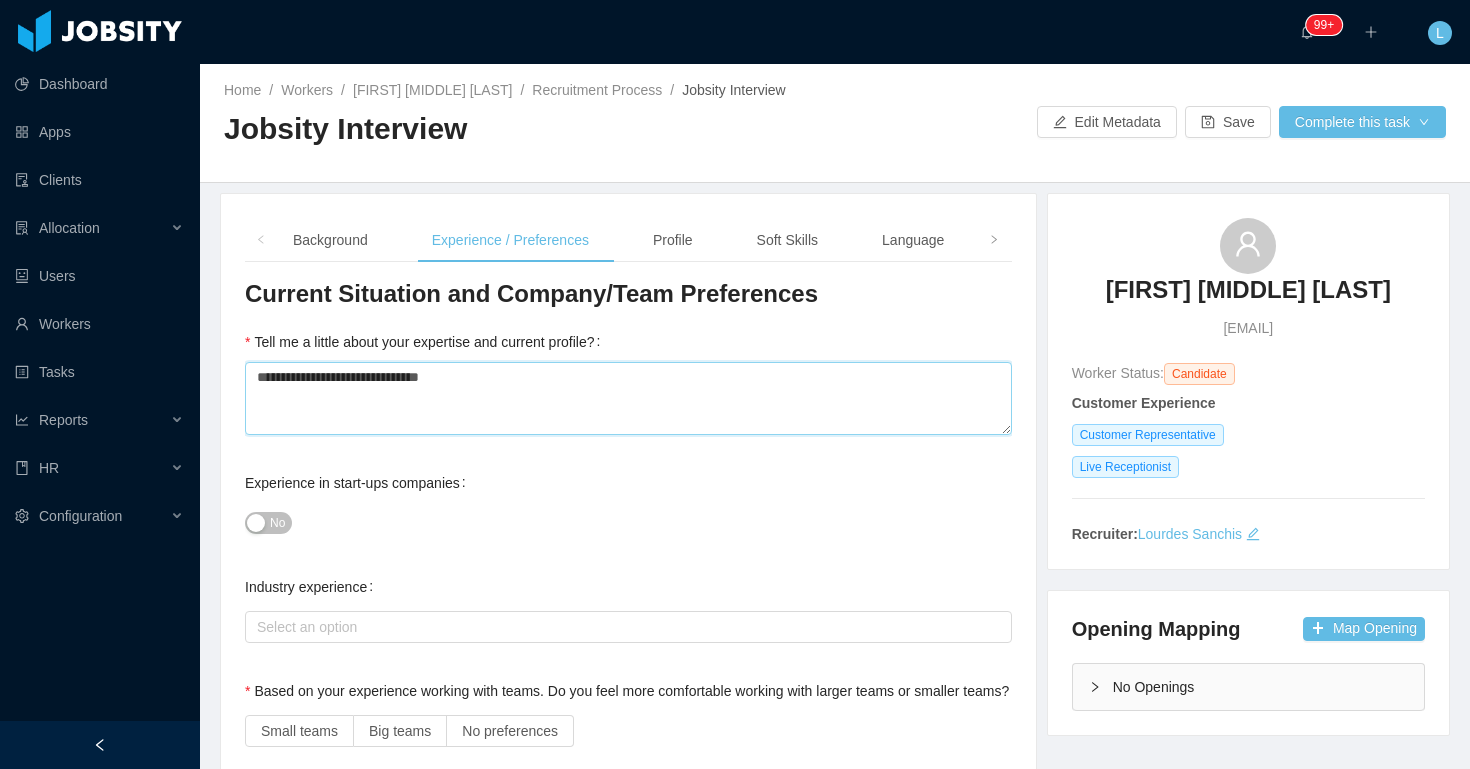 type 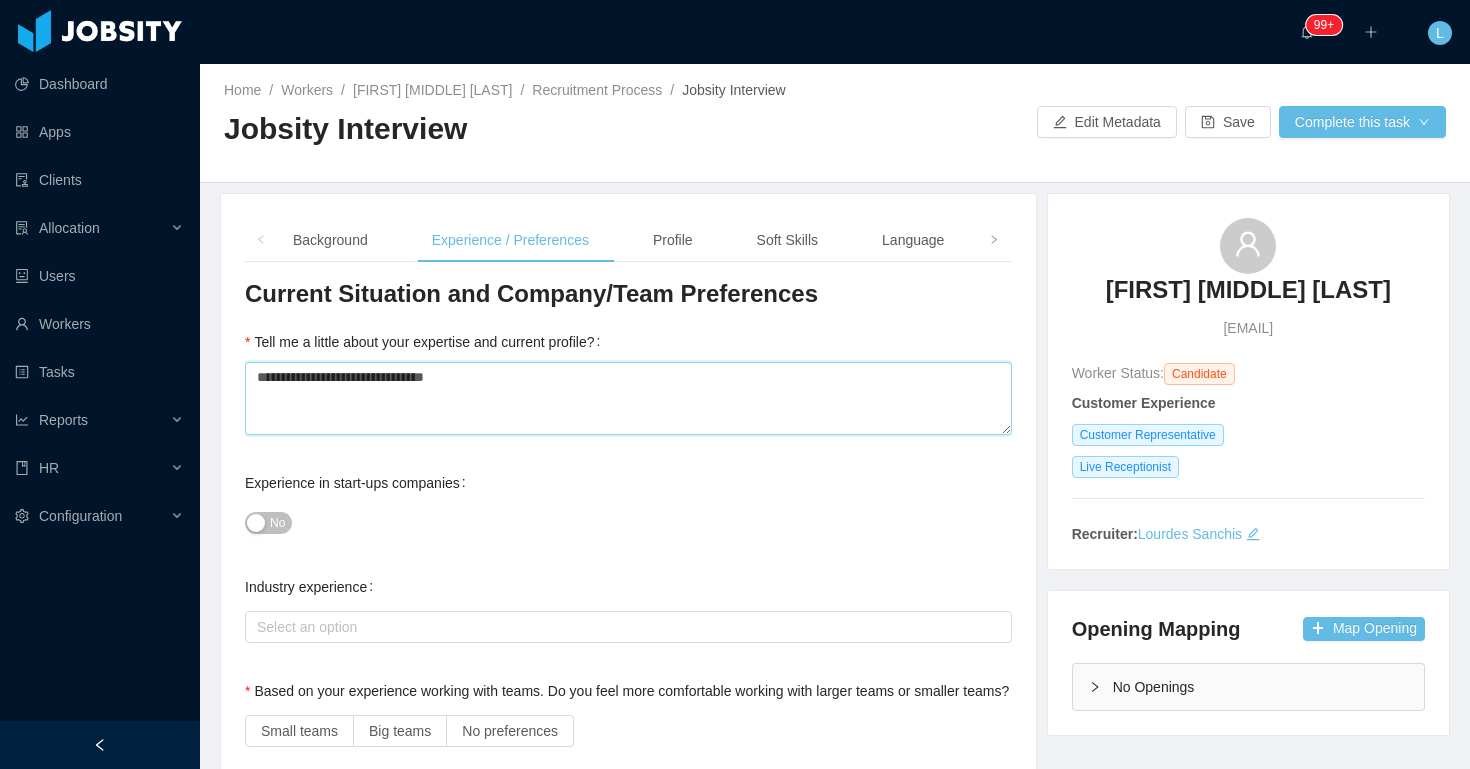 type on "**********" 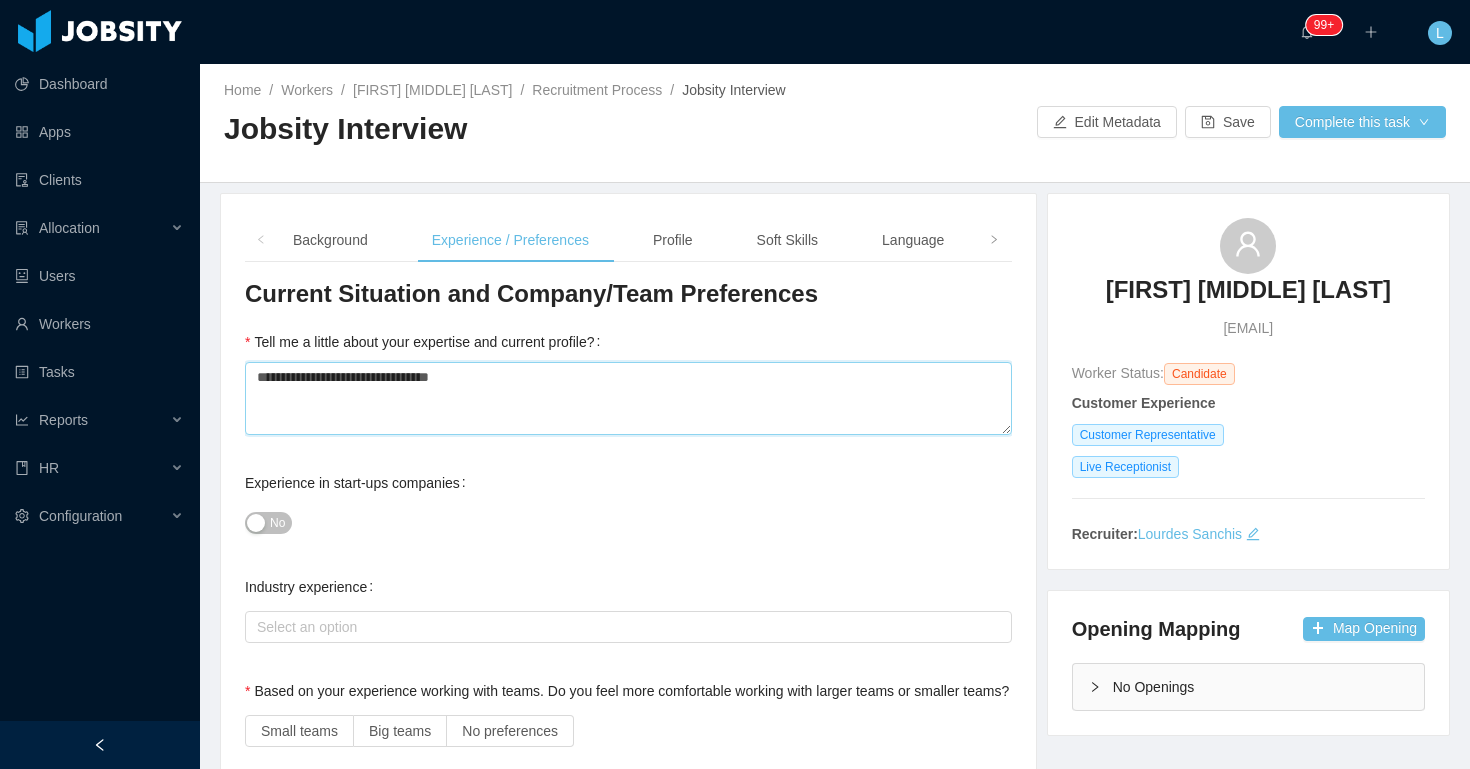 type 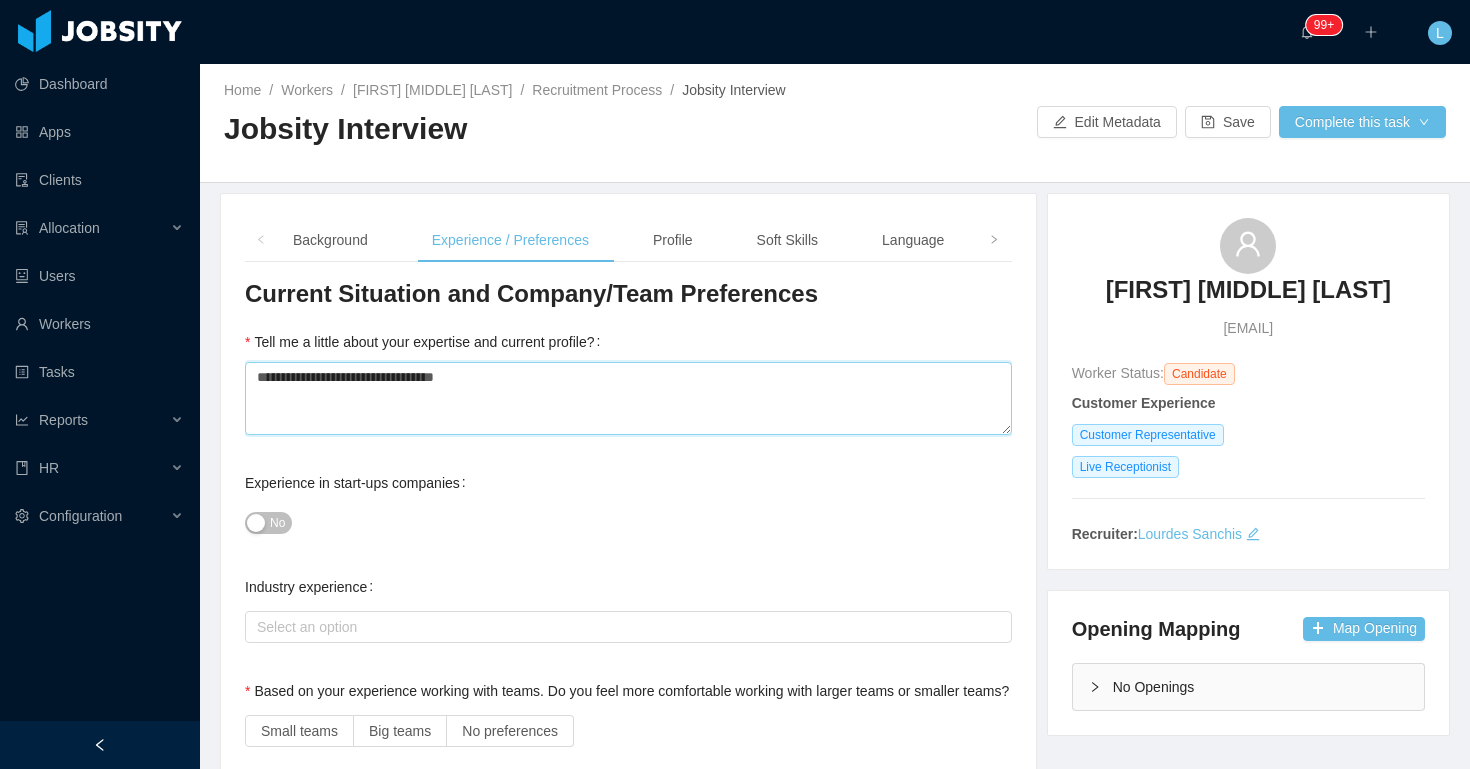 type on "**********" 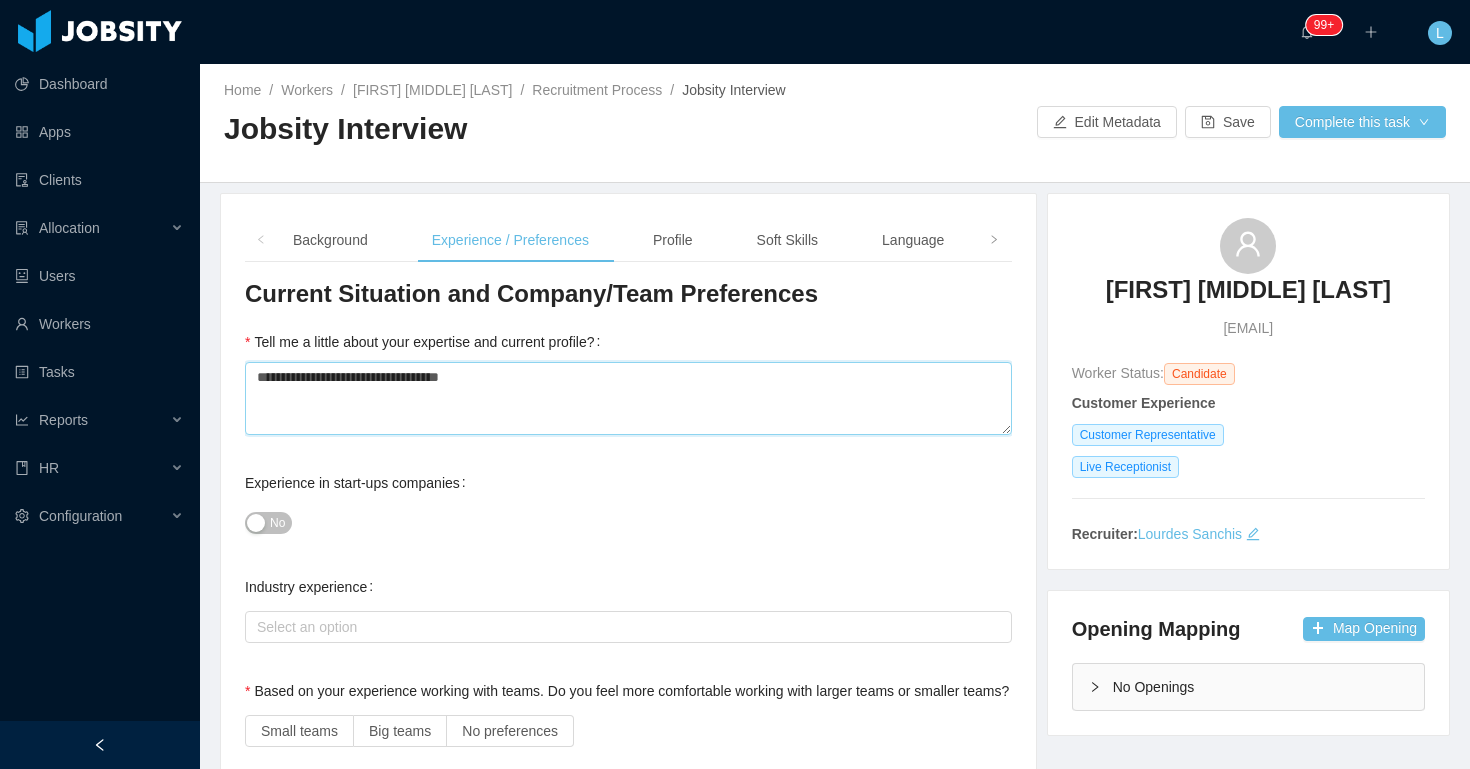 type 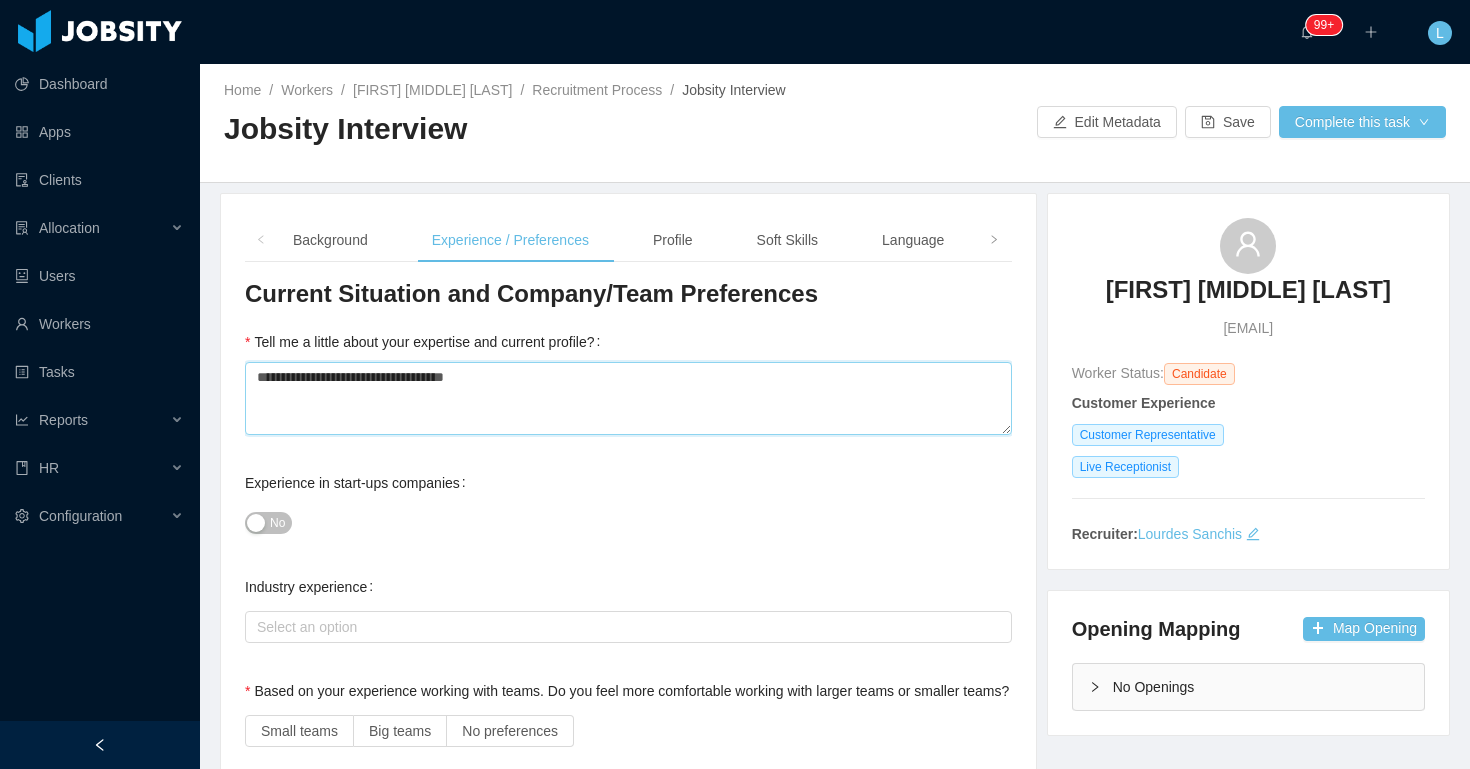 type 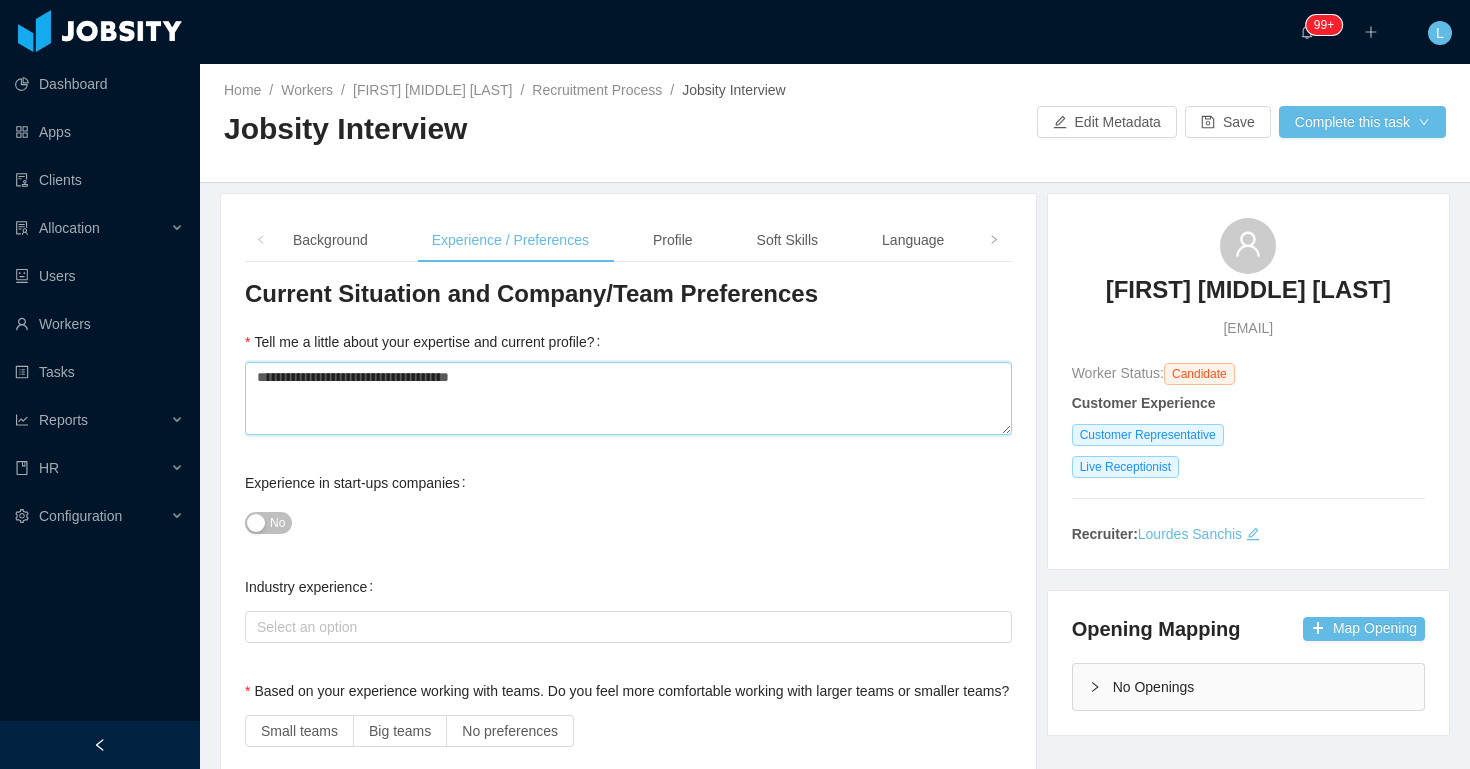 type on "**********" 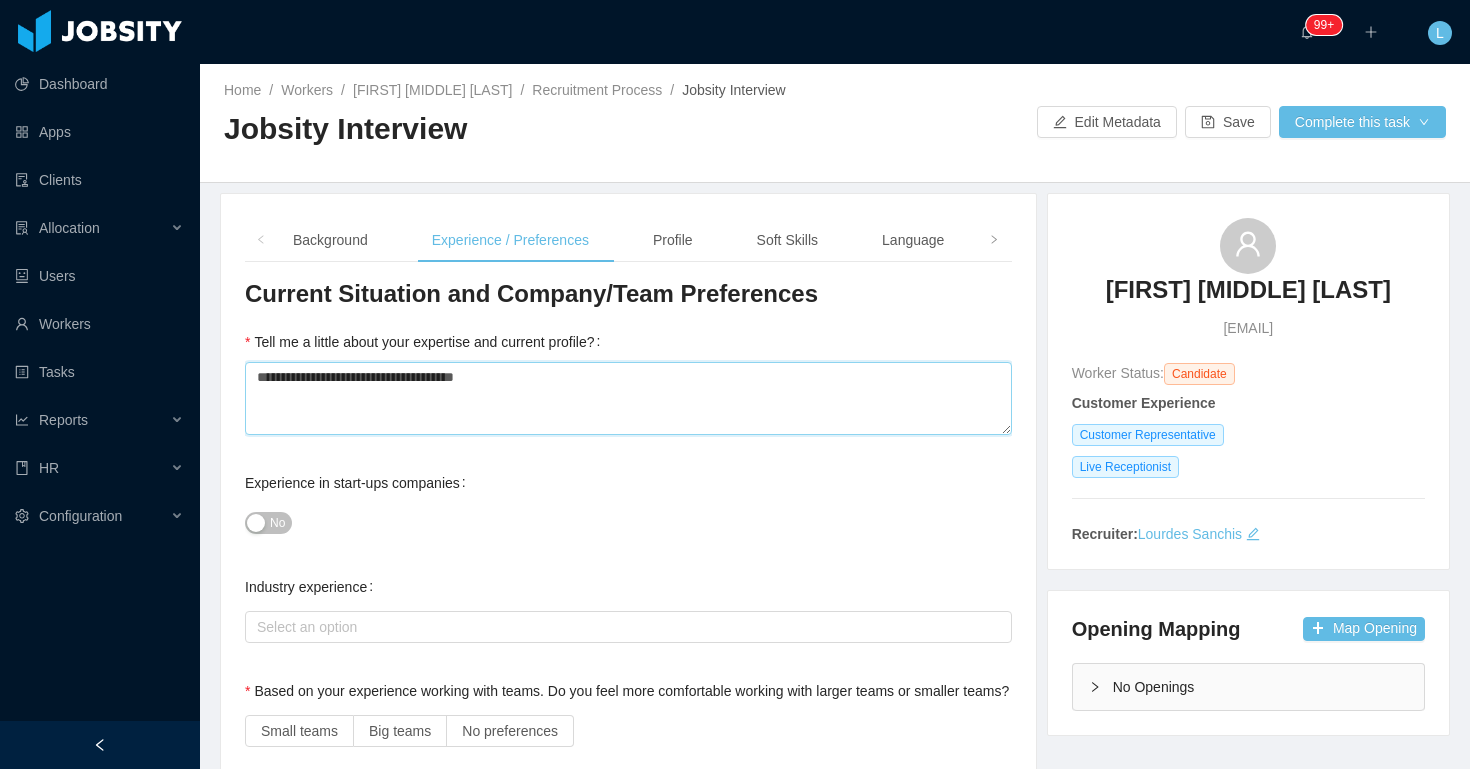 type 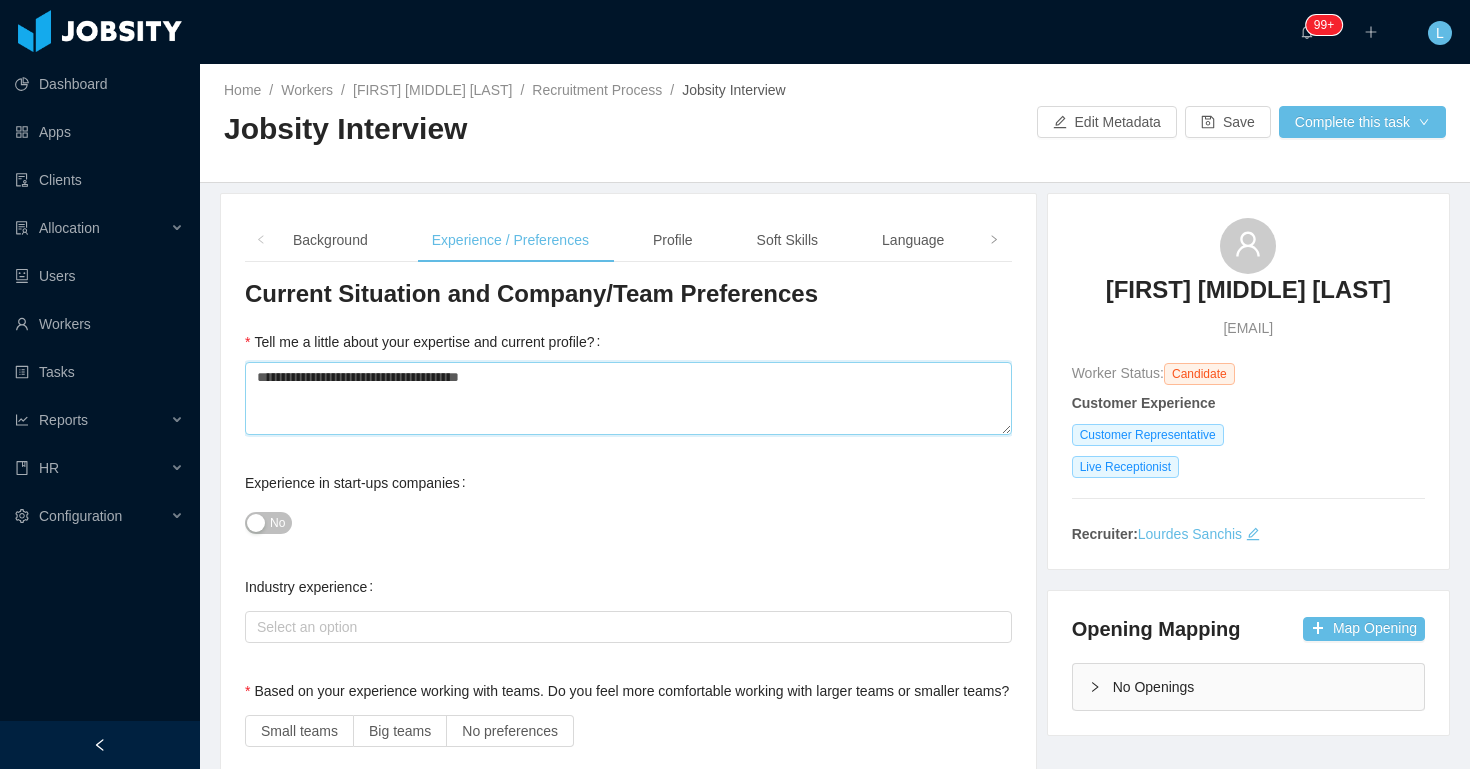 type 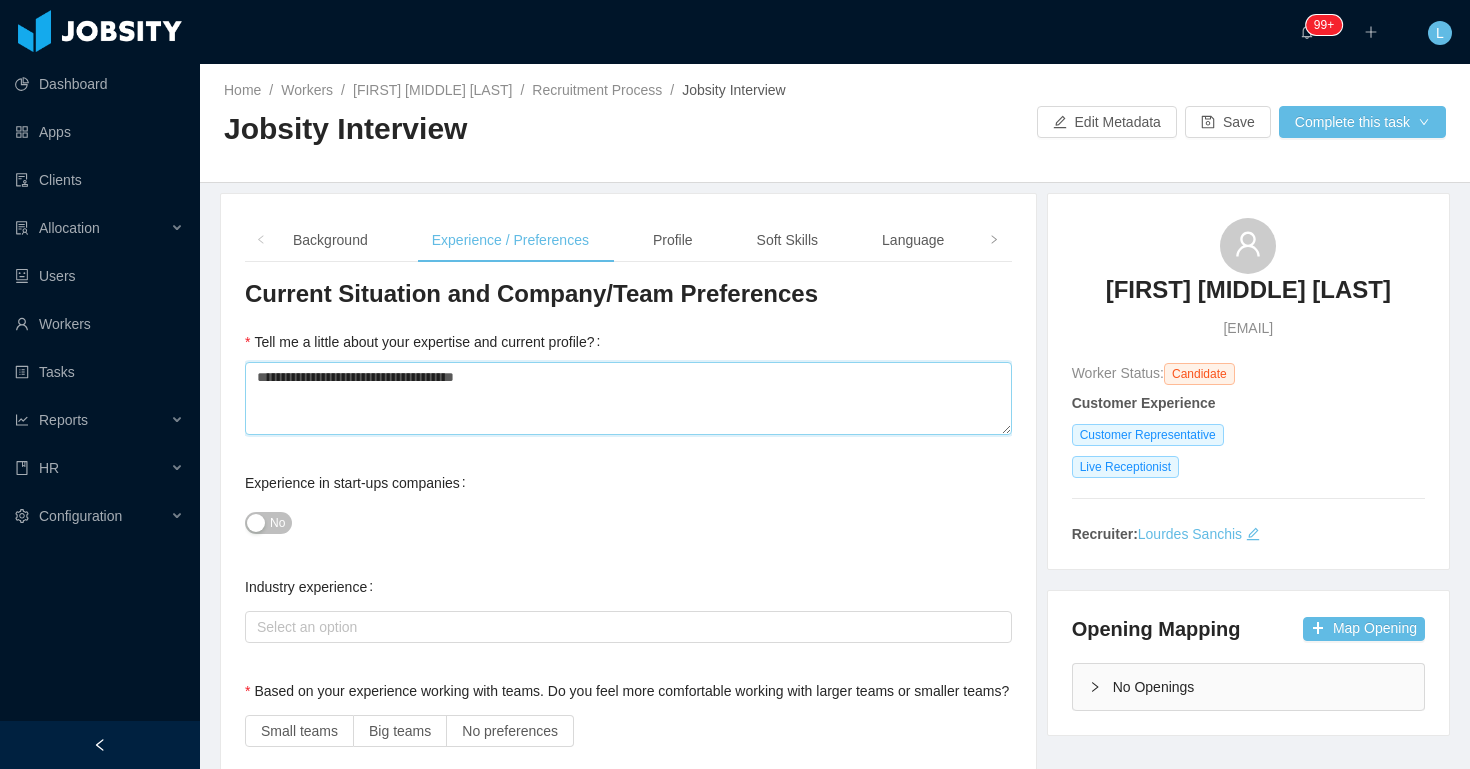 type 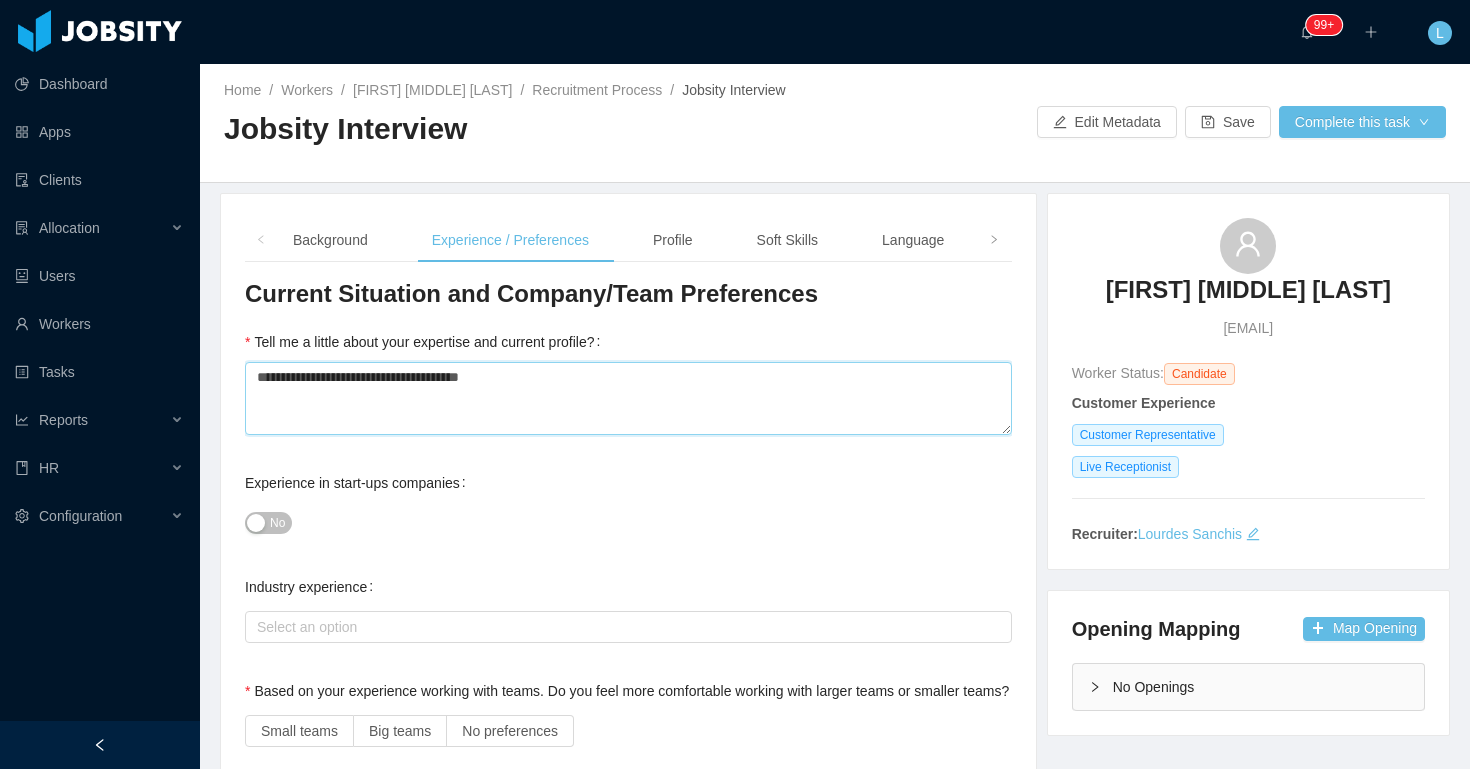 type 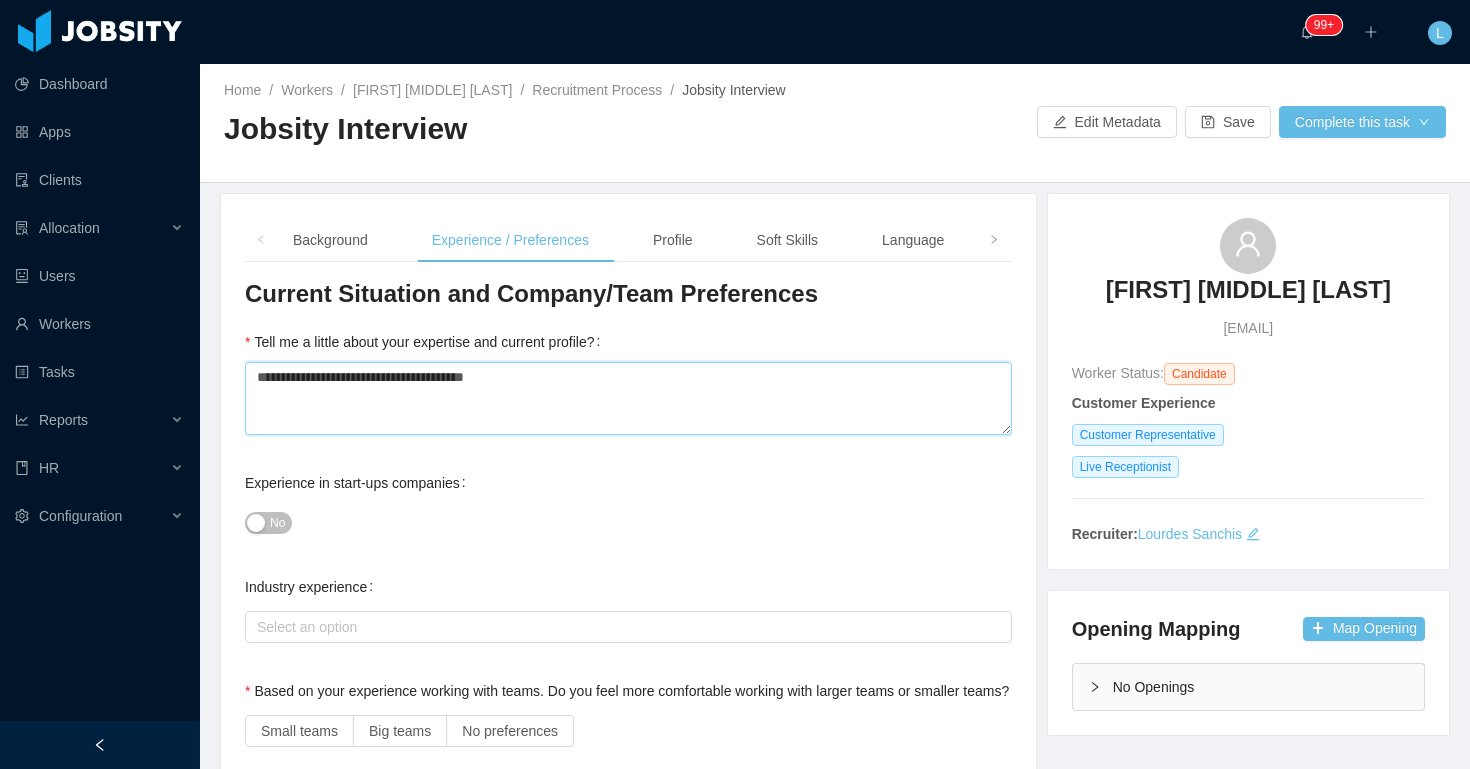 type 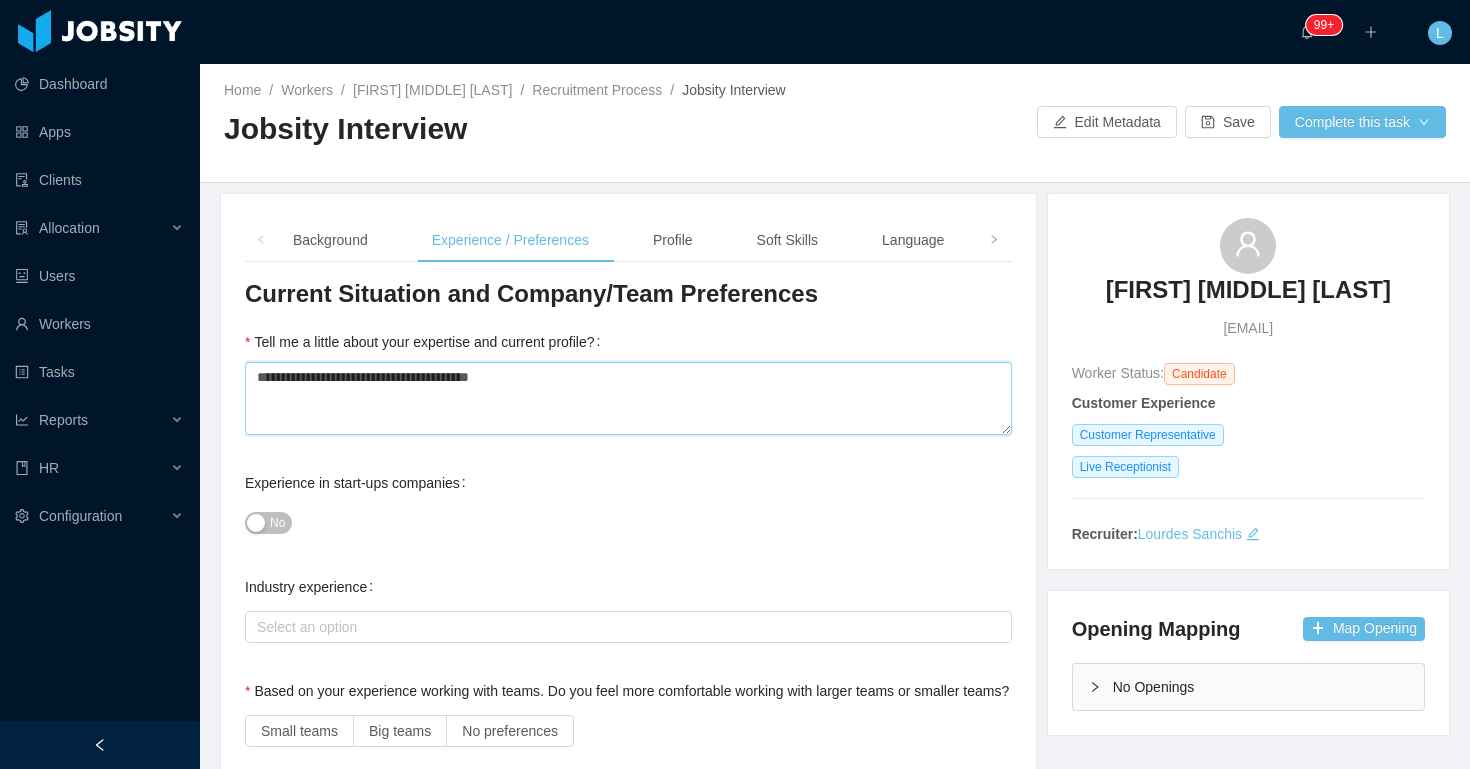 type 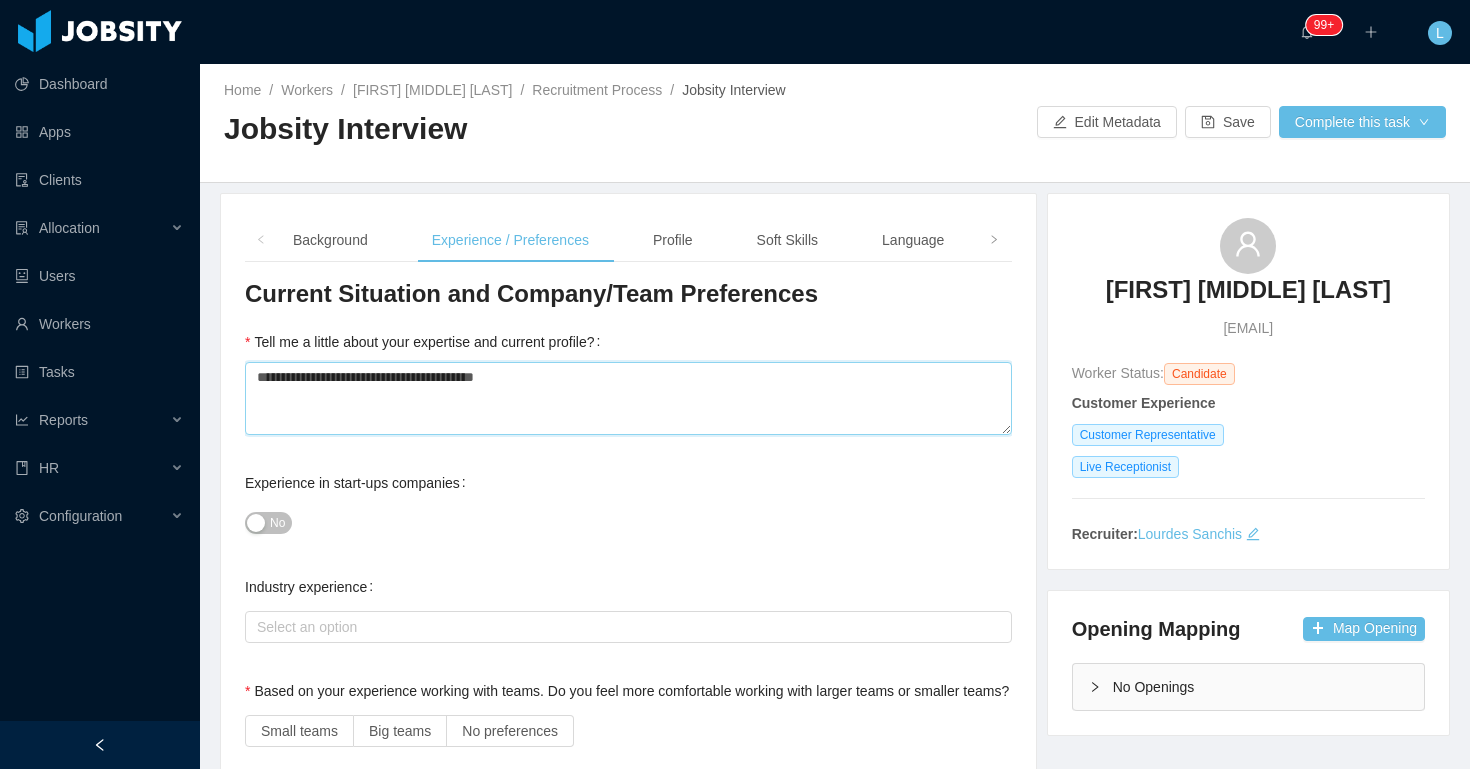 type 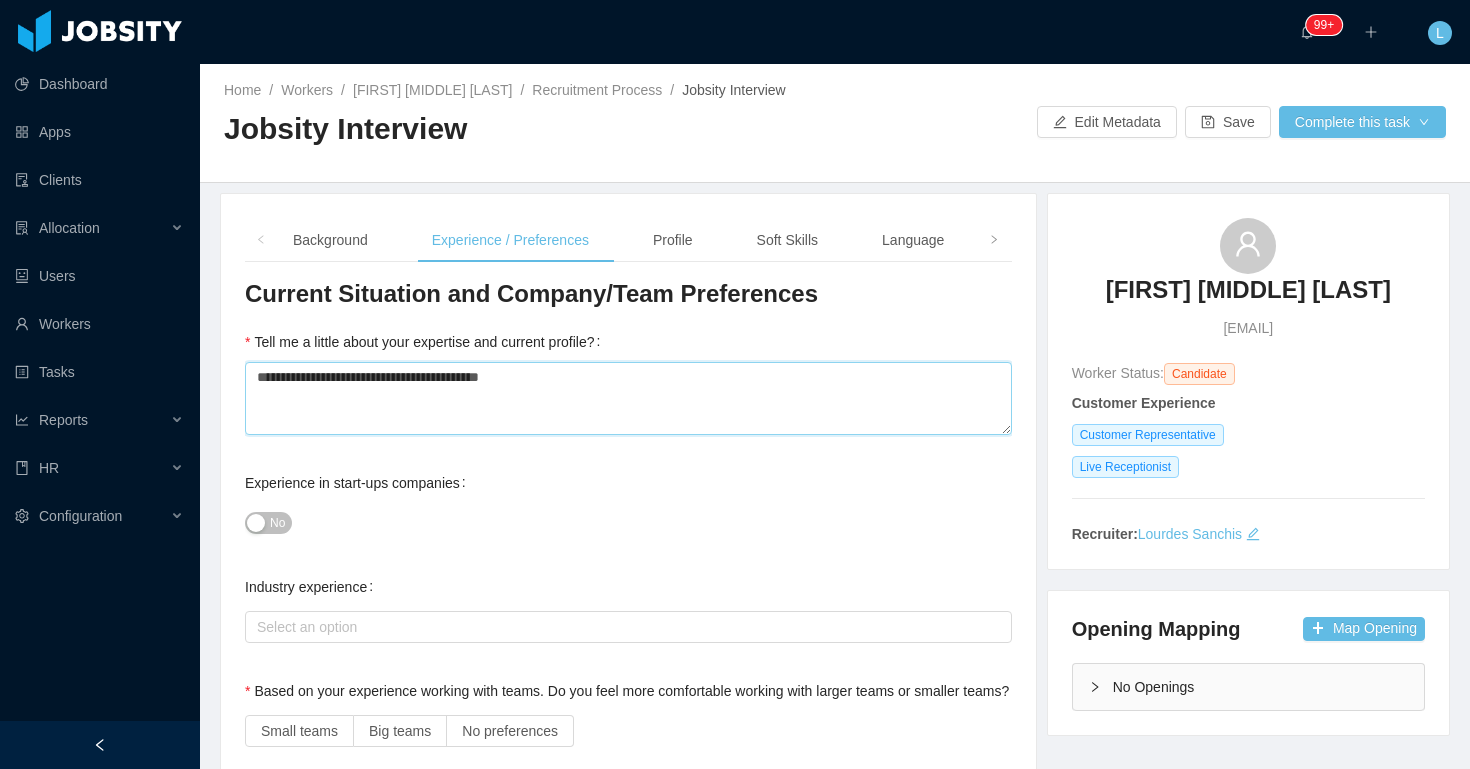 type 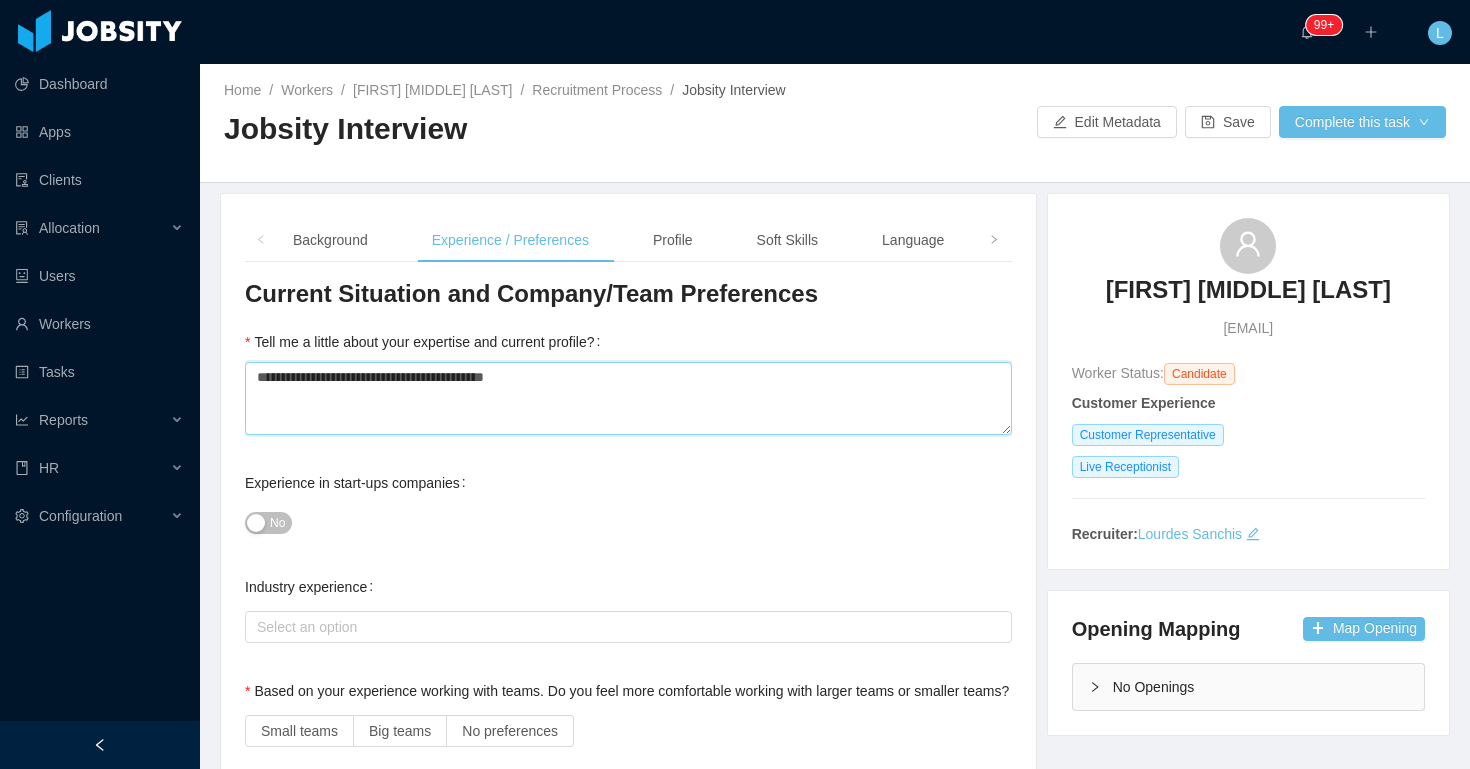 type 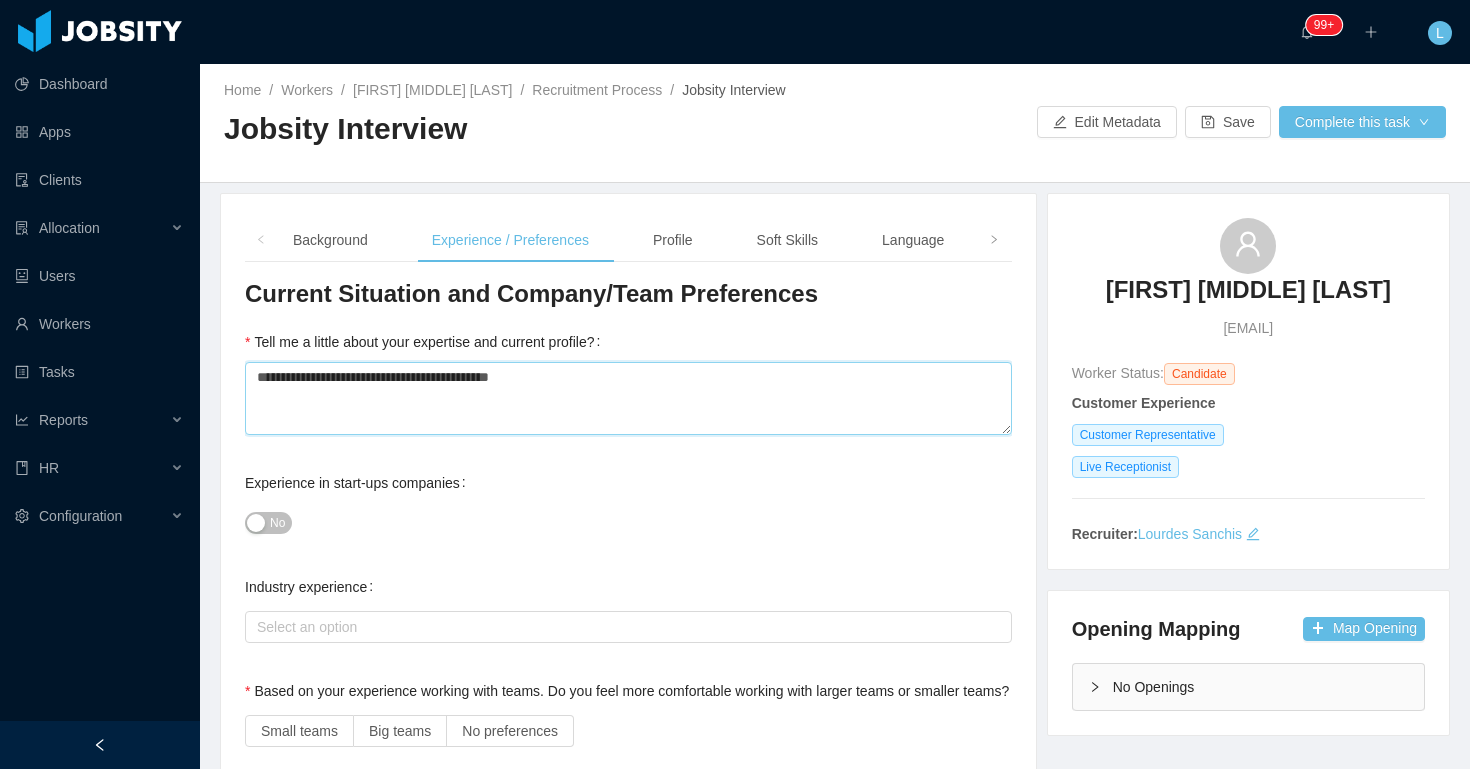 type 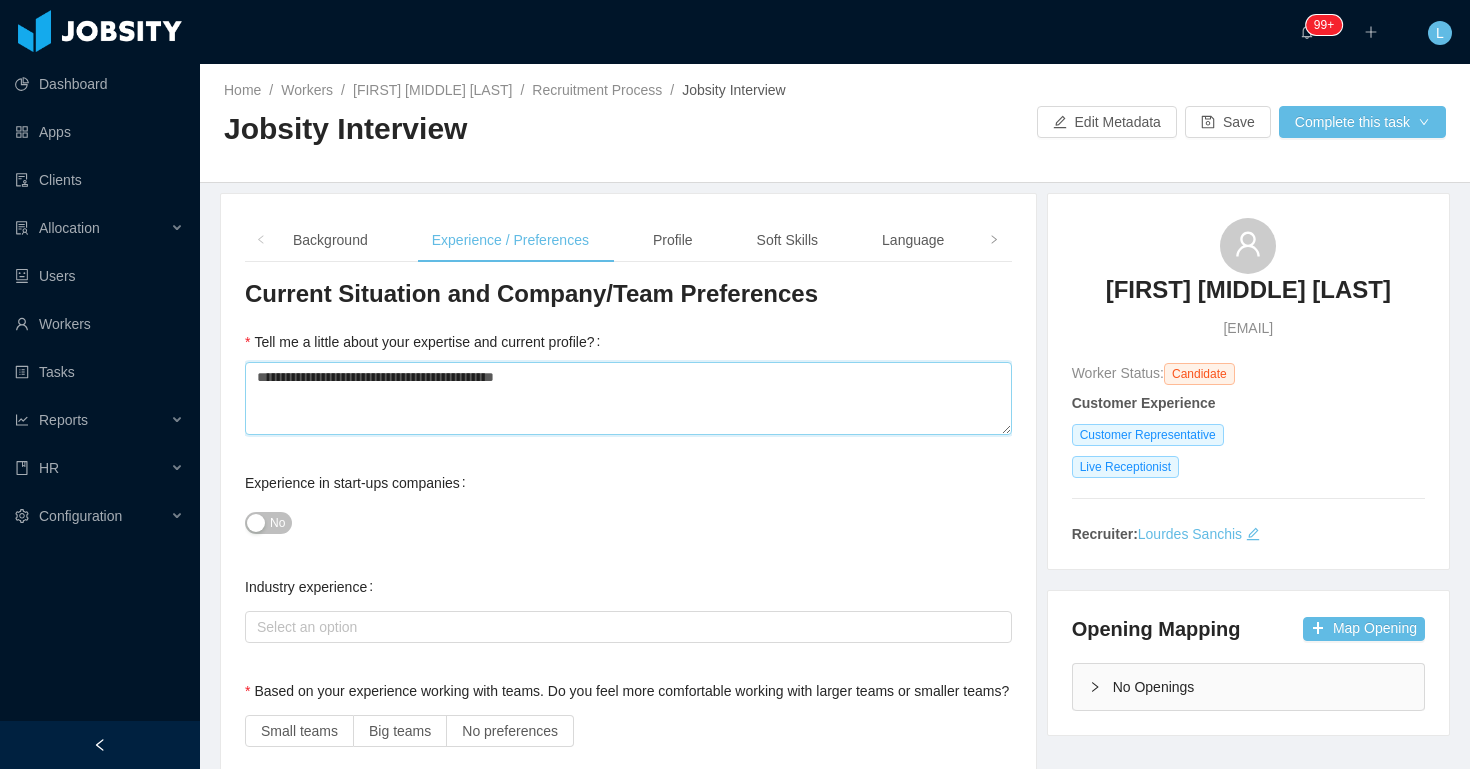 type 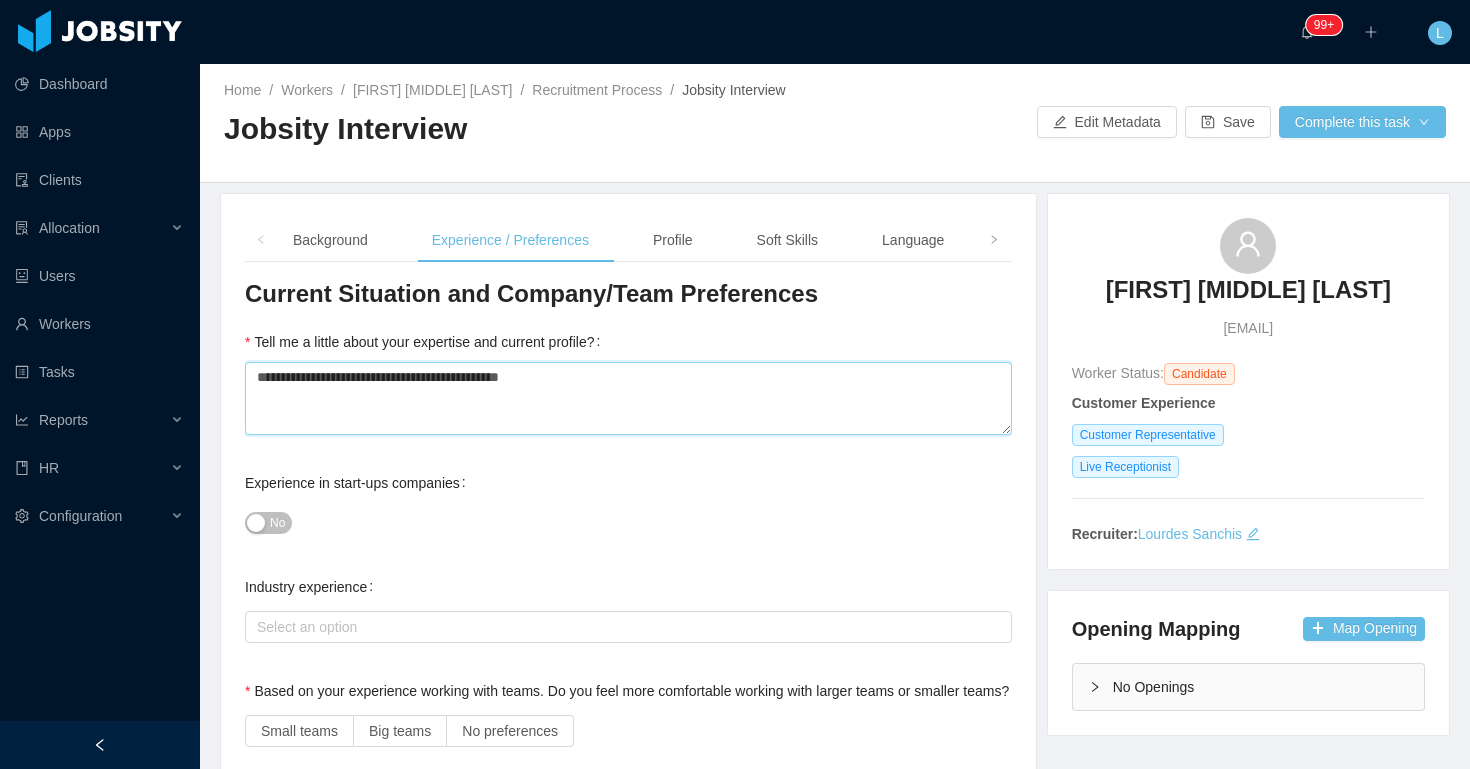 type on "**********" 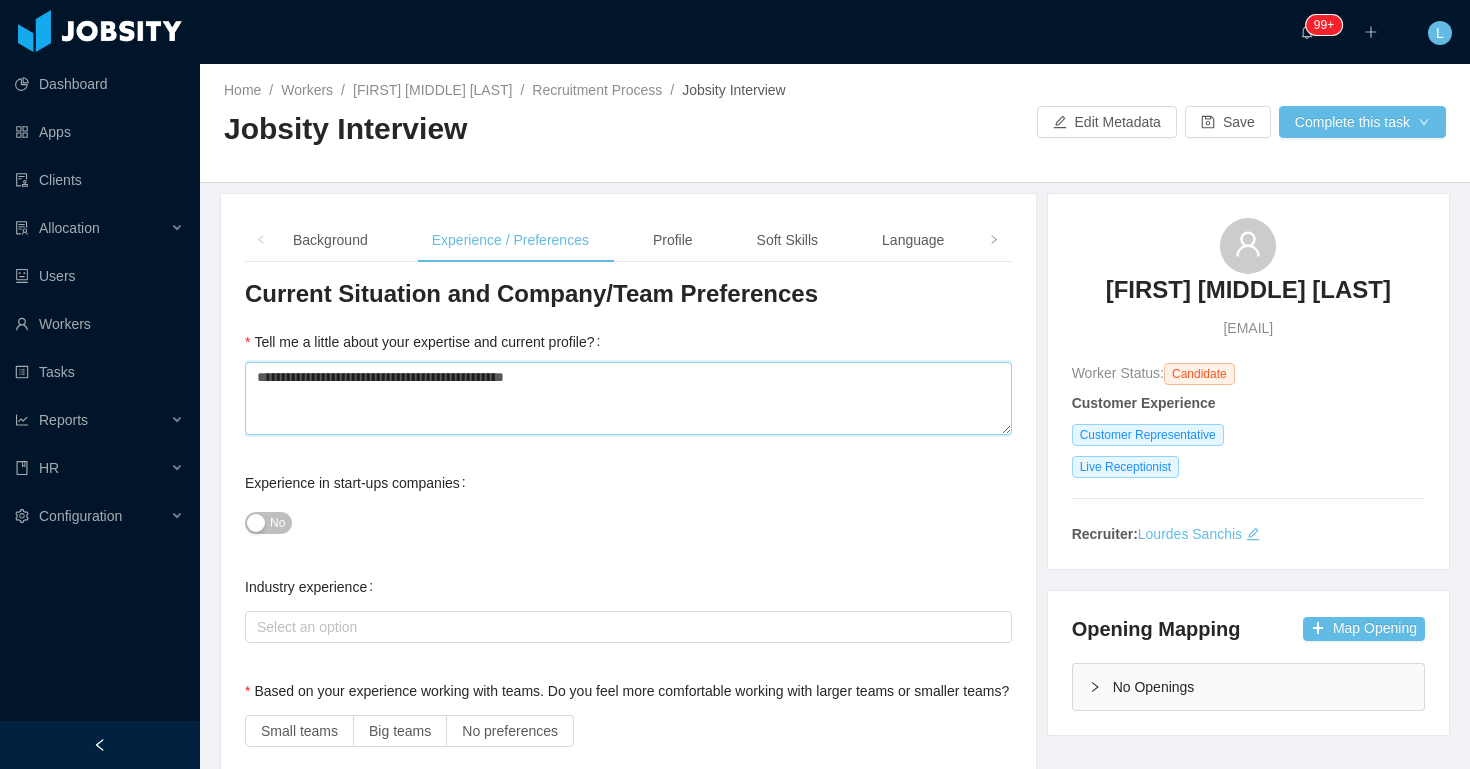 type 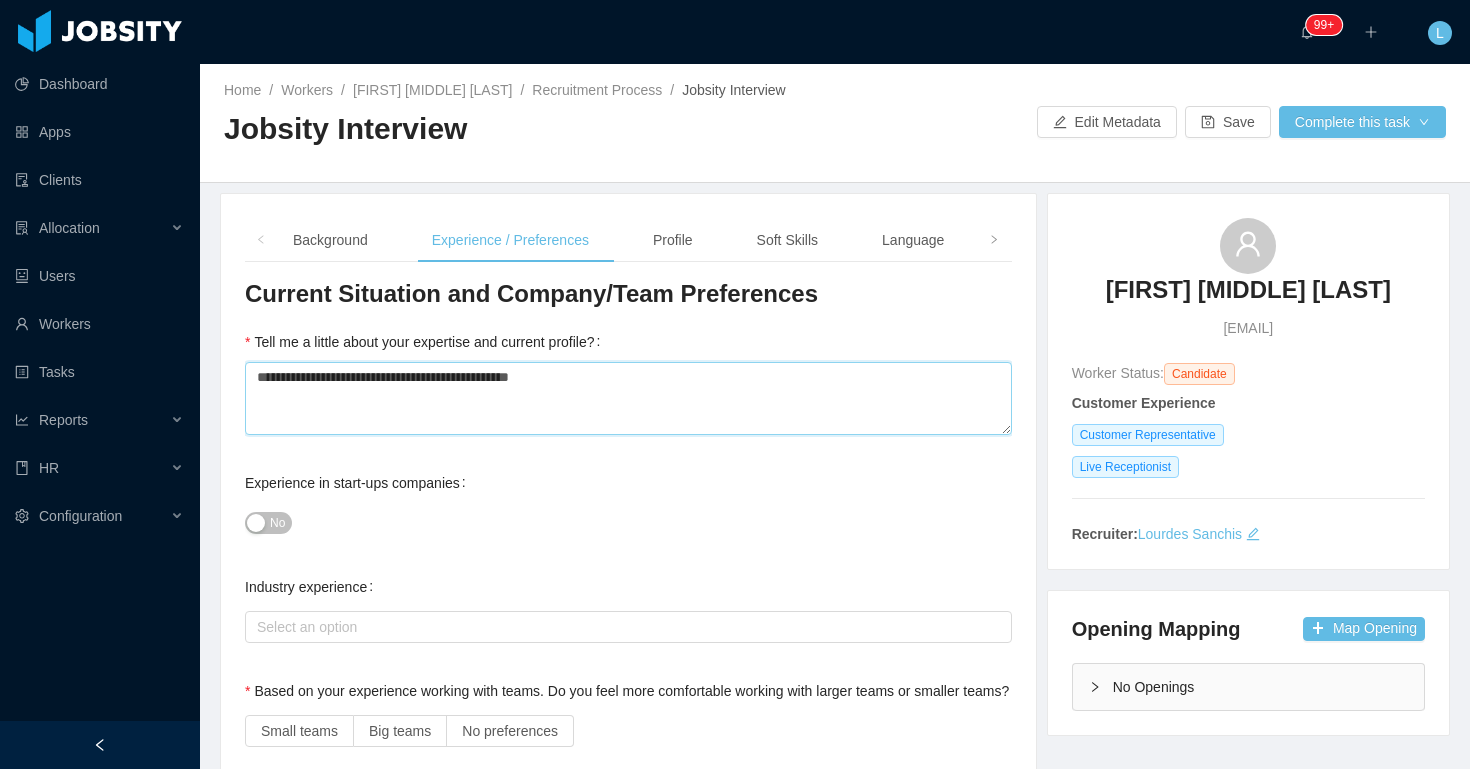 type 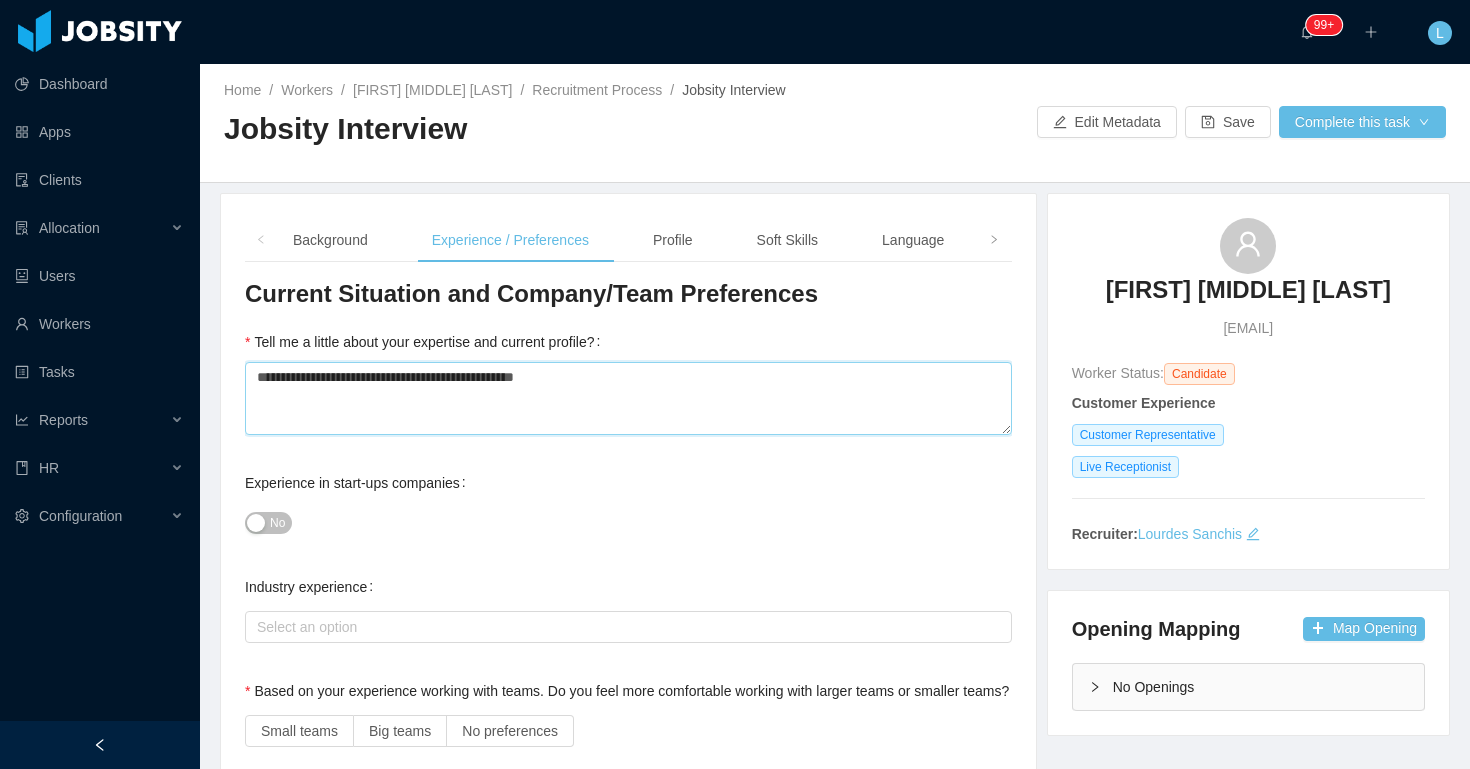 type 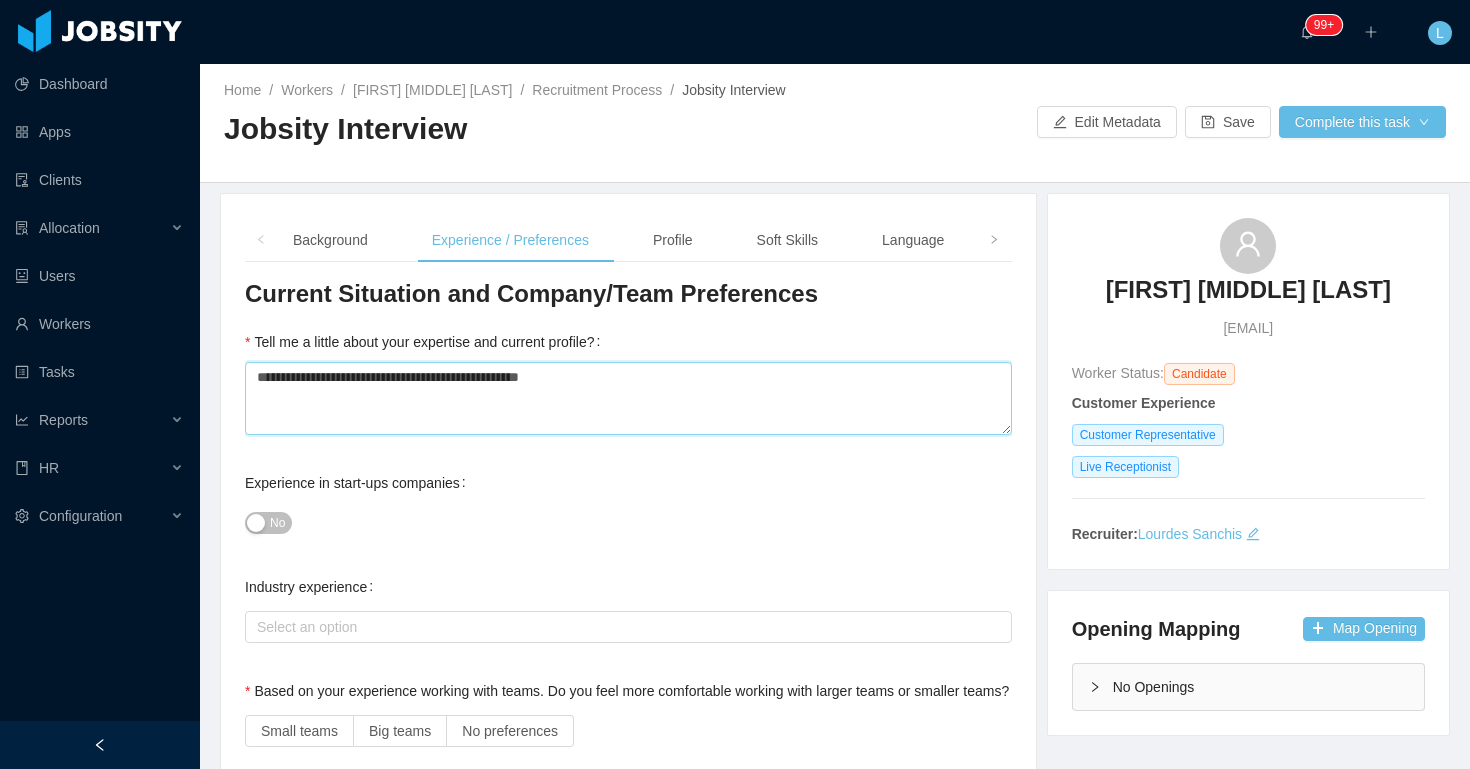 type 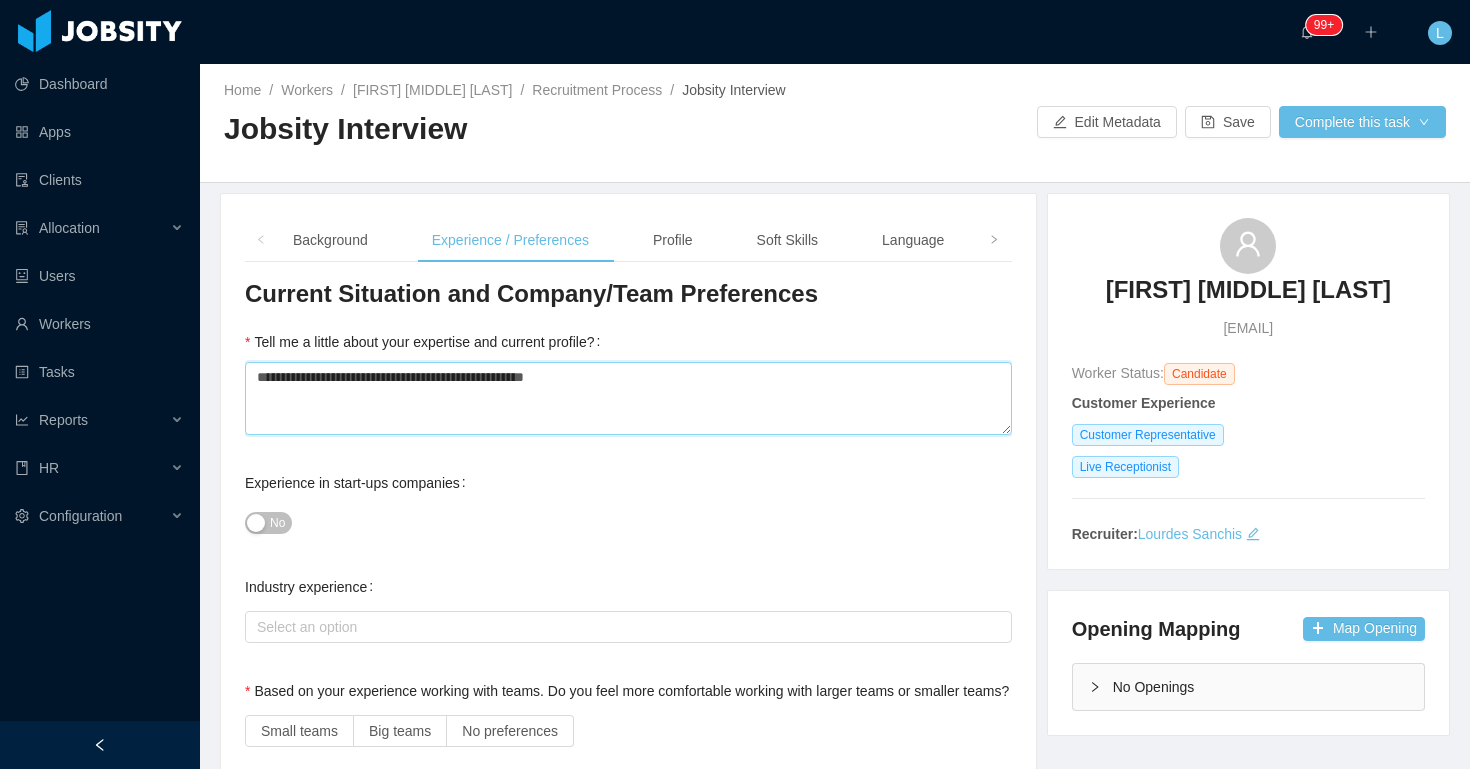 type 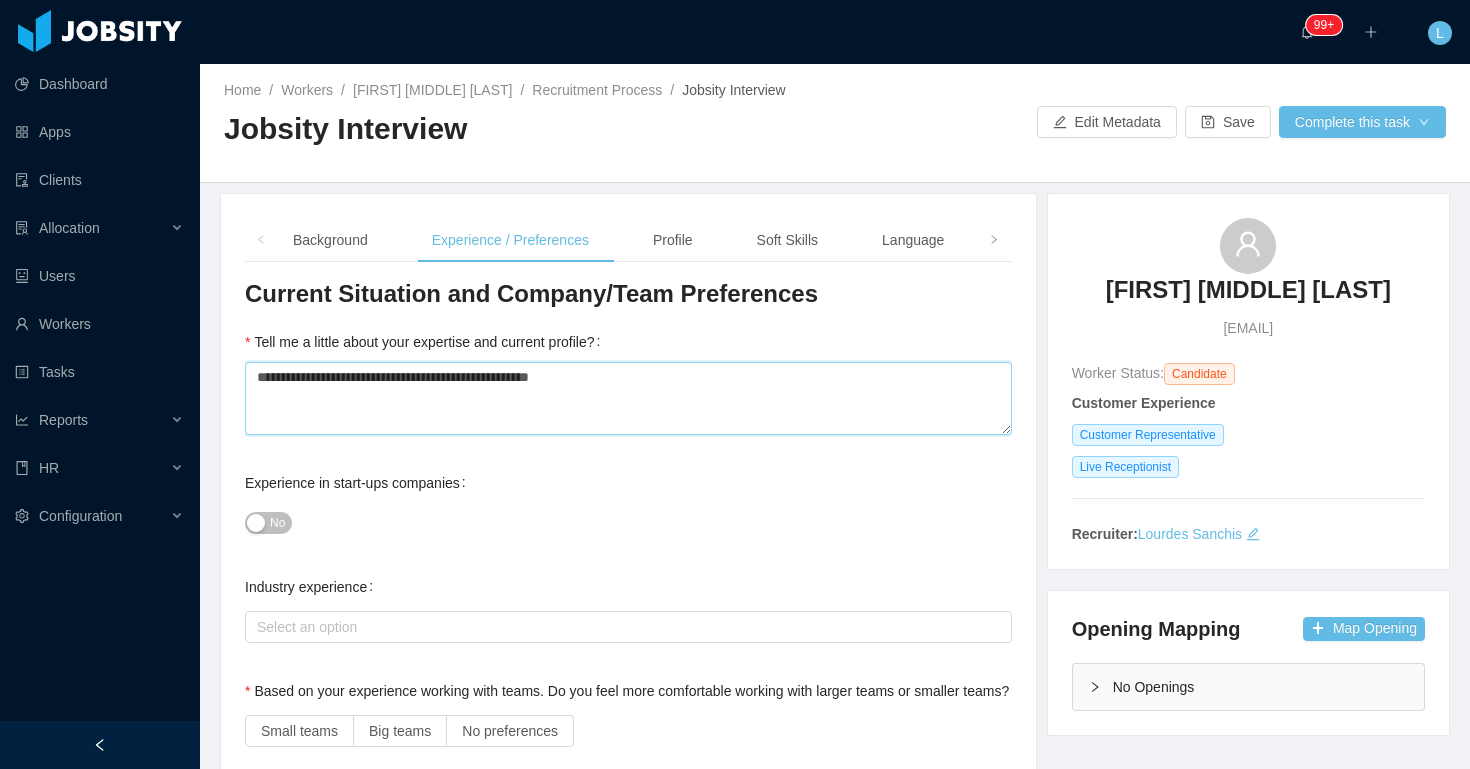 type 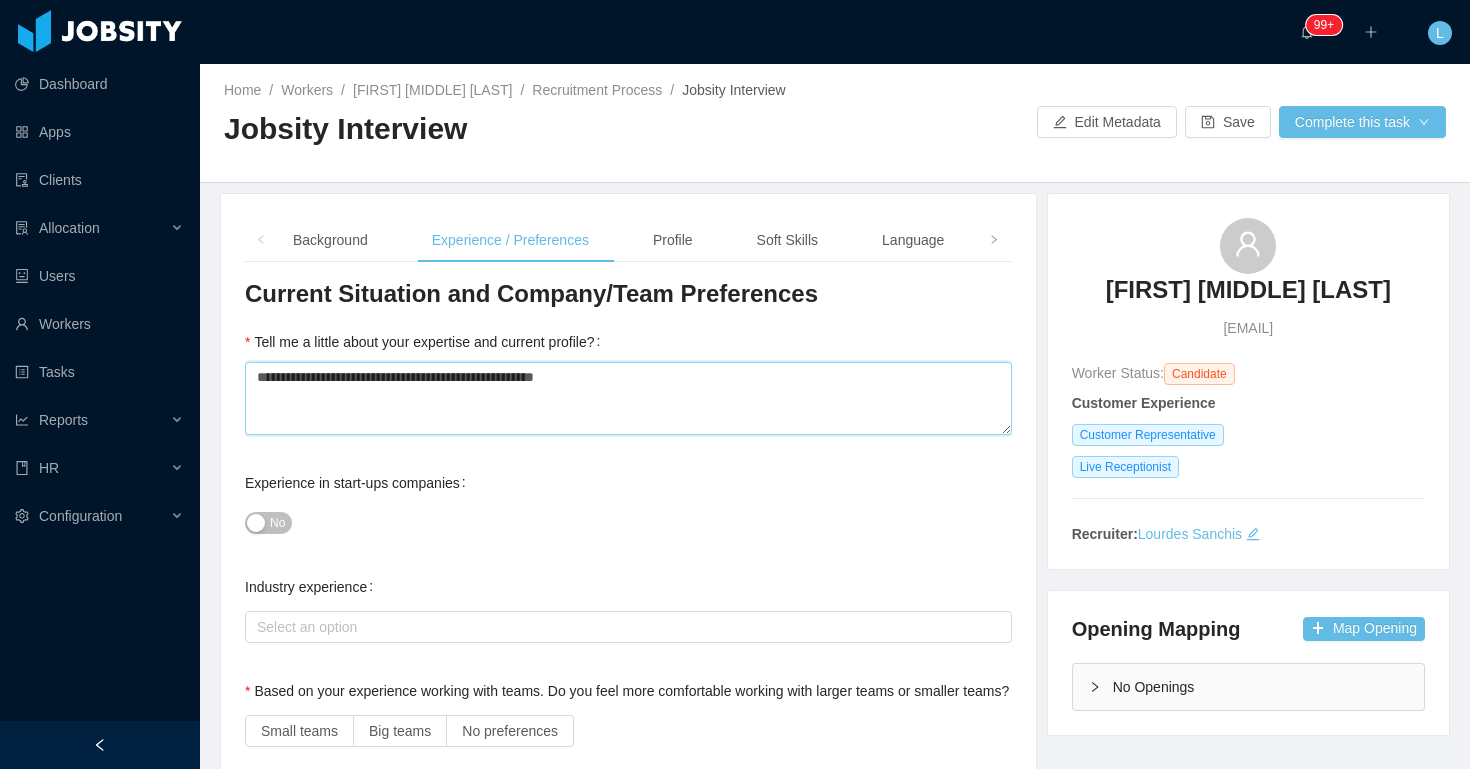 type on "**********" 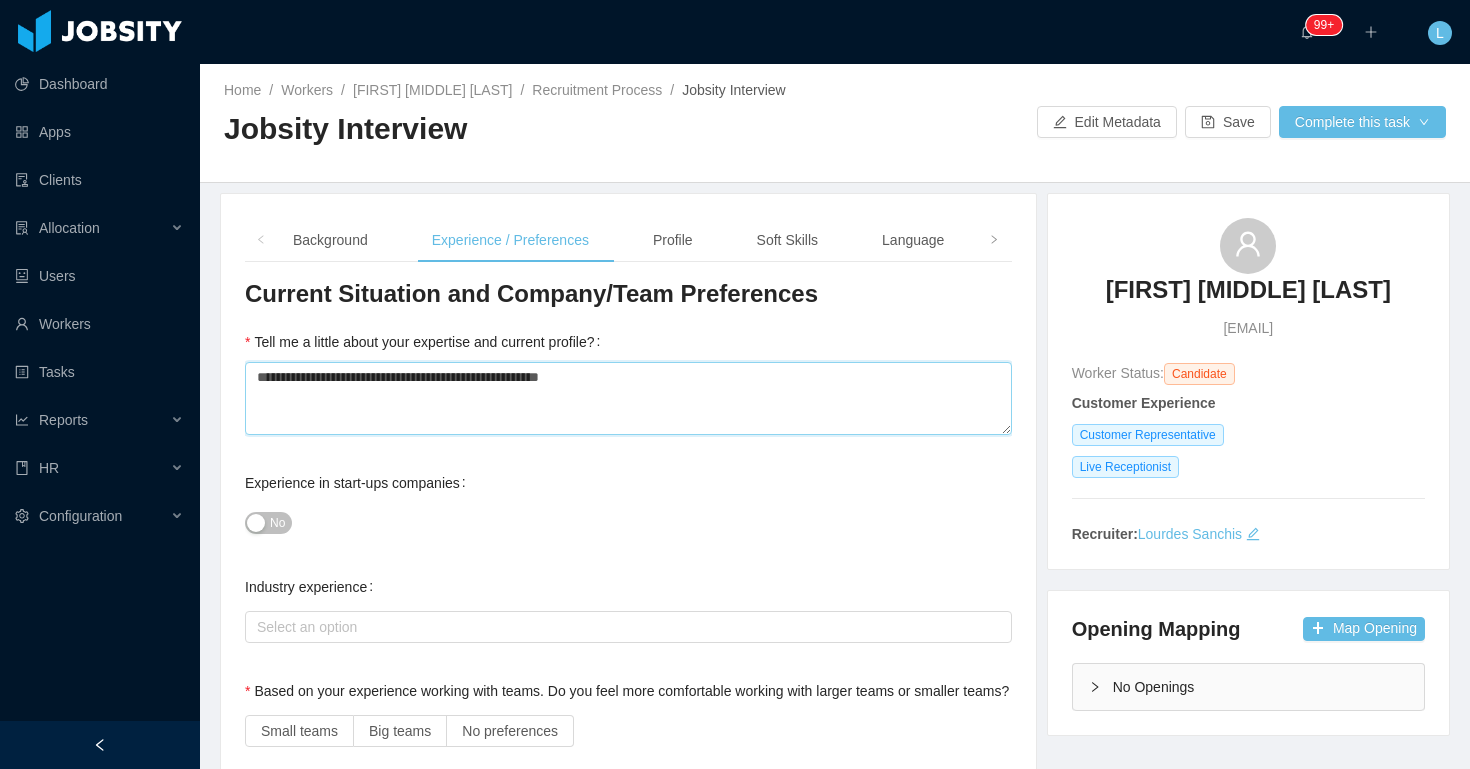 type 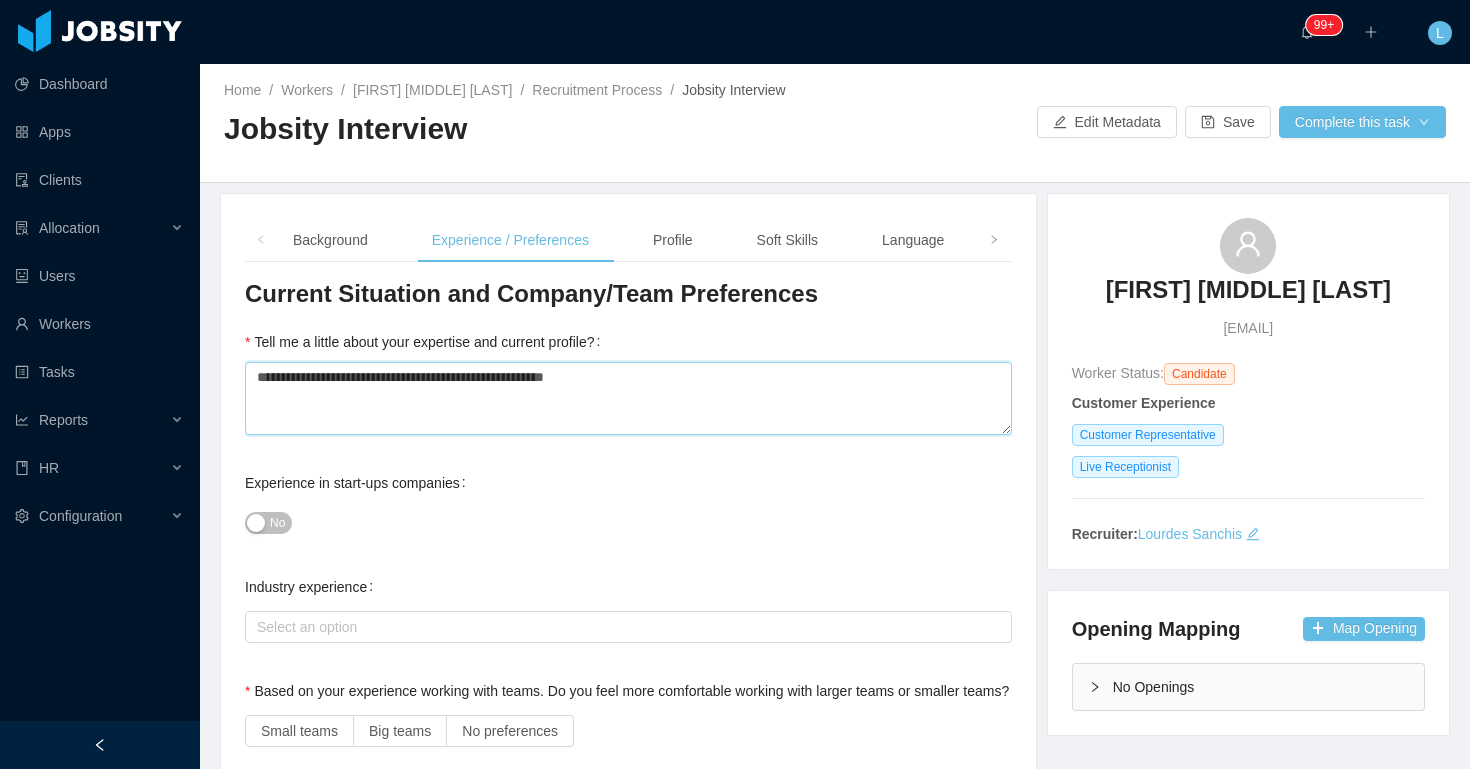 type 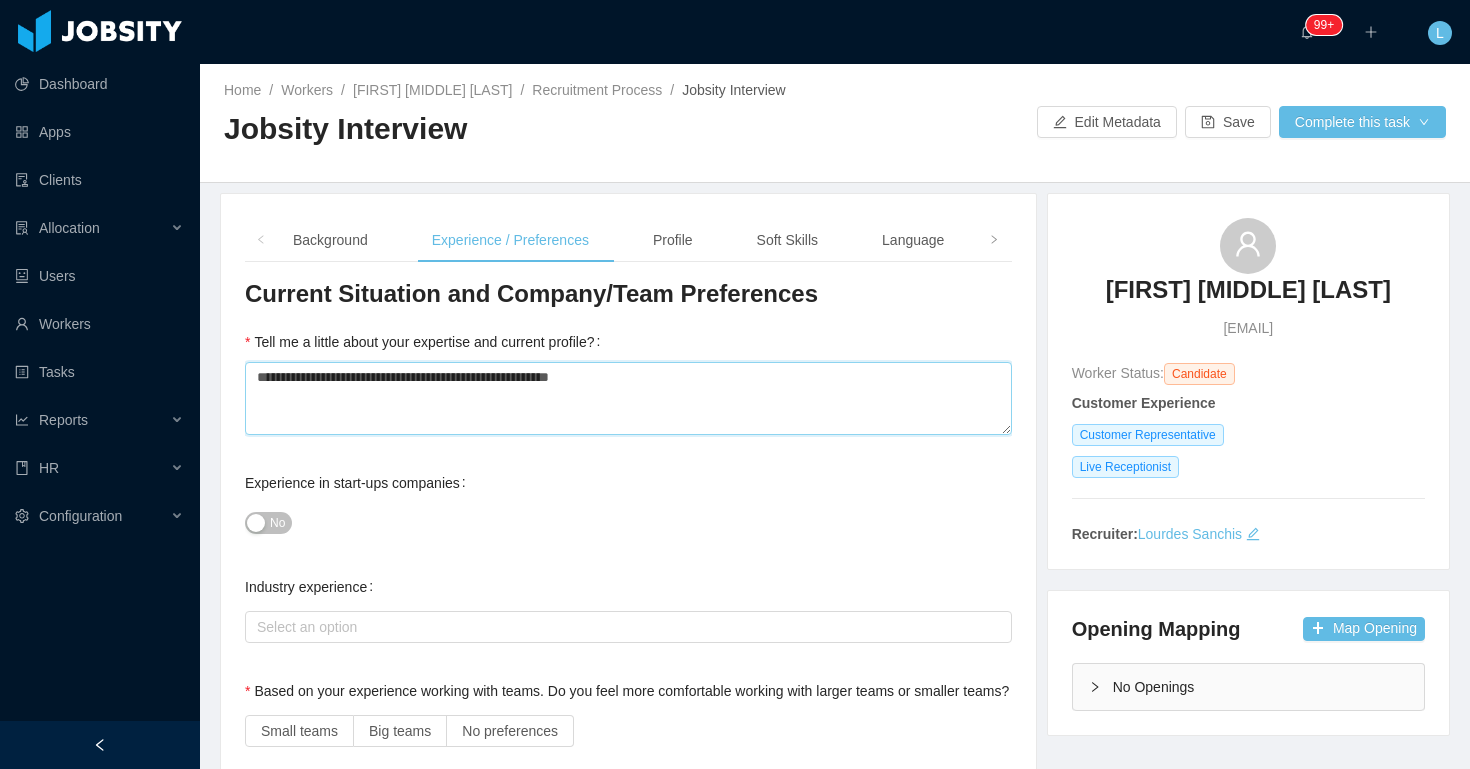 type 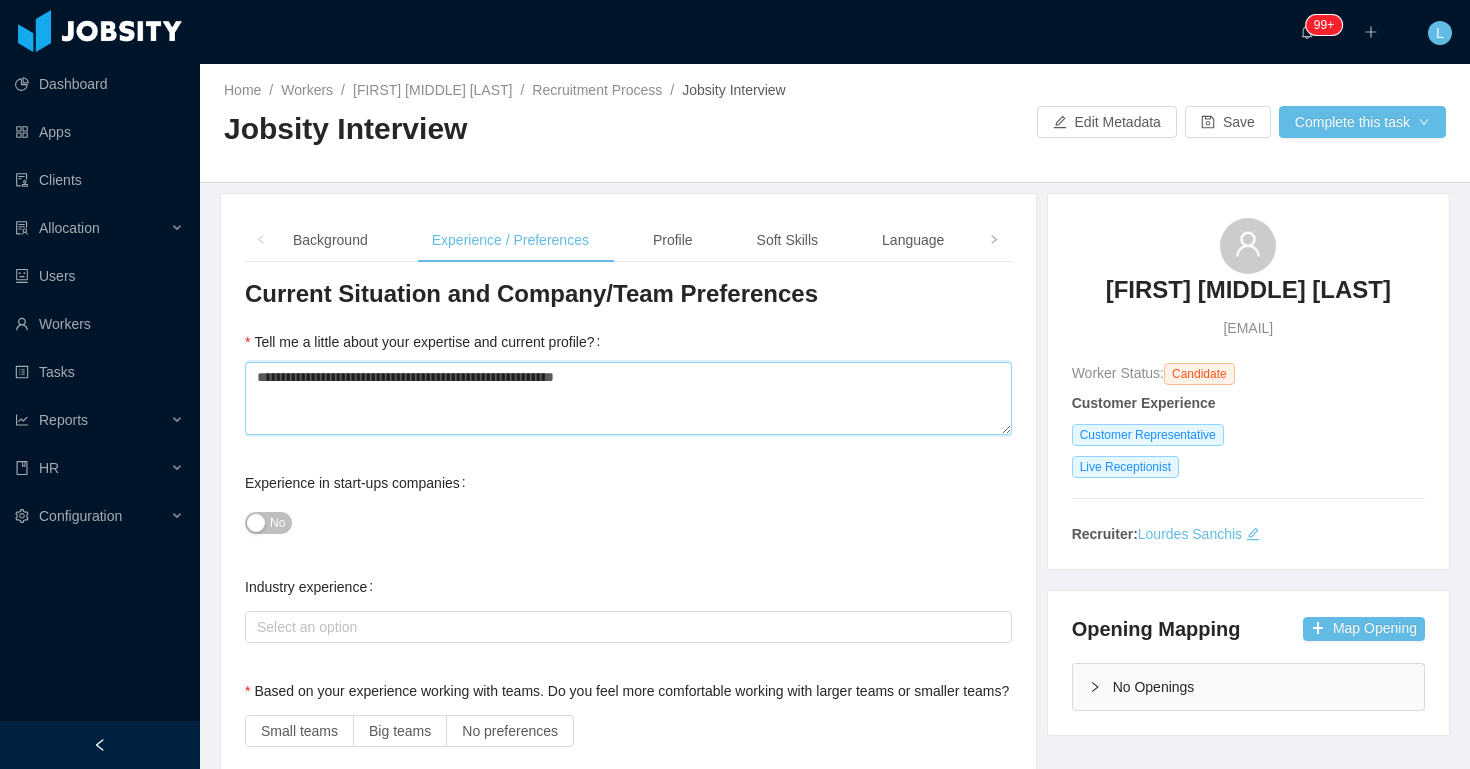 type 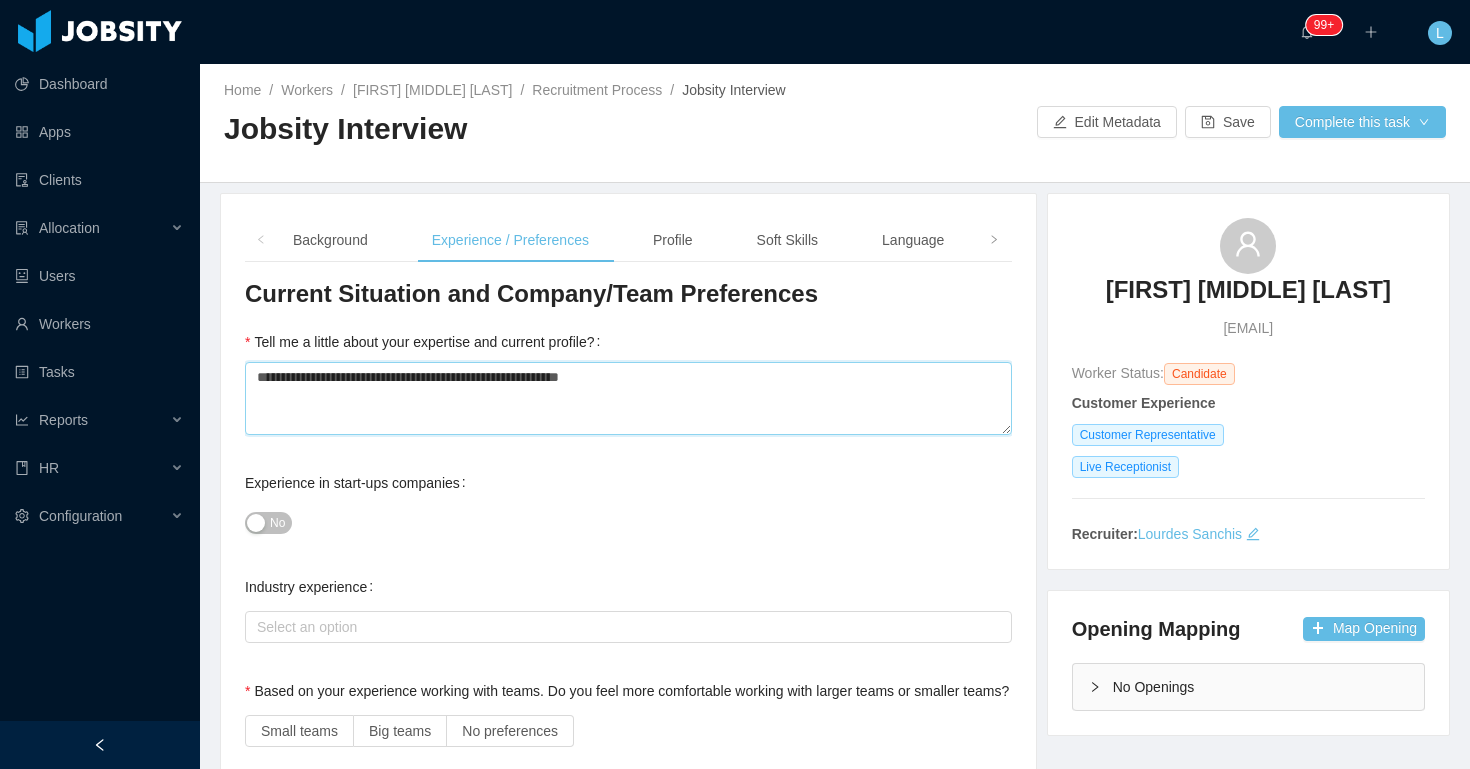 type 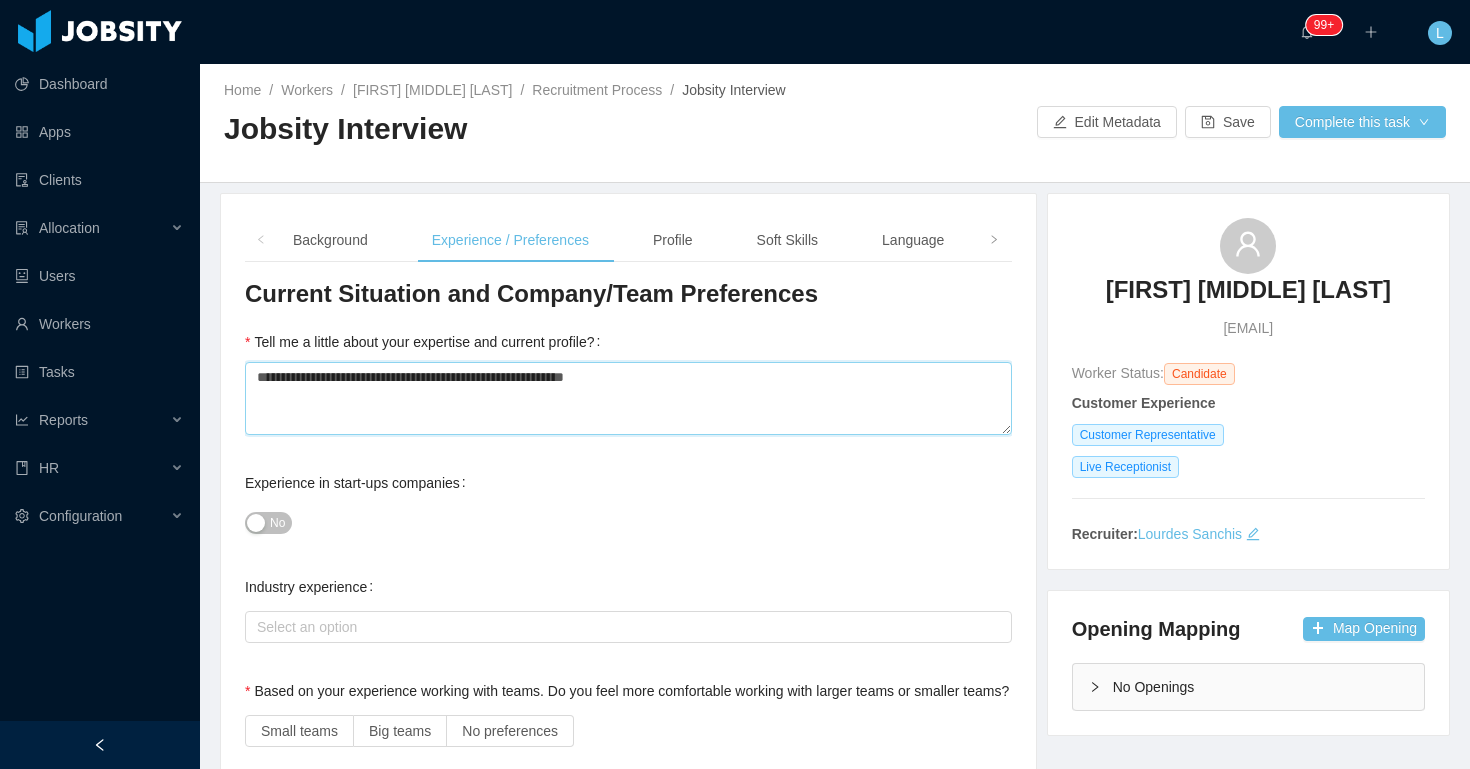 type 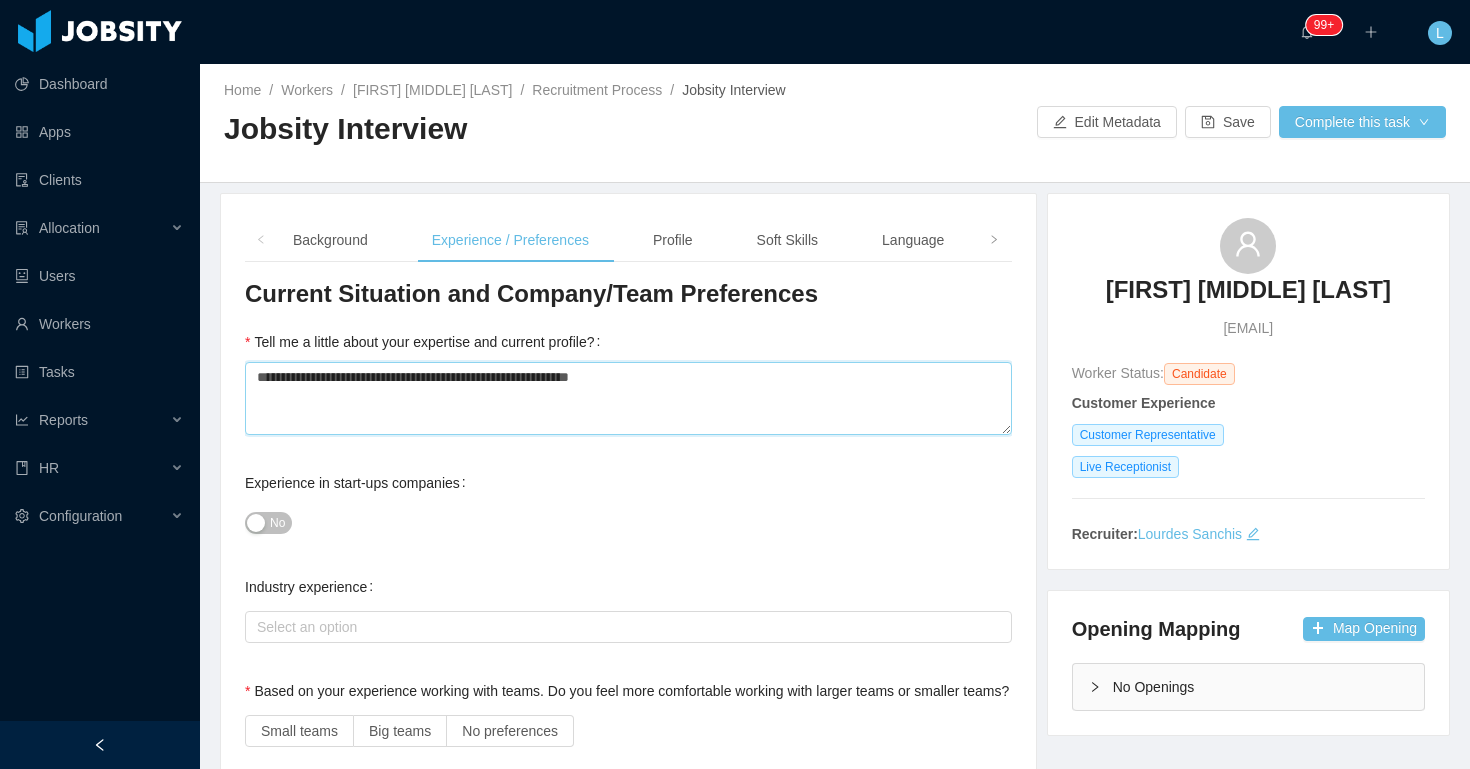 type 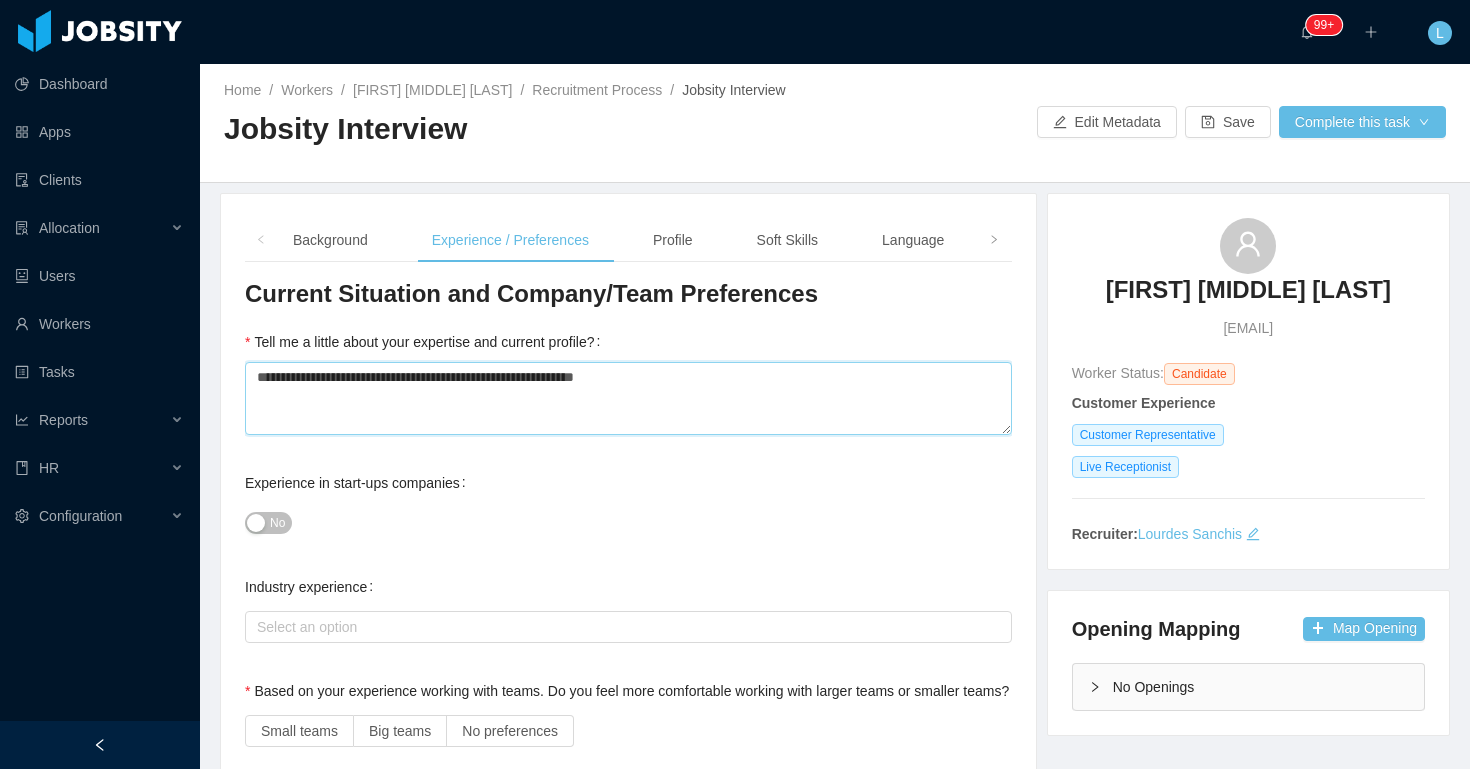 type on "**********" 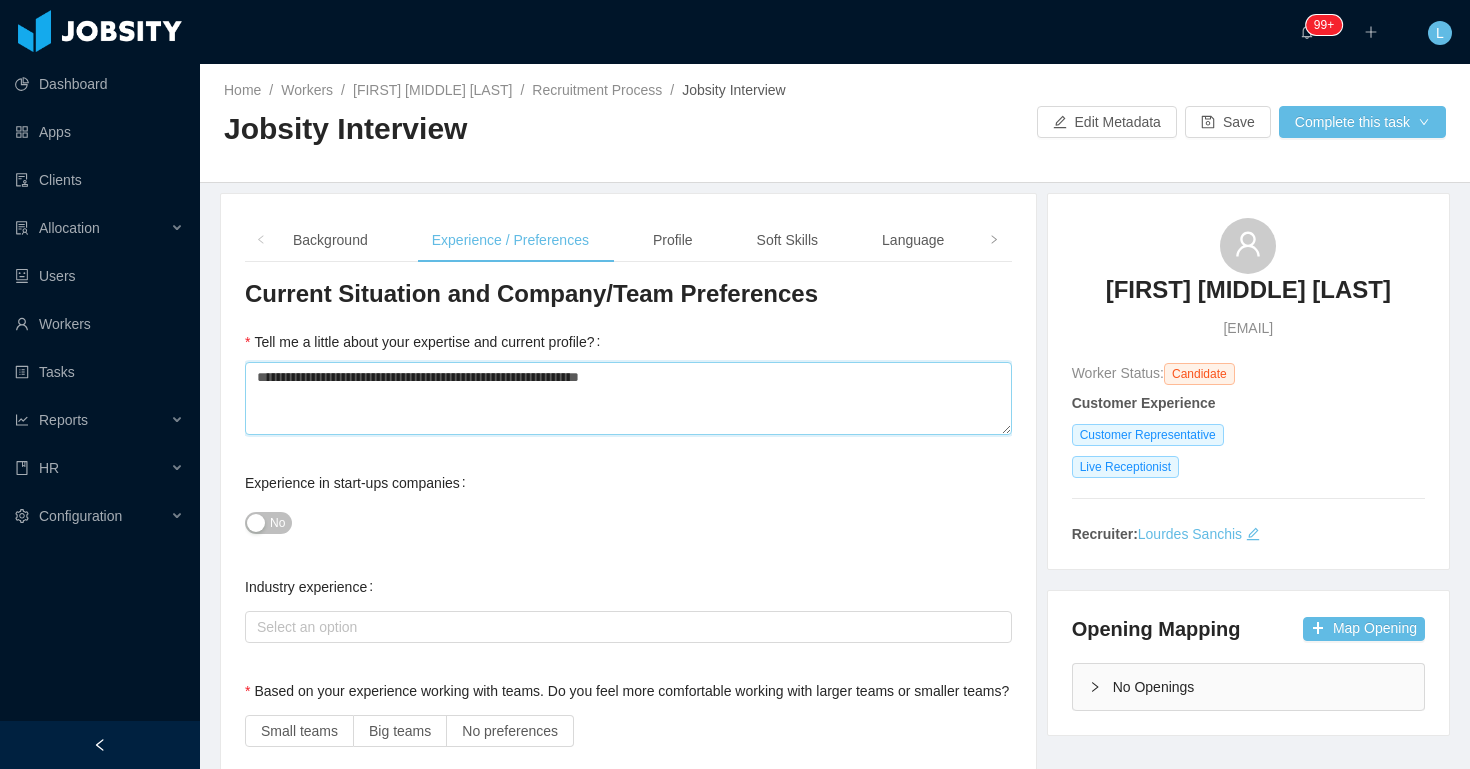 type 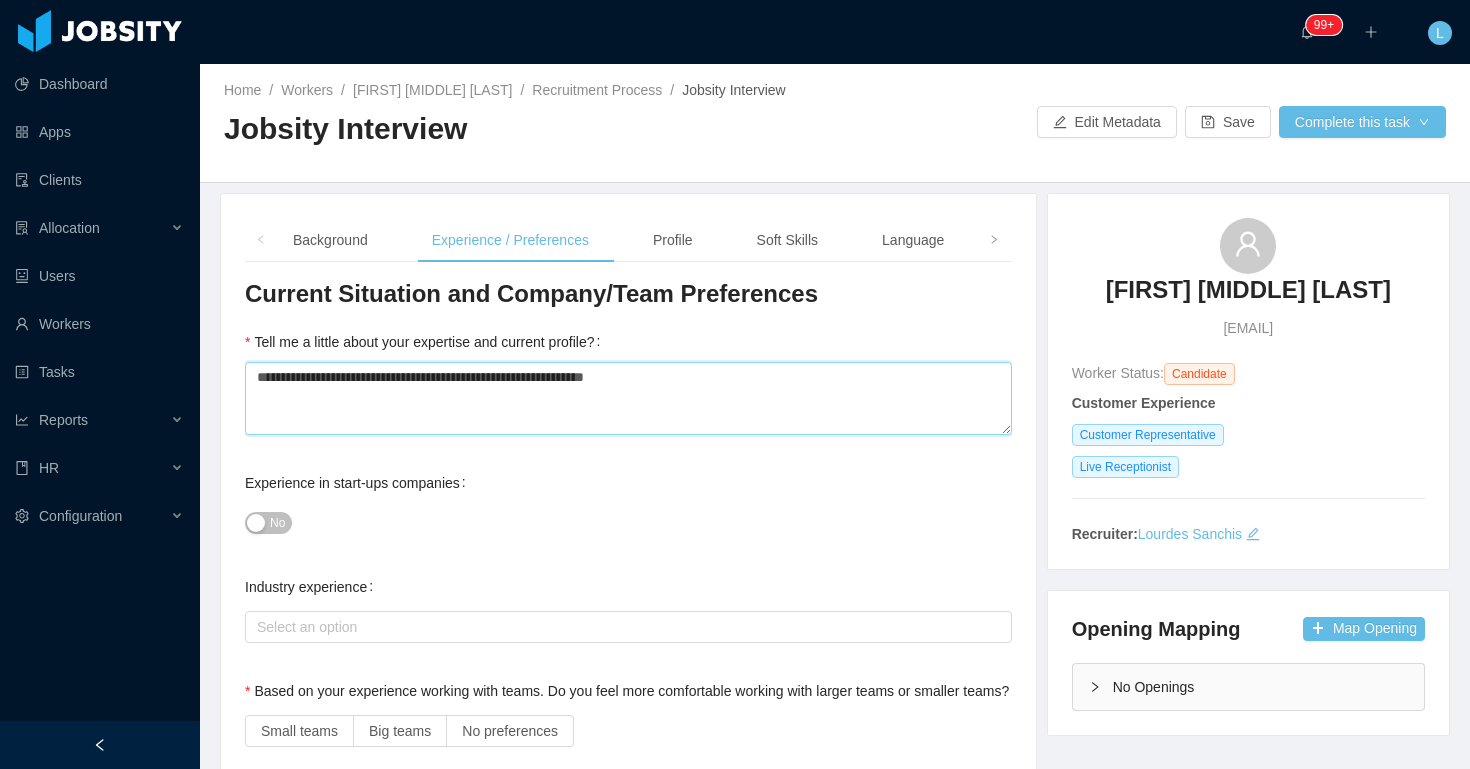 type on "**********" 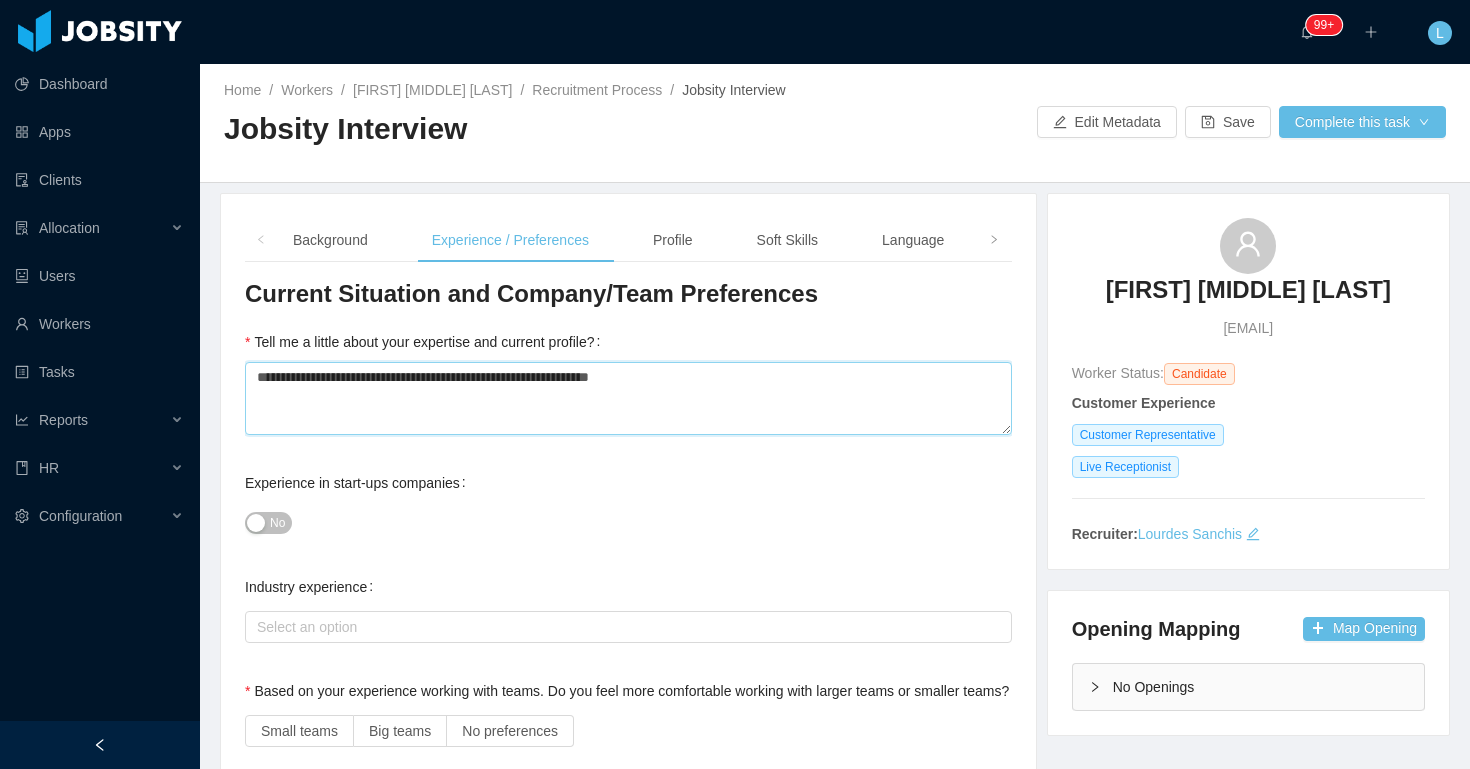 type 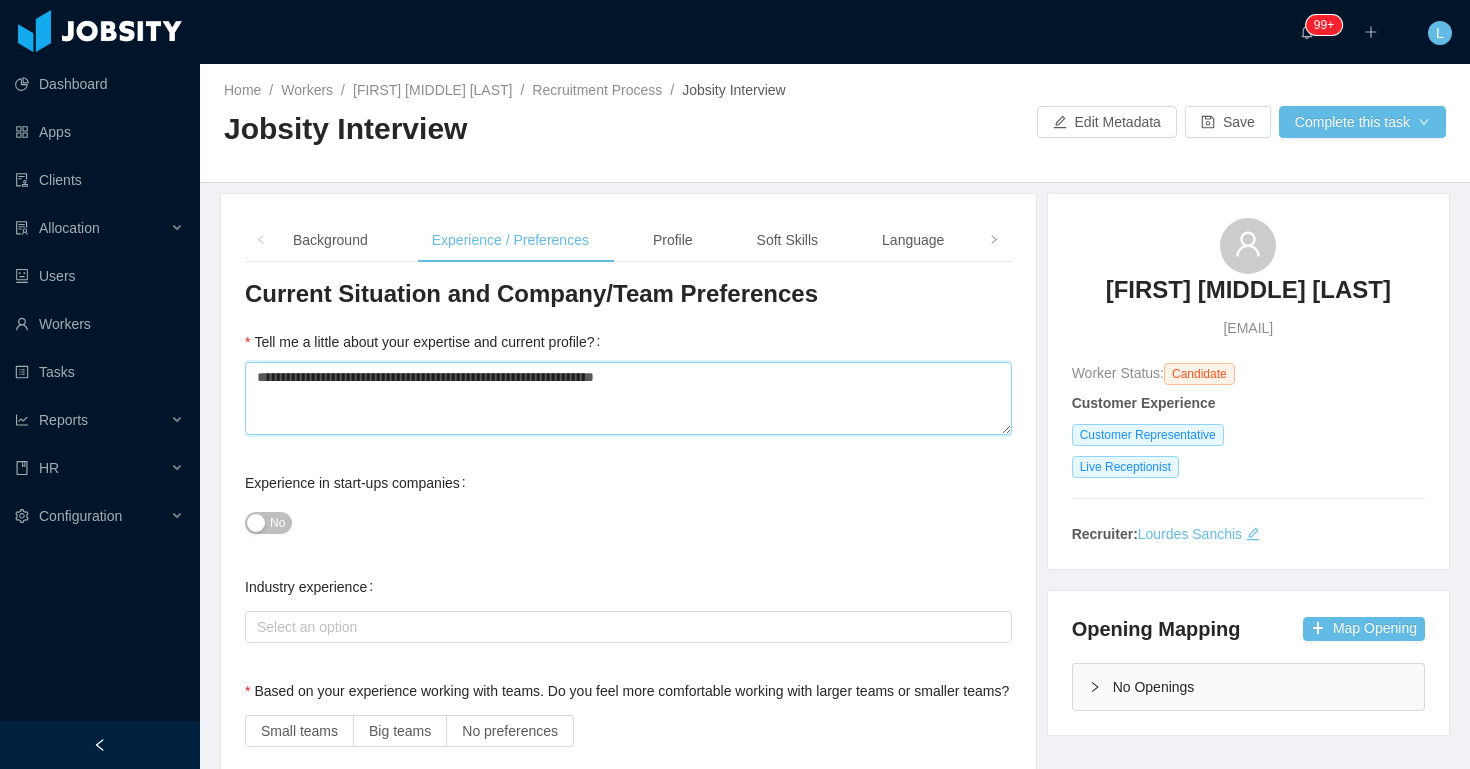 type 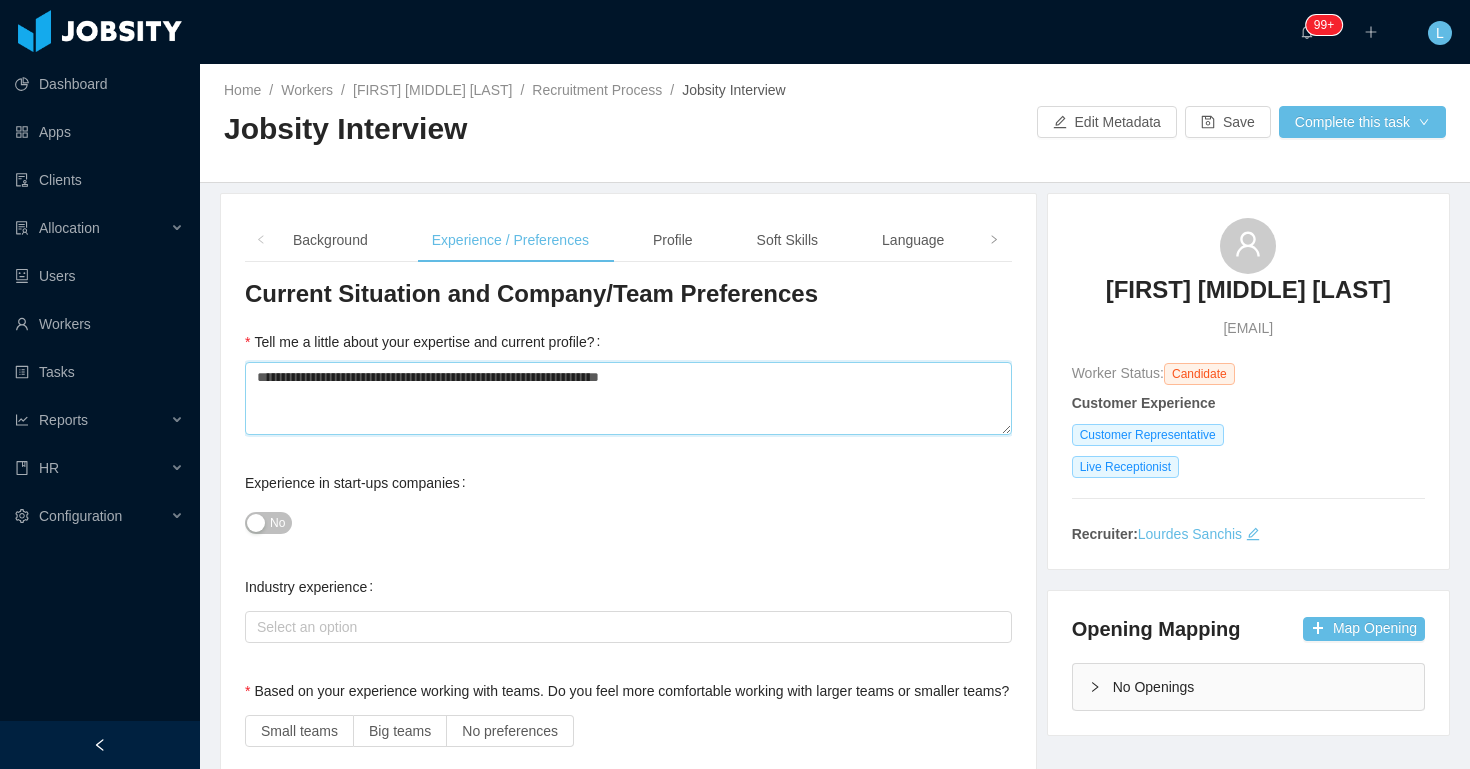 type 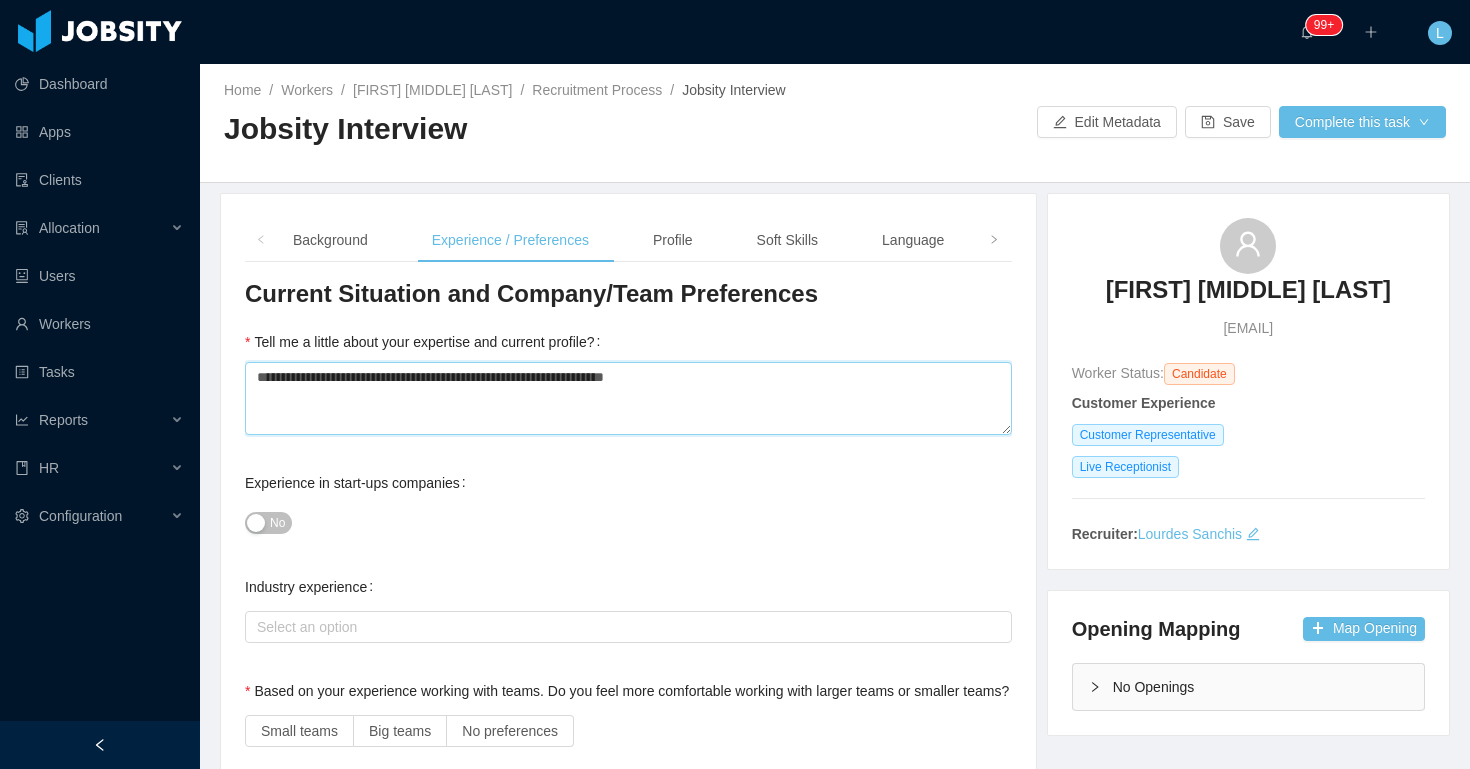 type 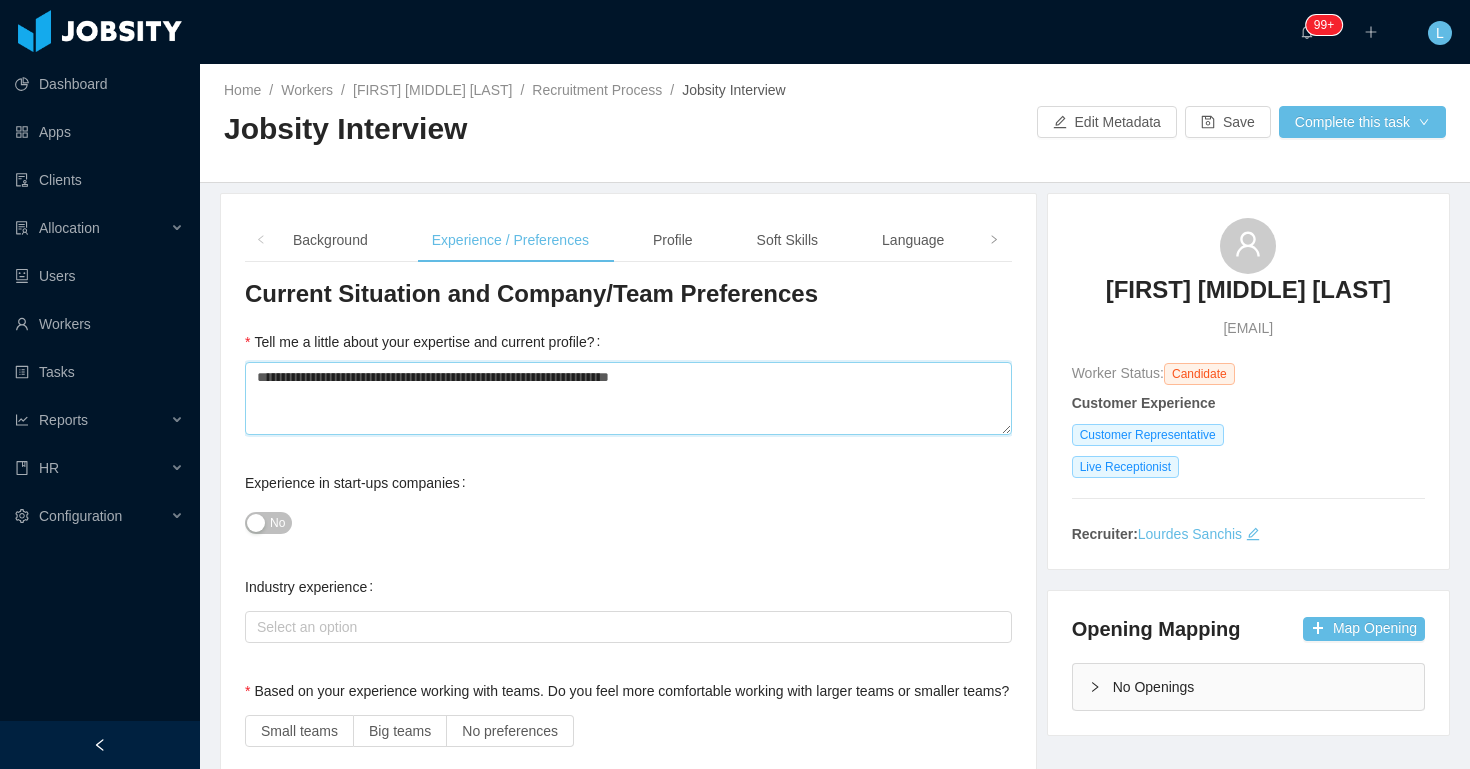 type 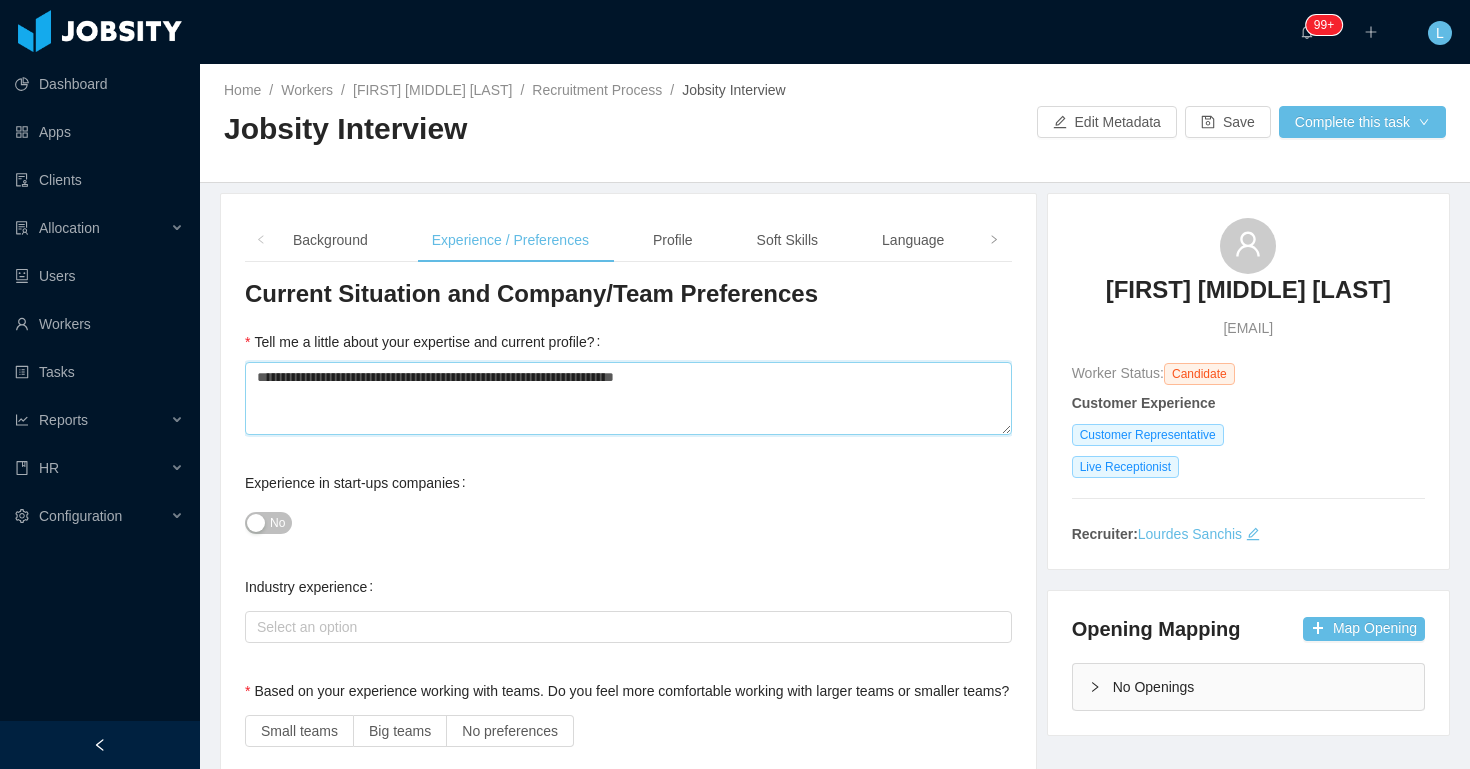 type 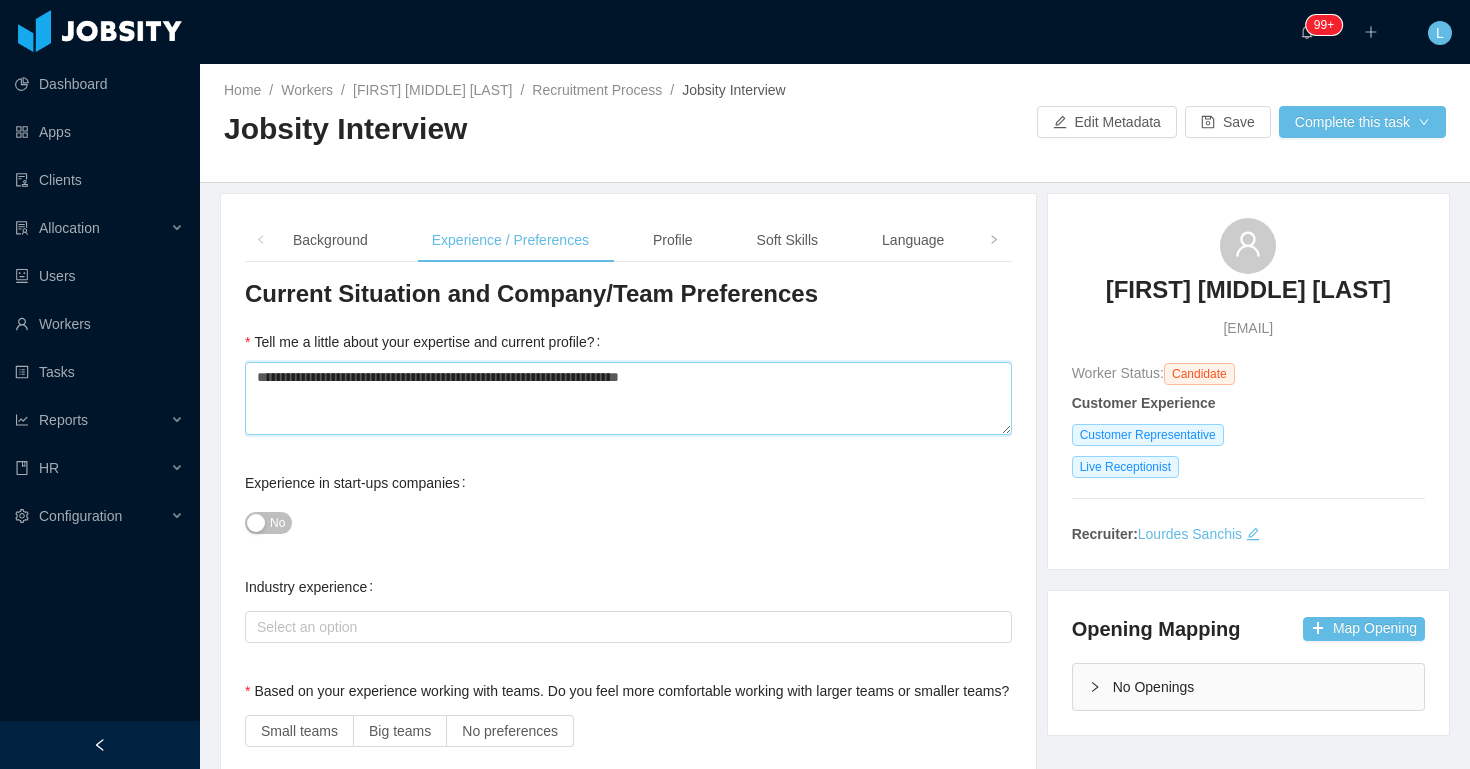 type 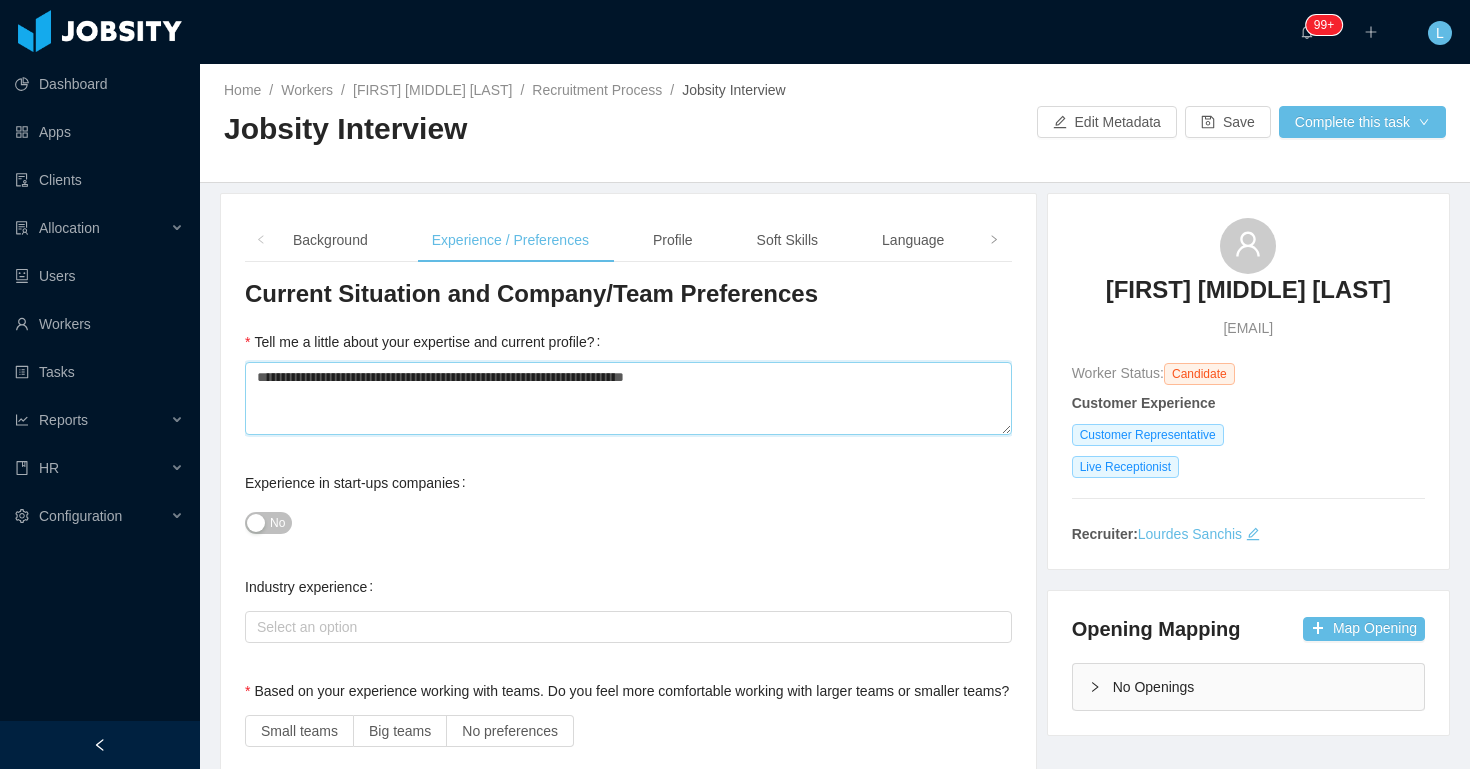 type 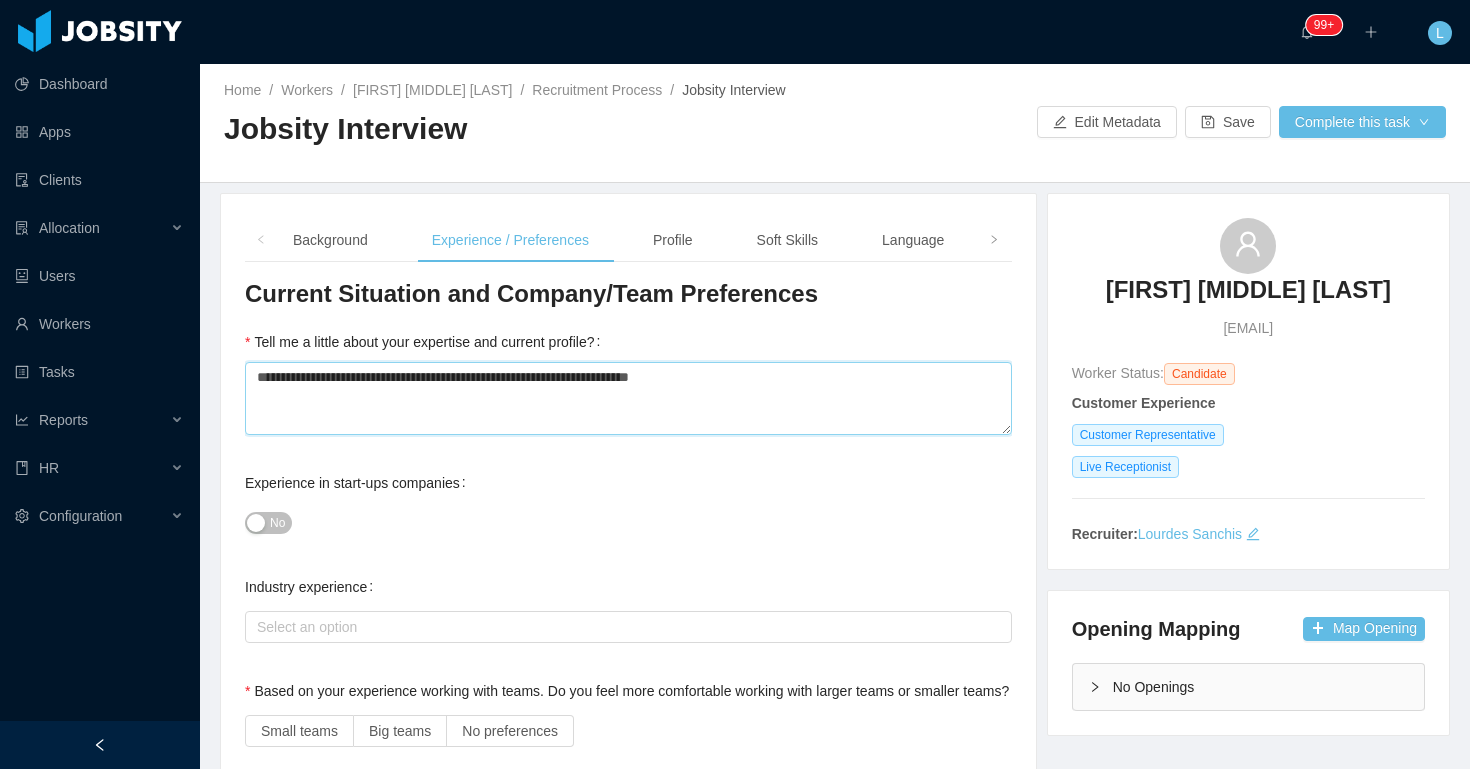 type 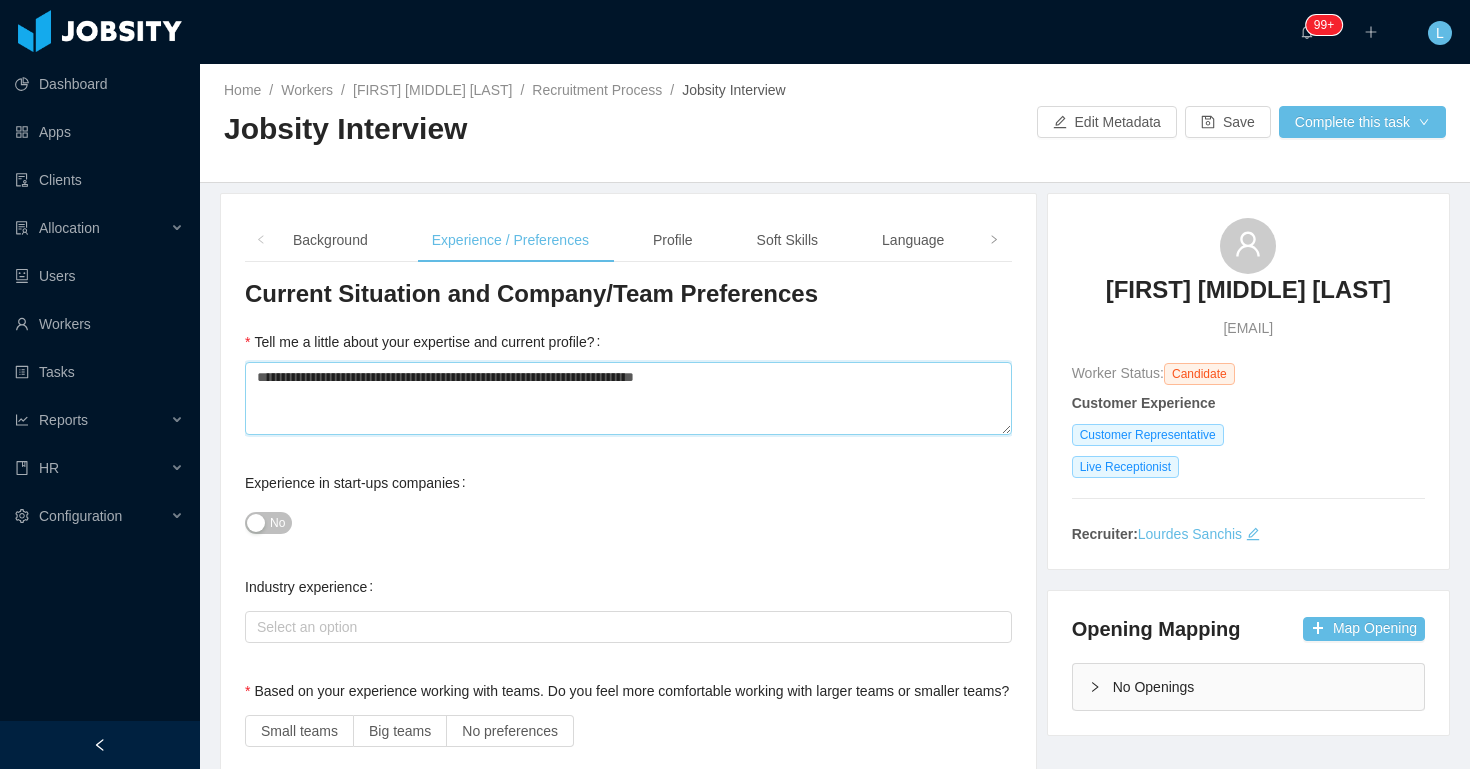 type 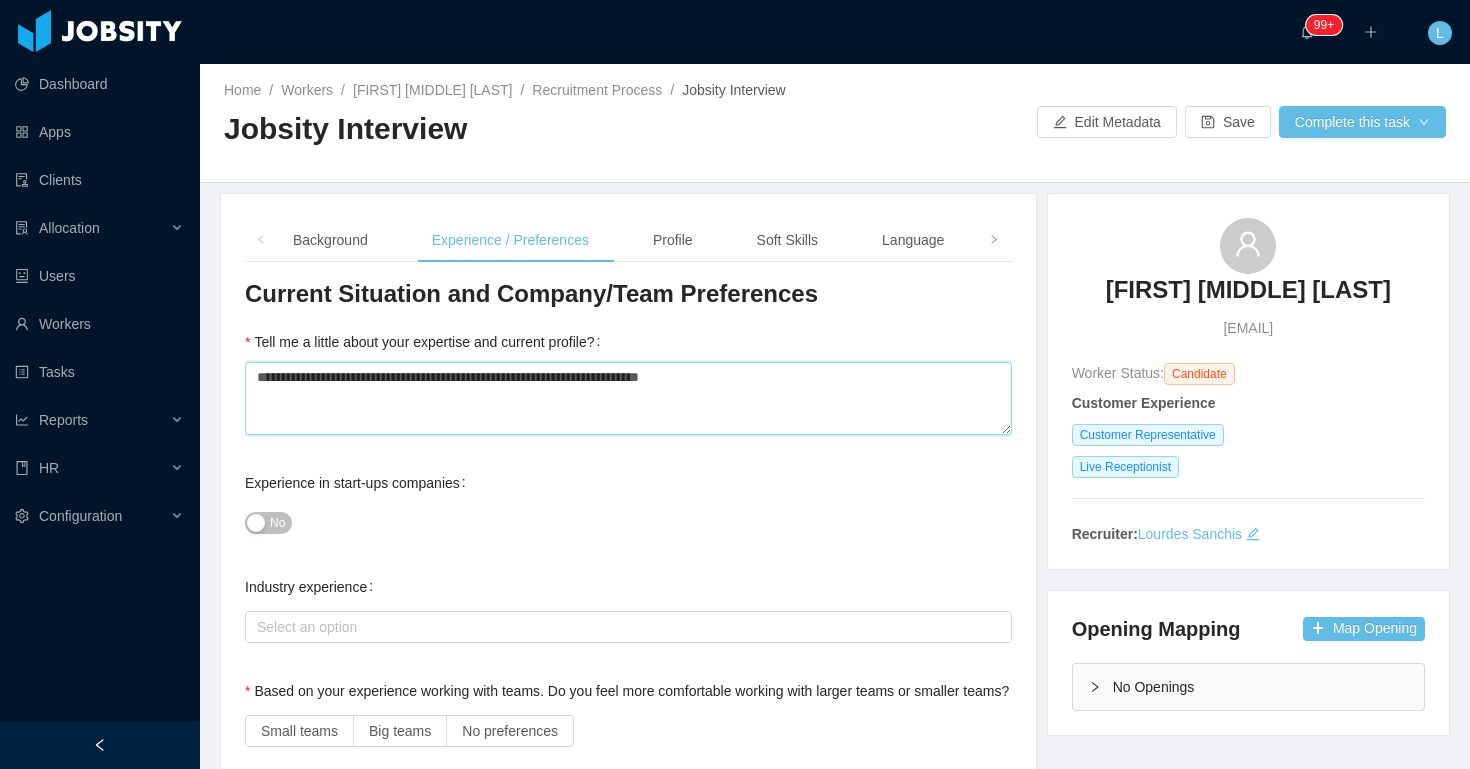 type 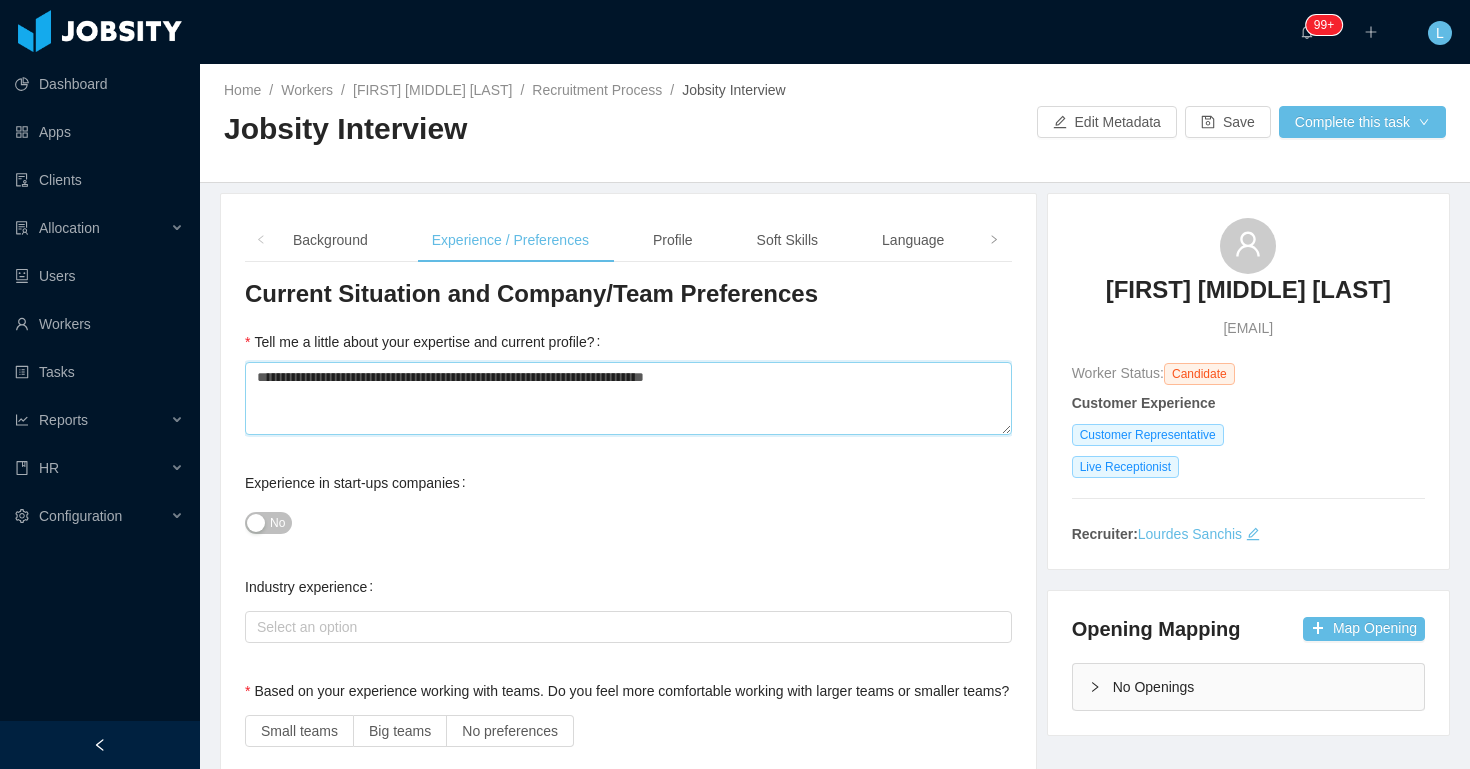 type 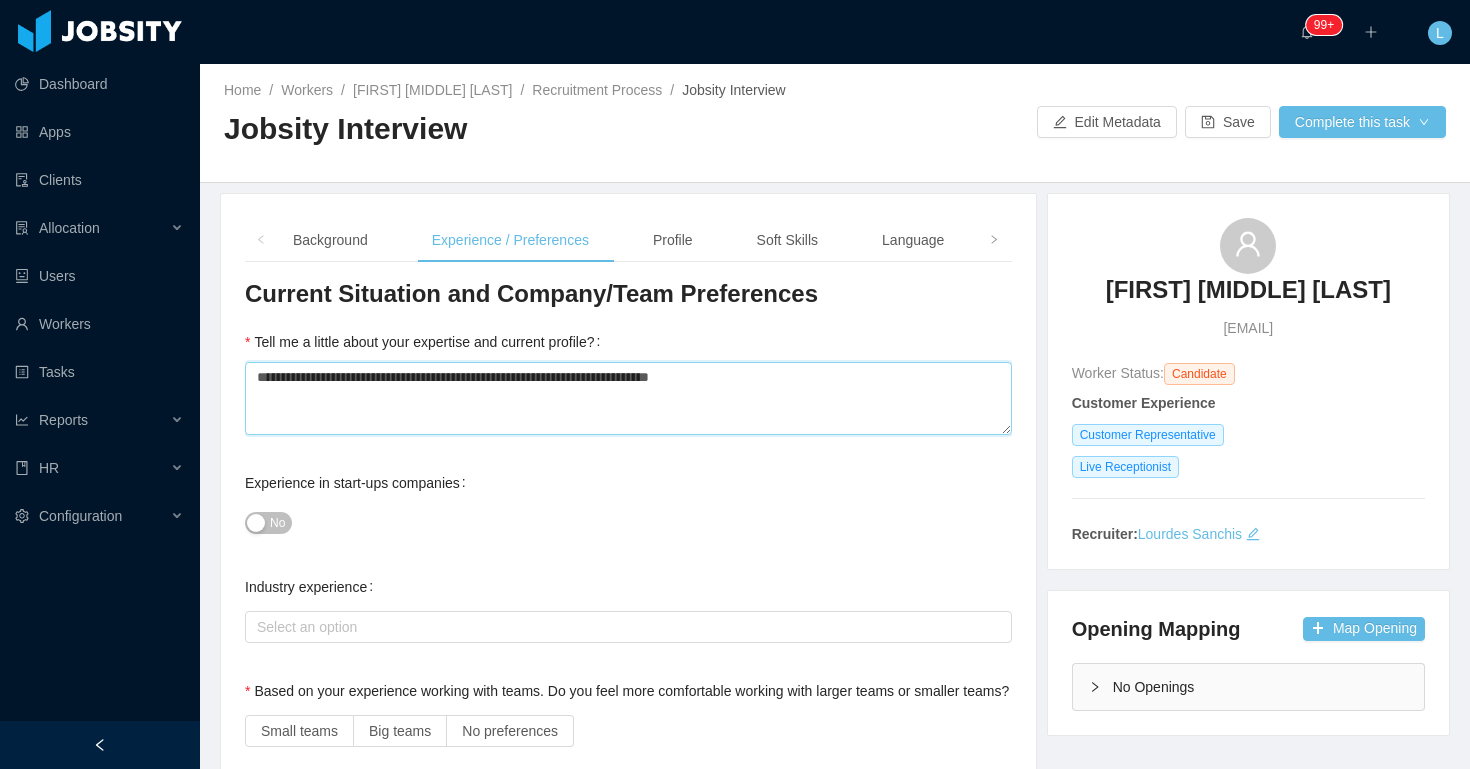 type 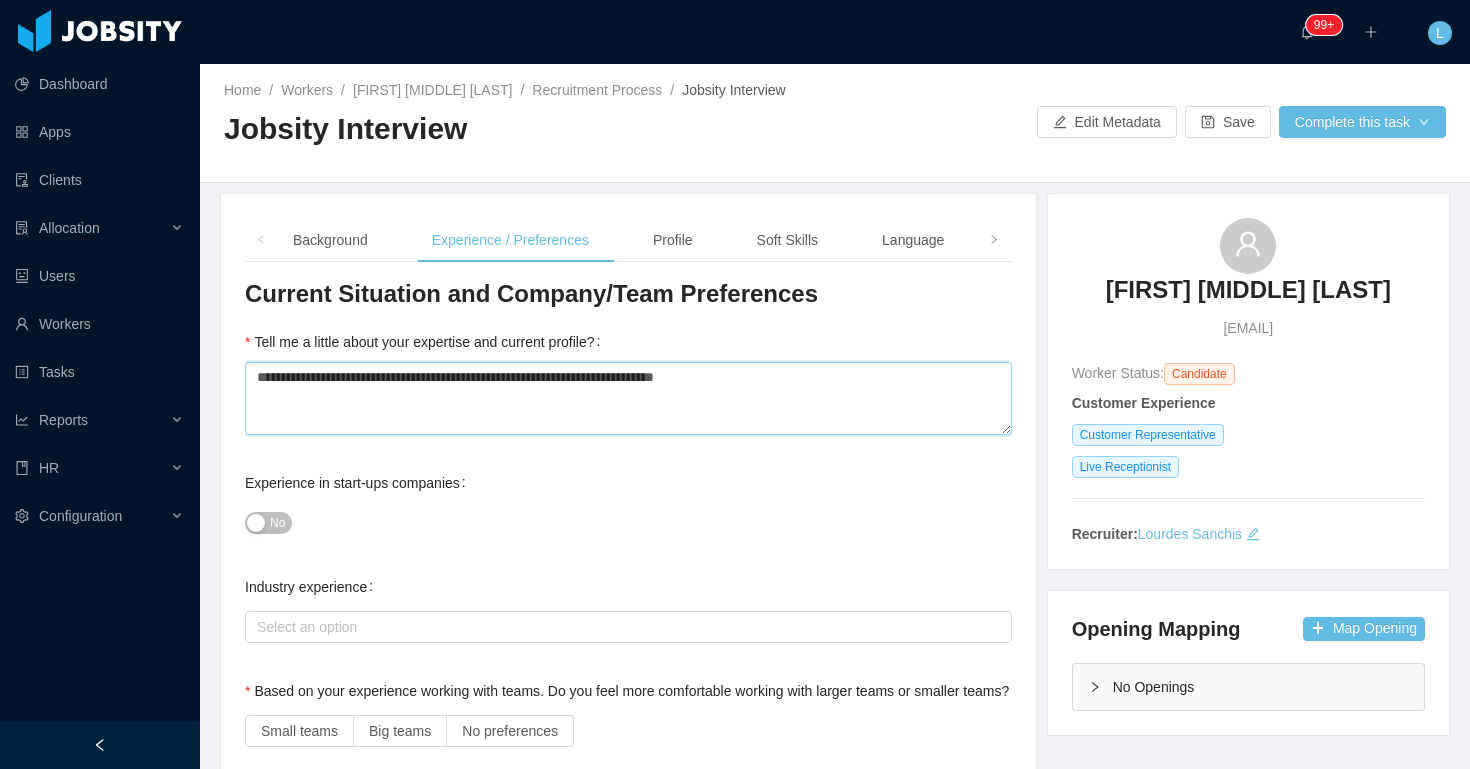 type 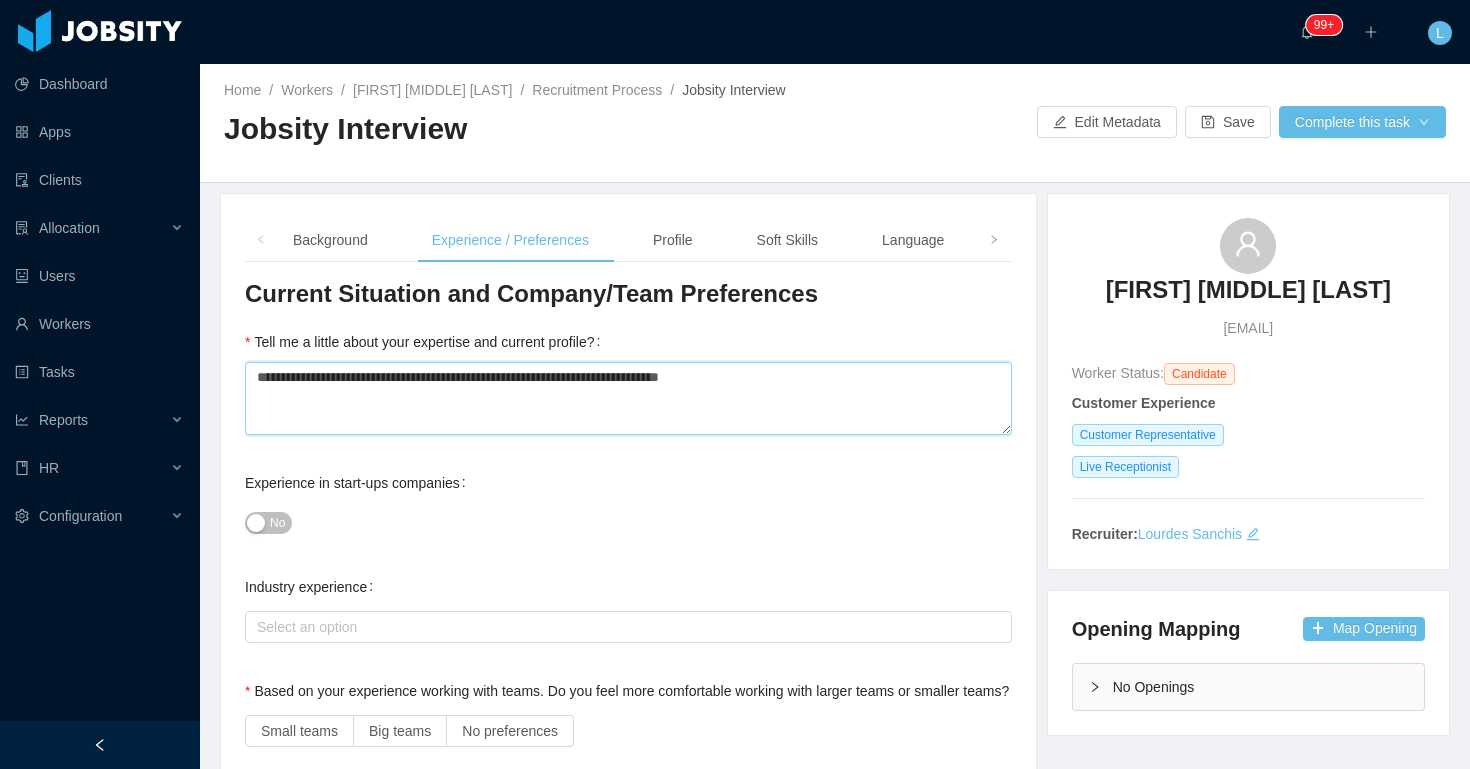 type 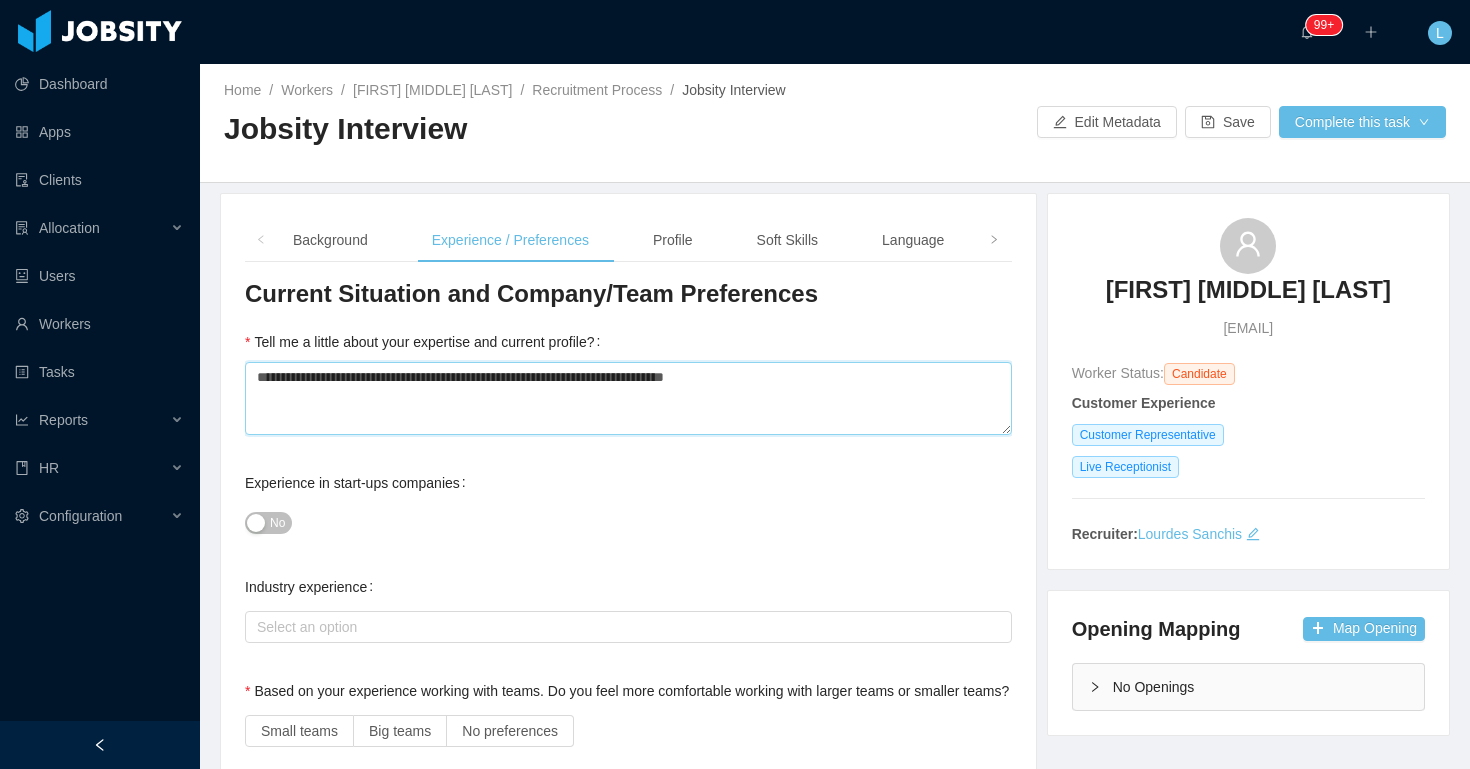 type 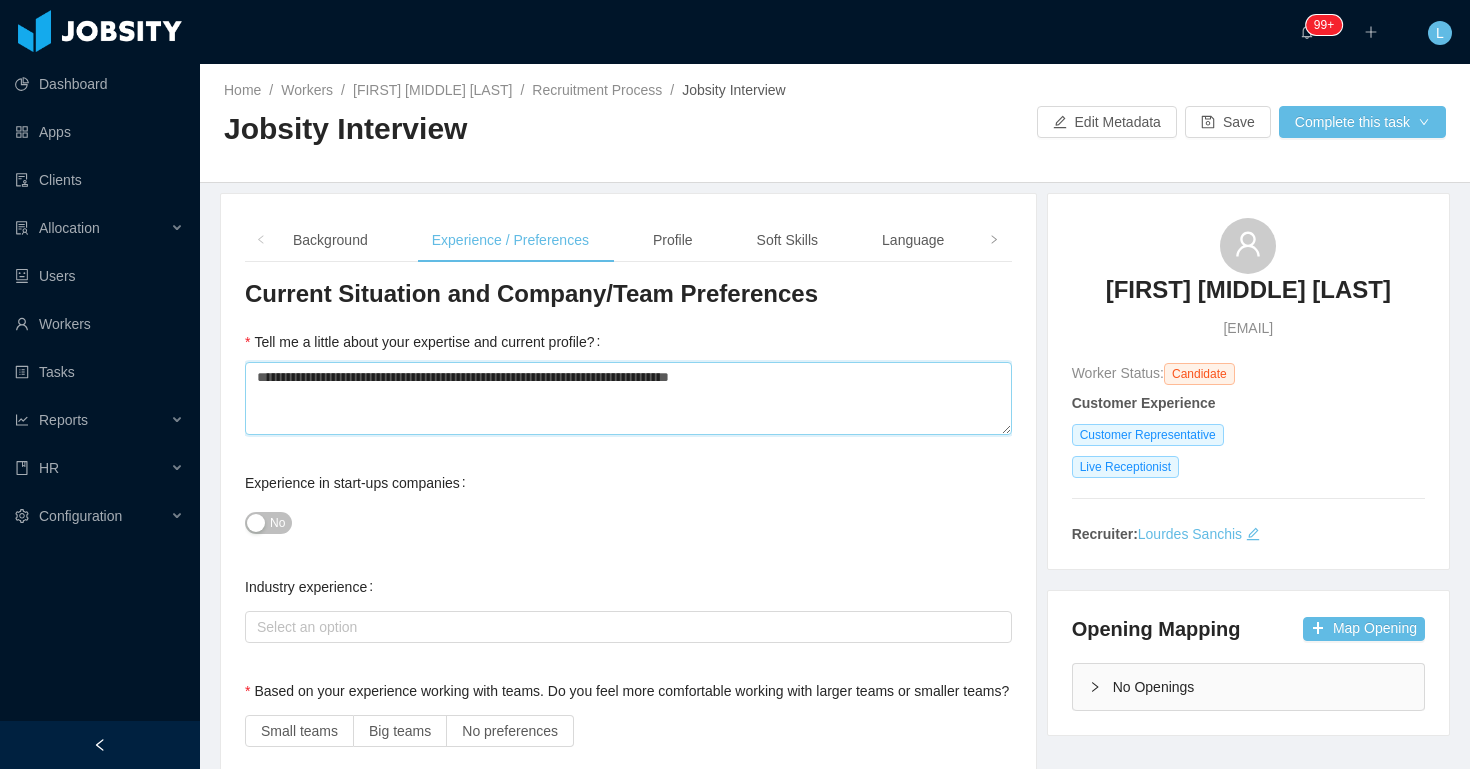 type 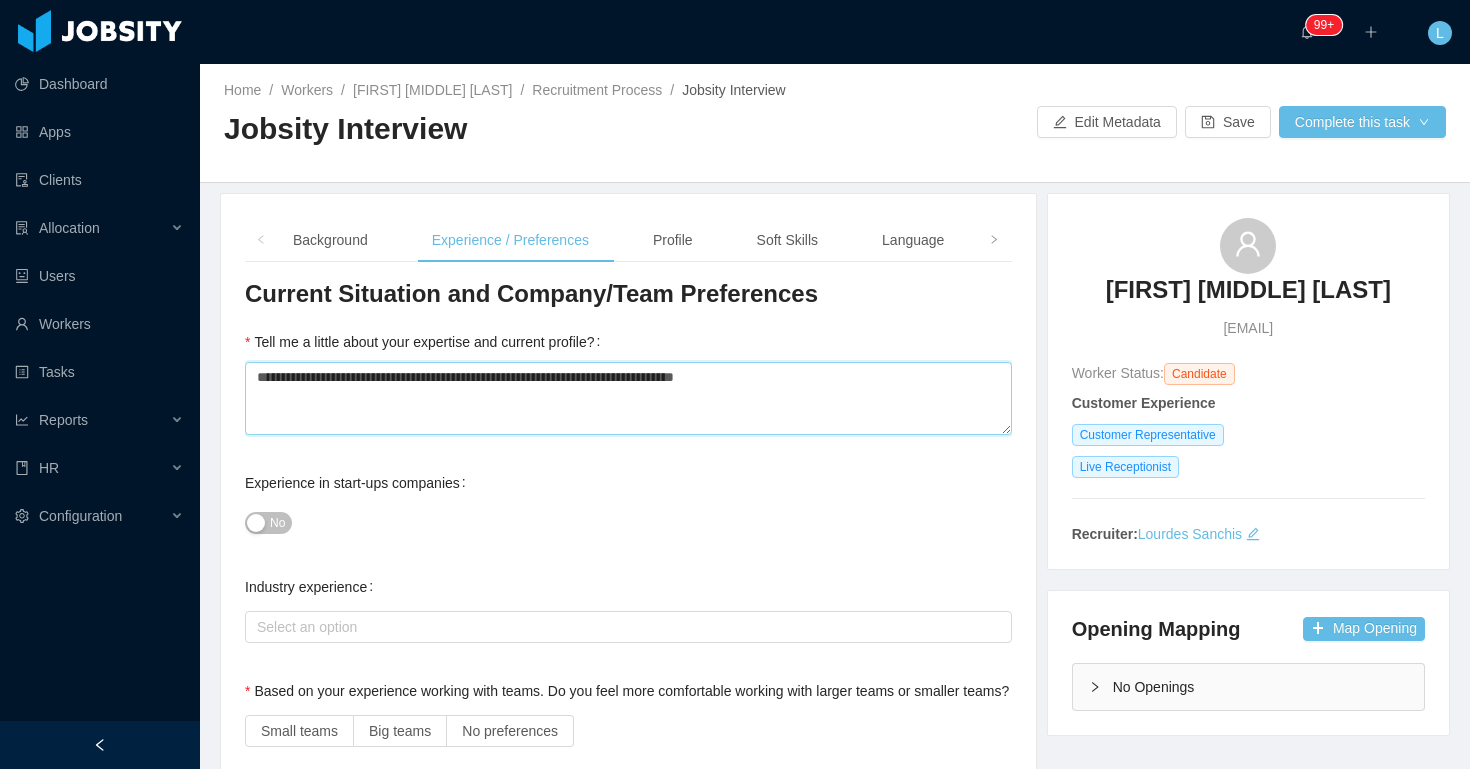 type on "**********" 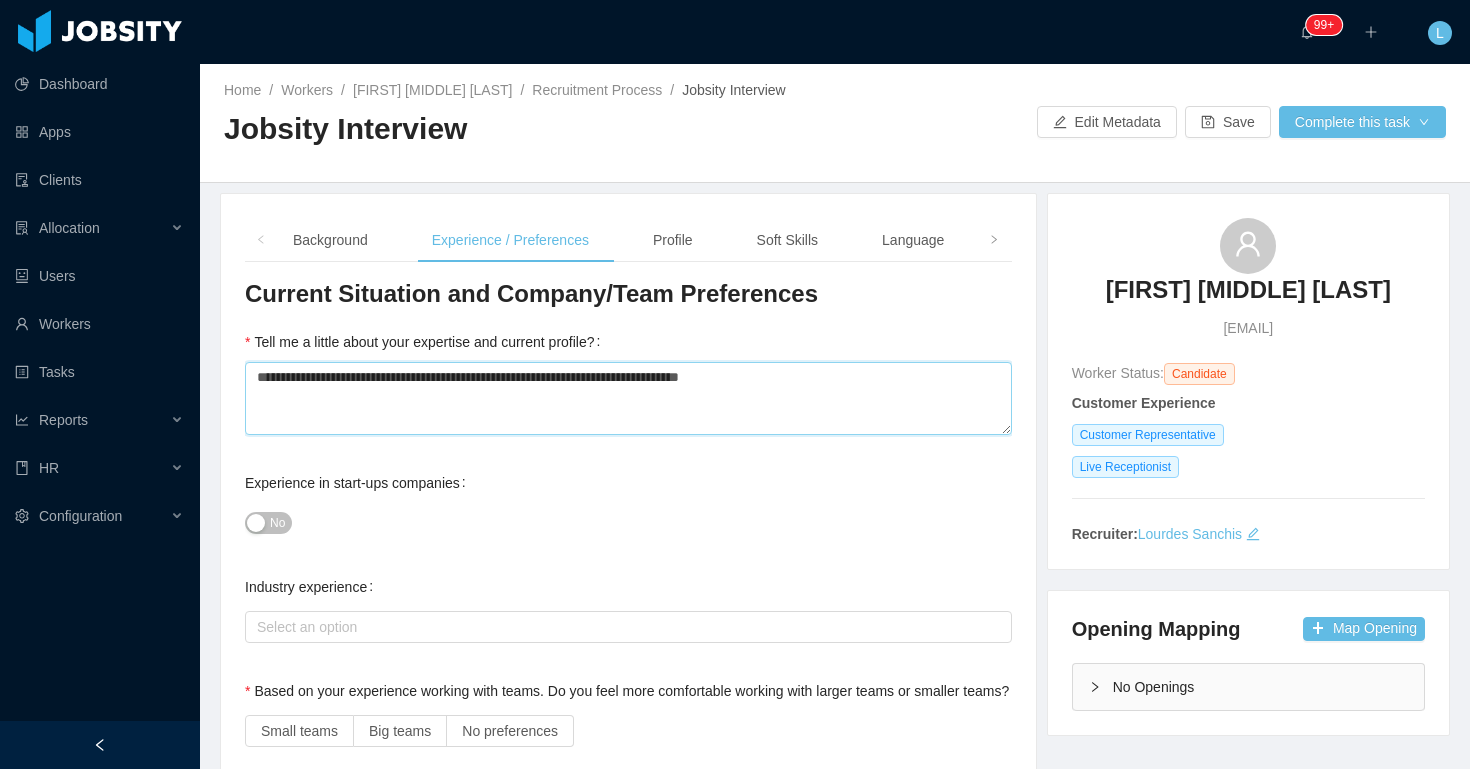 type 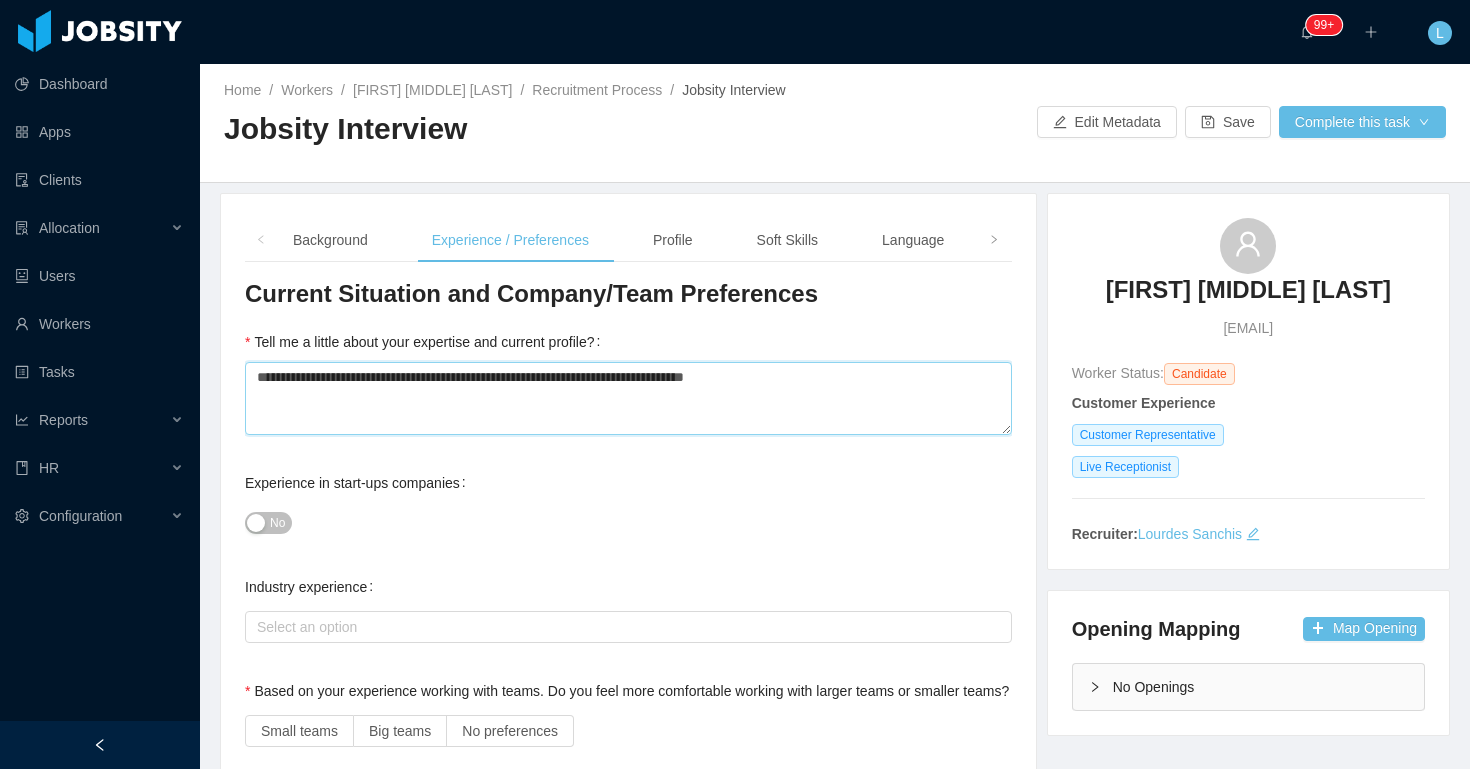 type 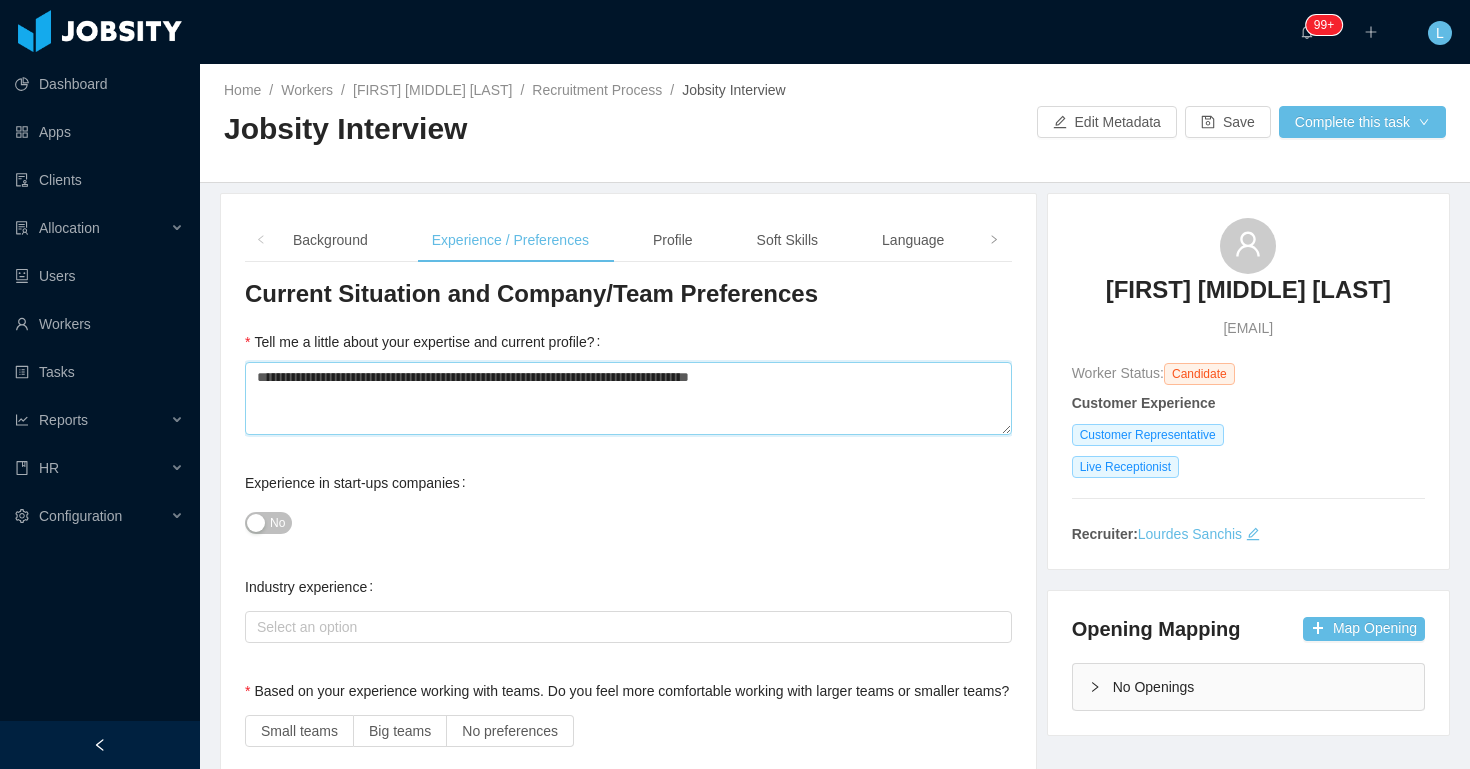 type on "**********" 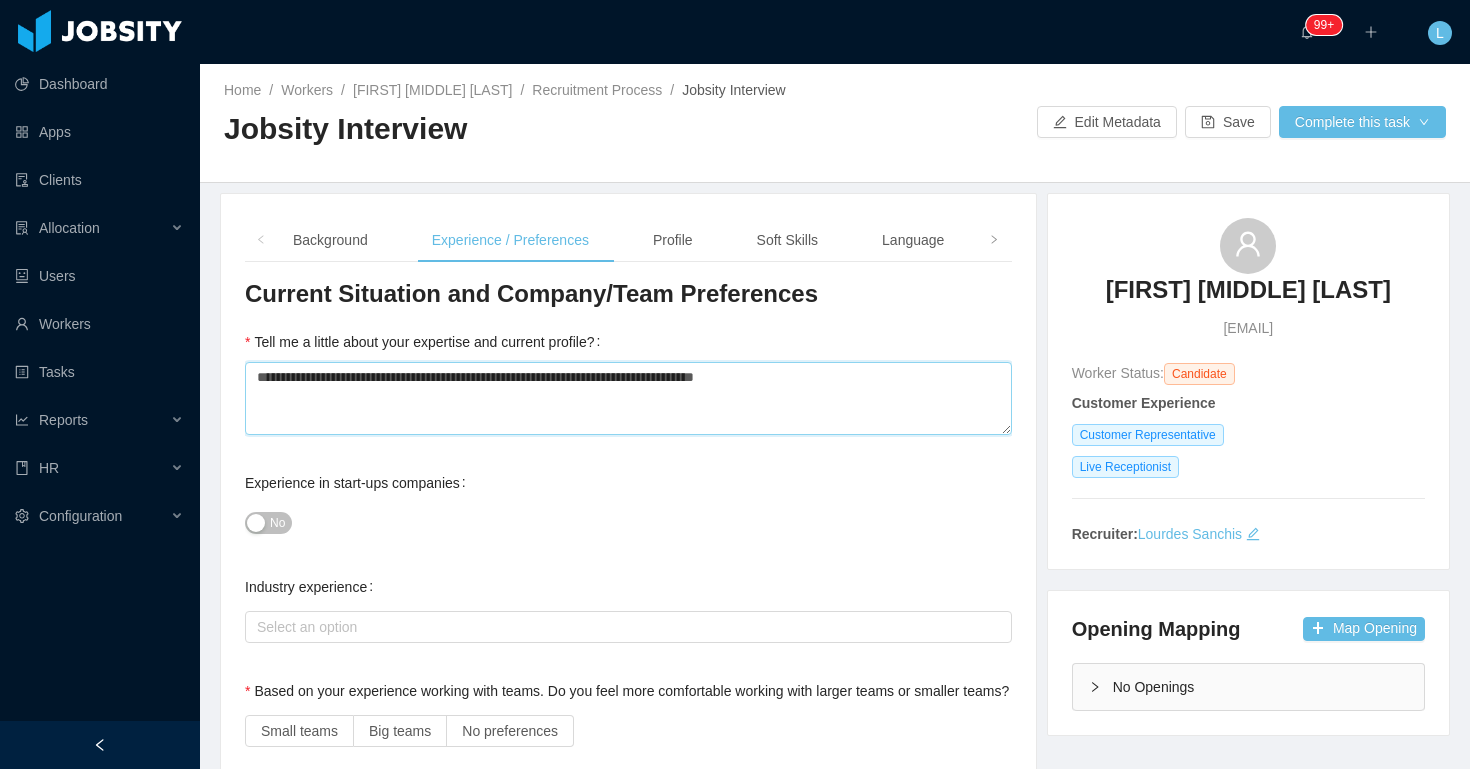 type 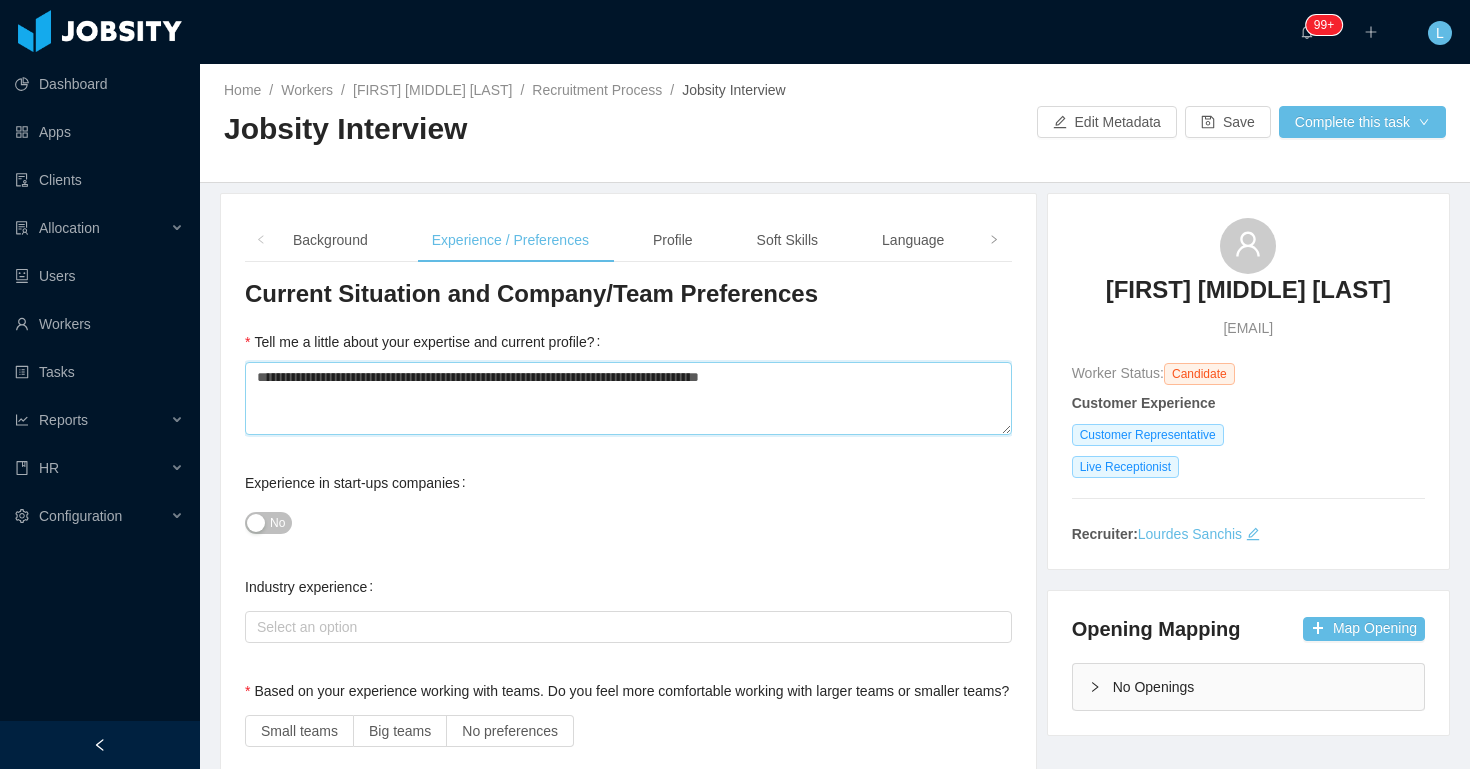 type 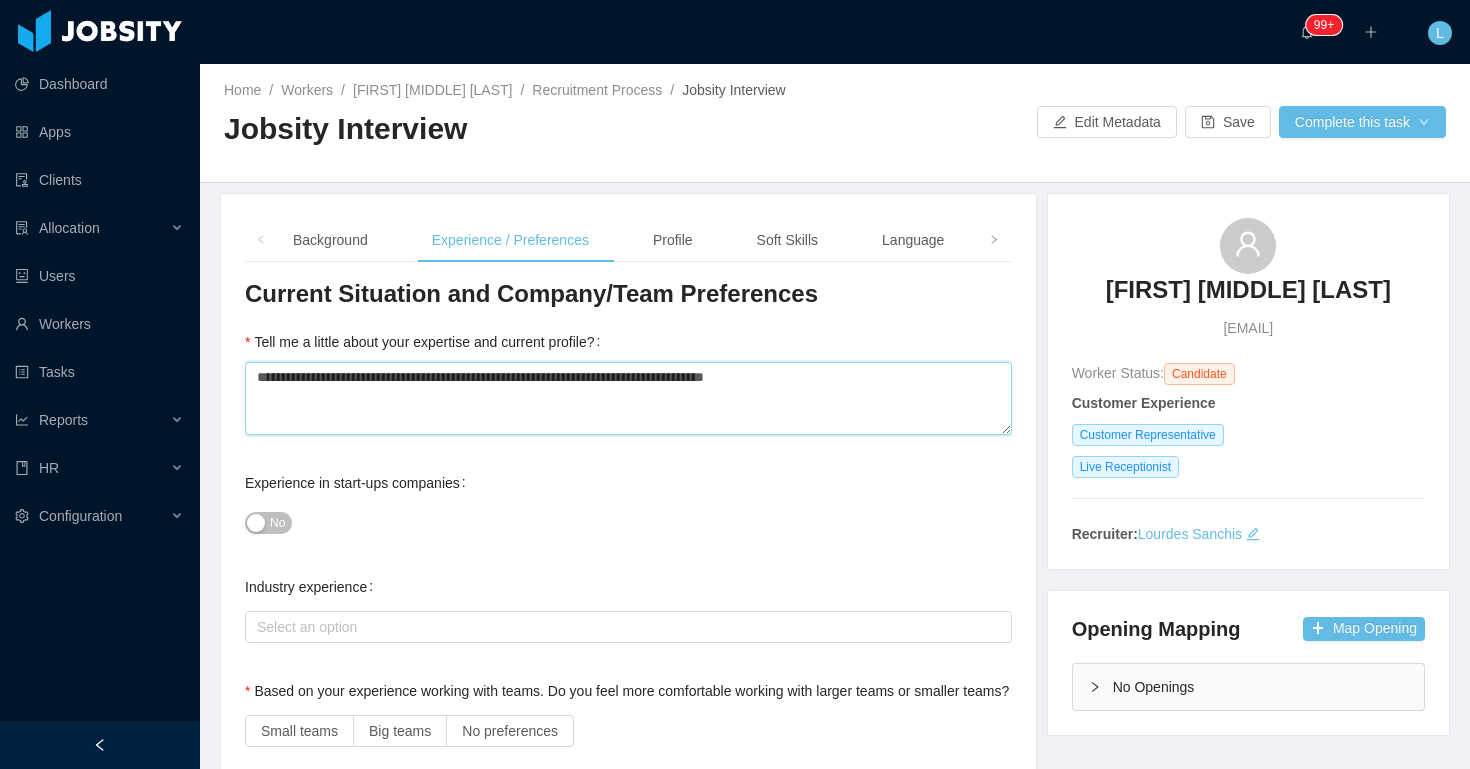 type 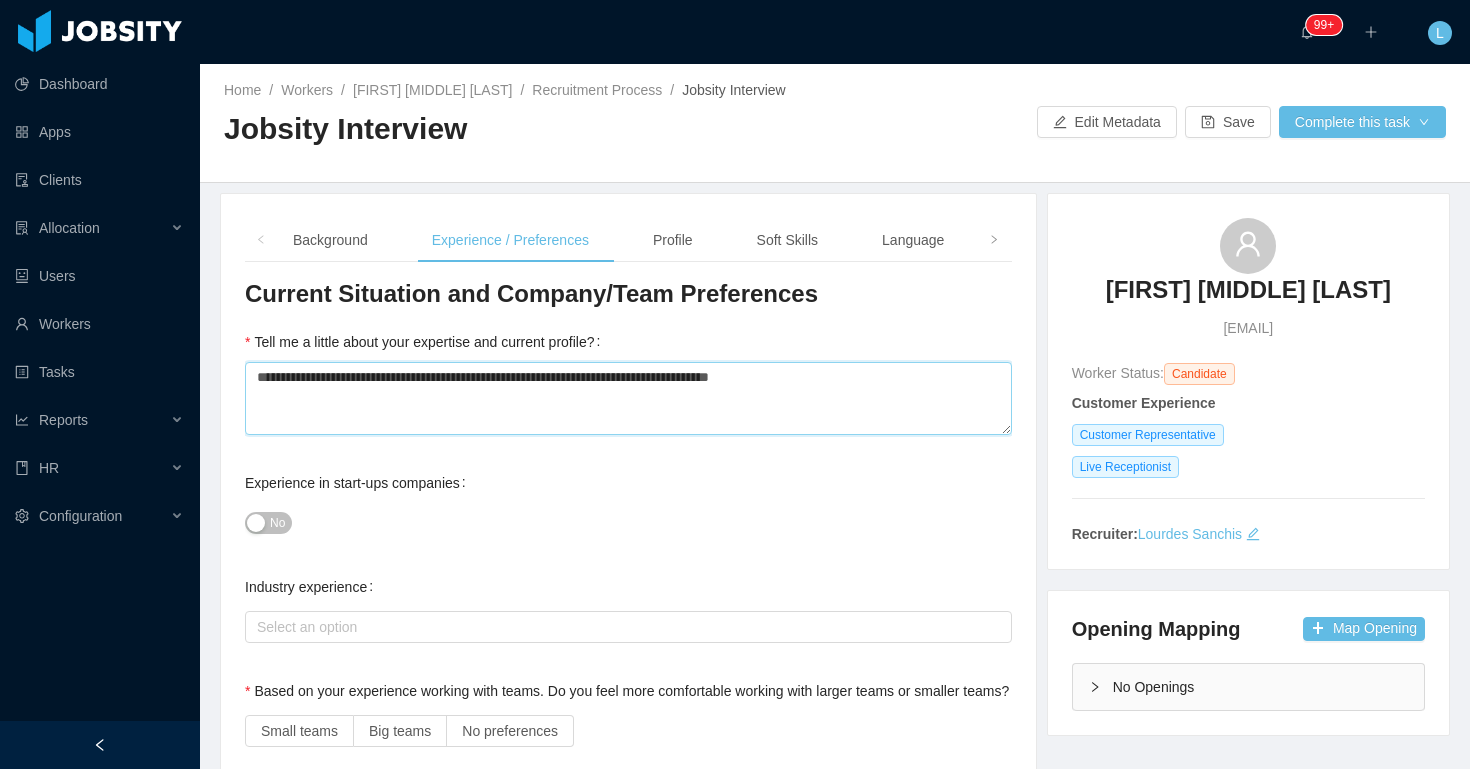 type 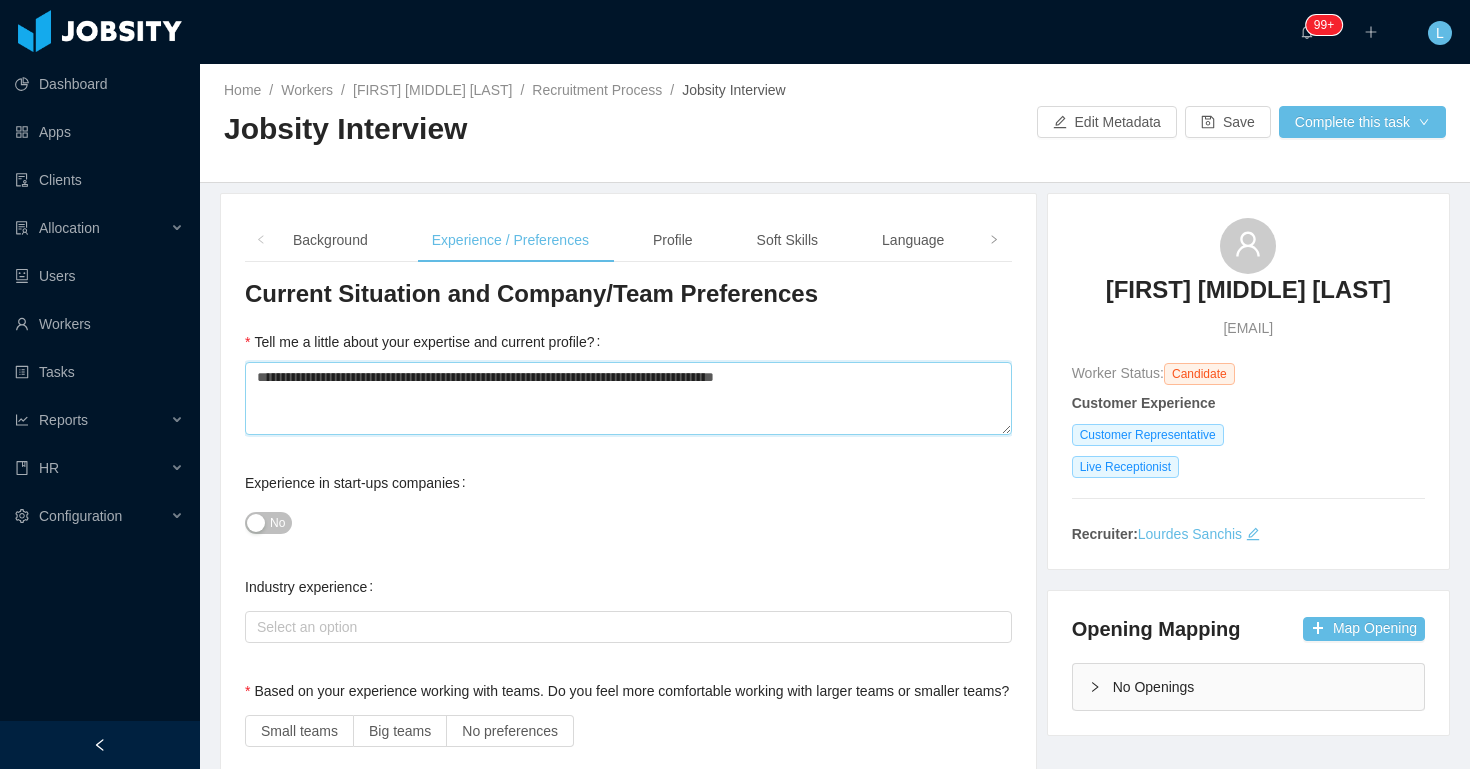 type 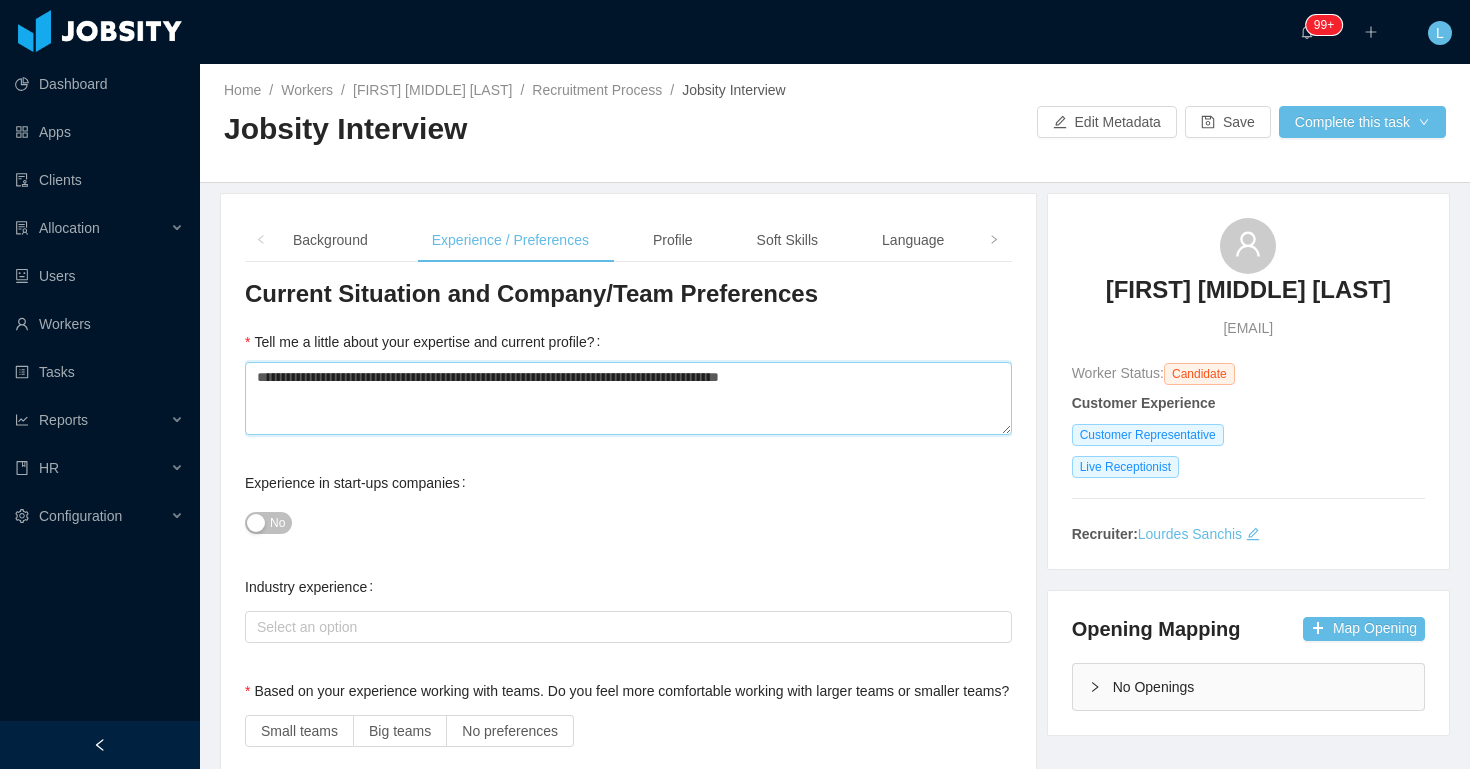 type 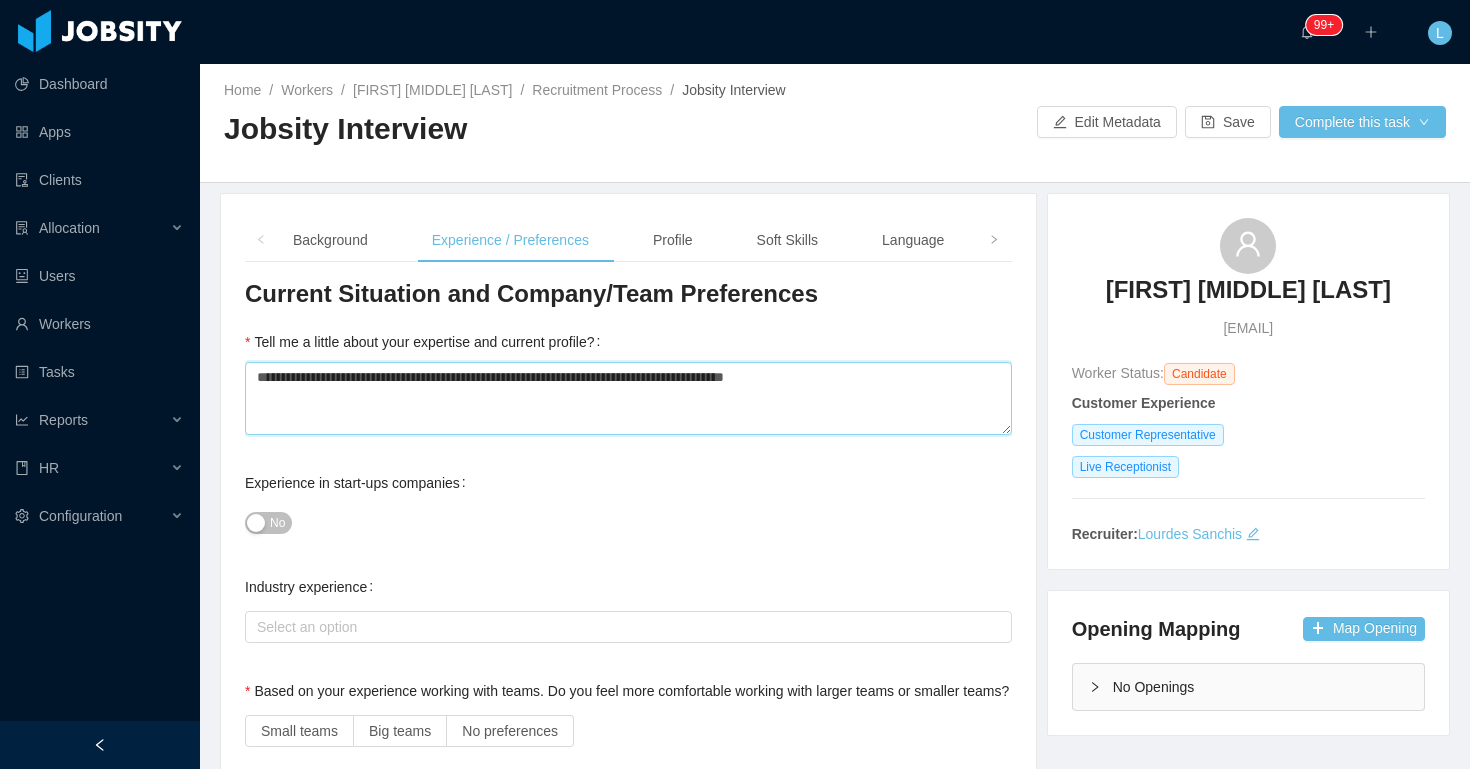 type 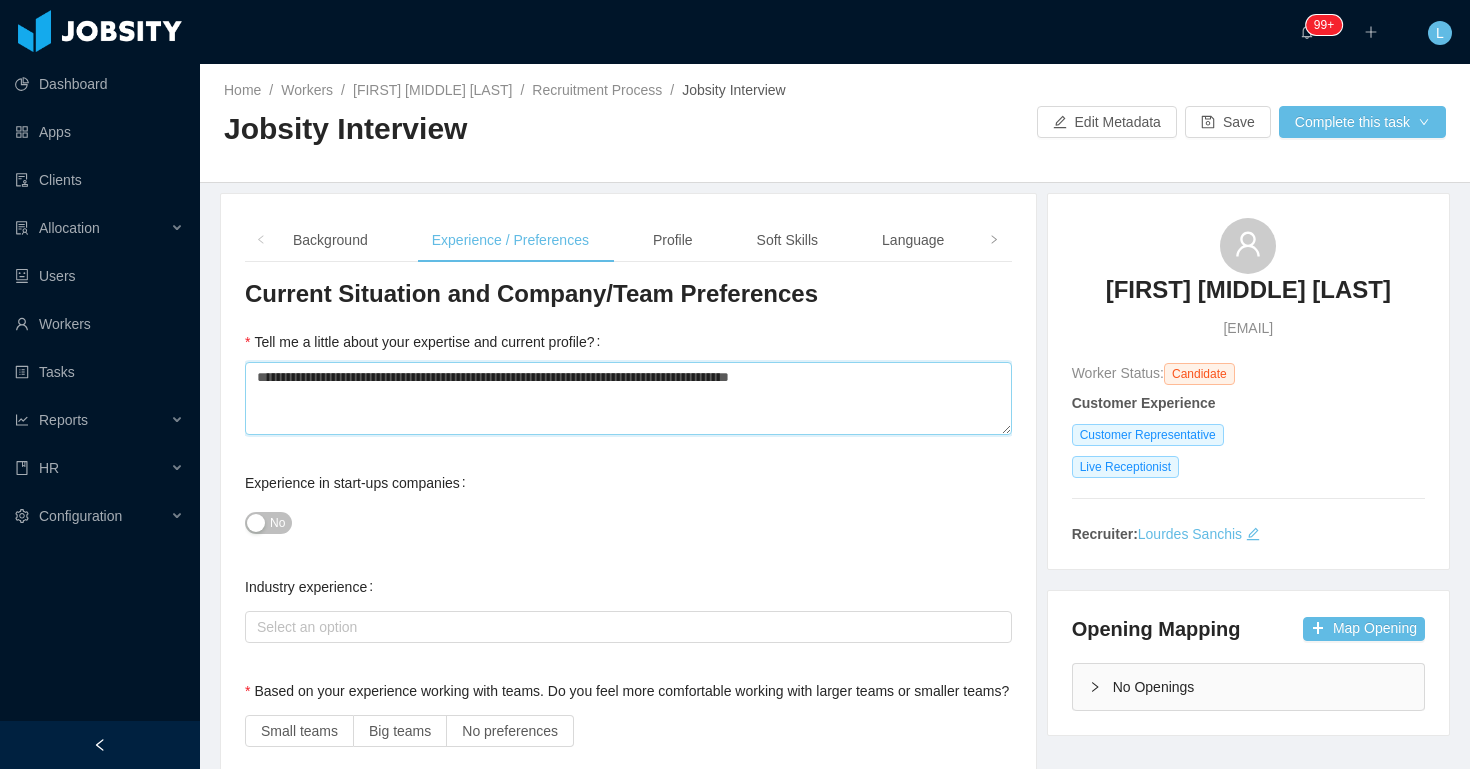 type on "**********" 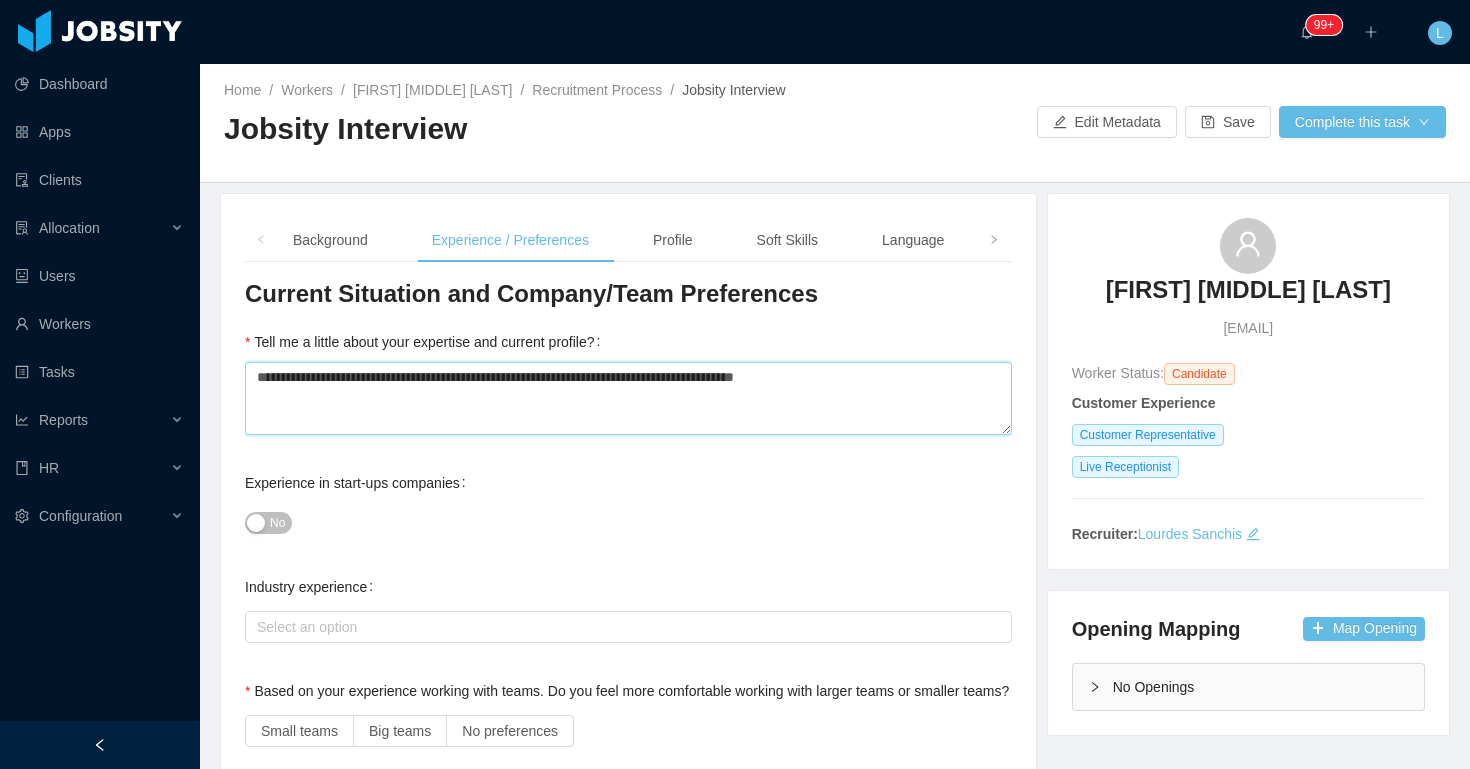 type 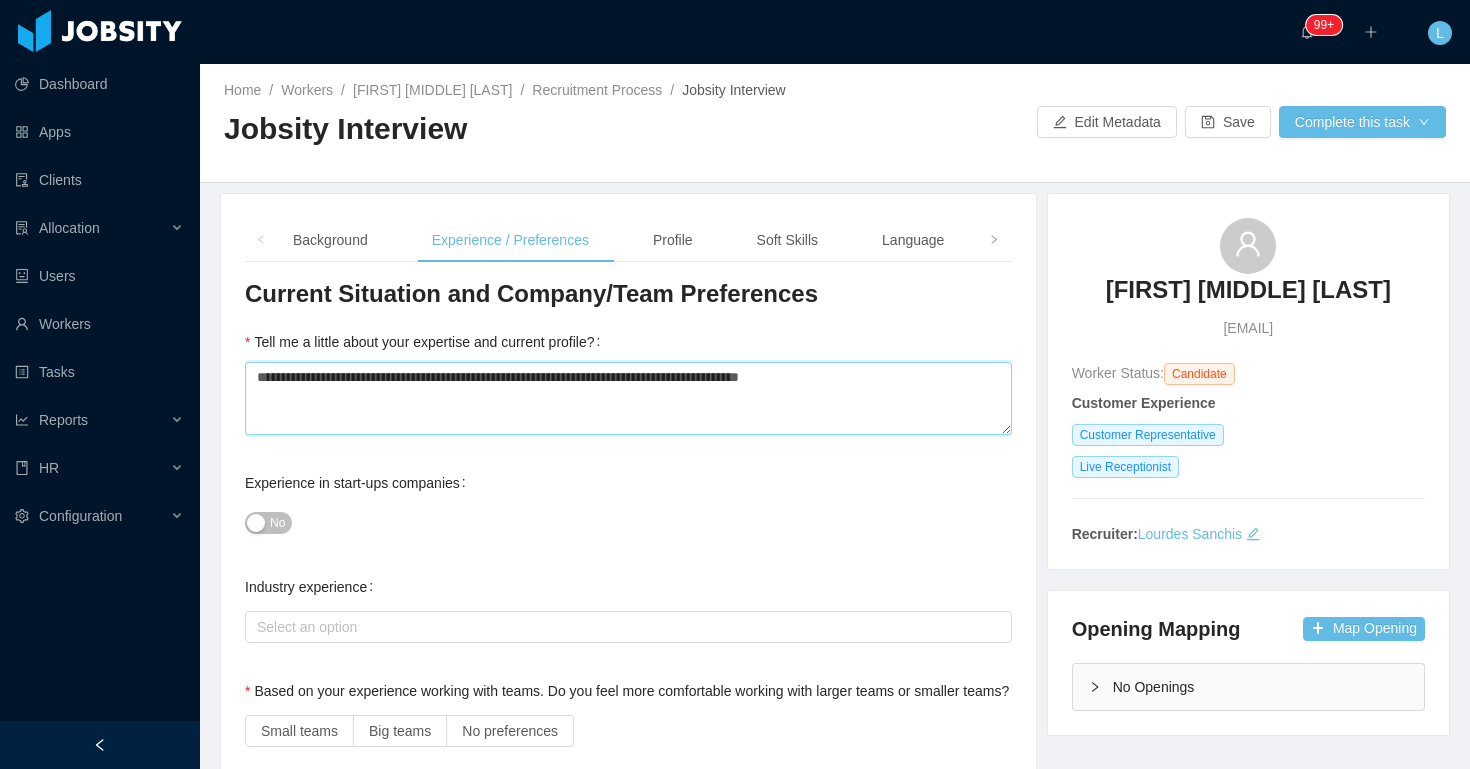 type 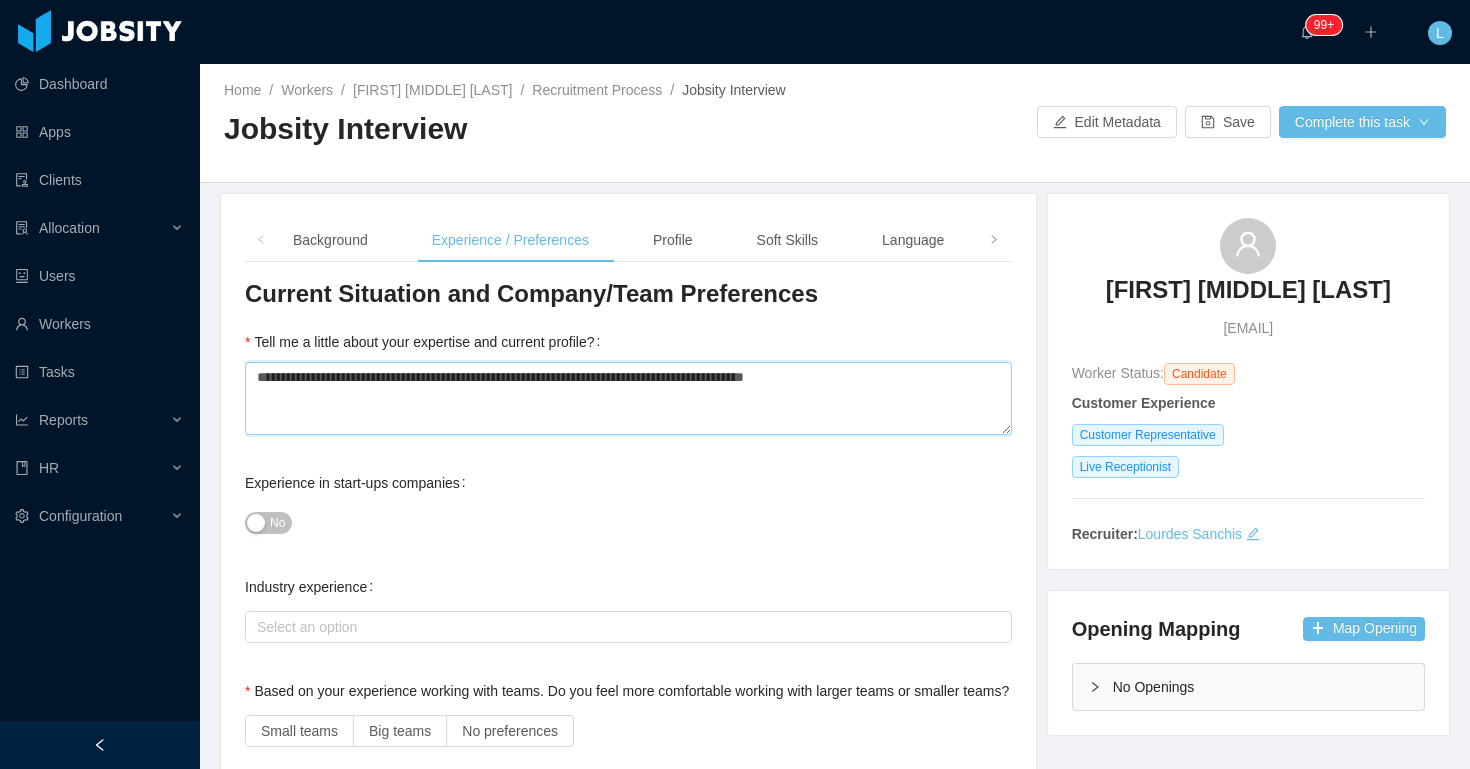 type on "**********" 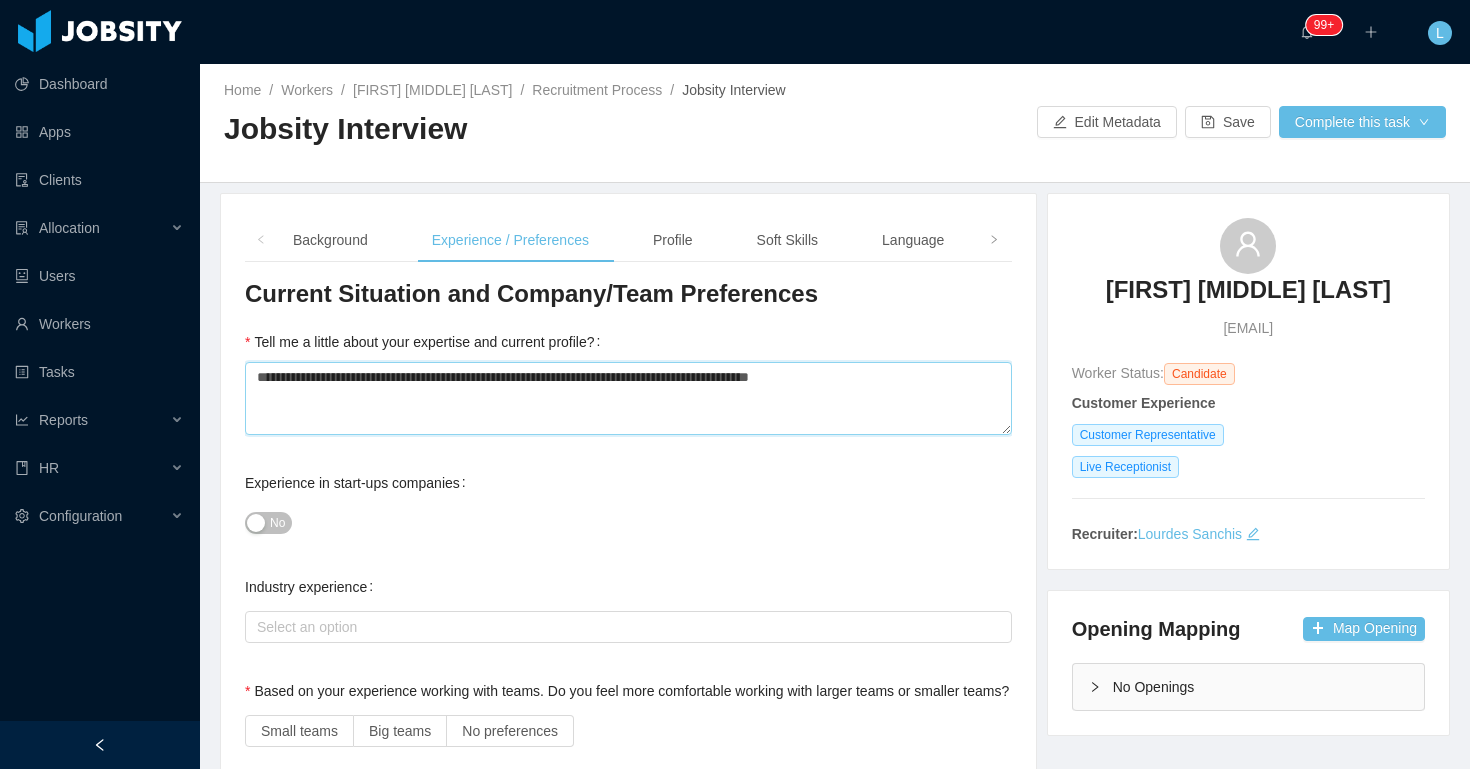 type 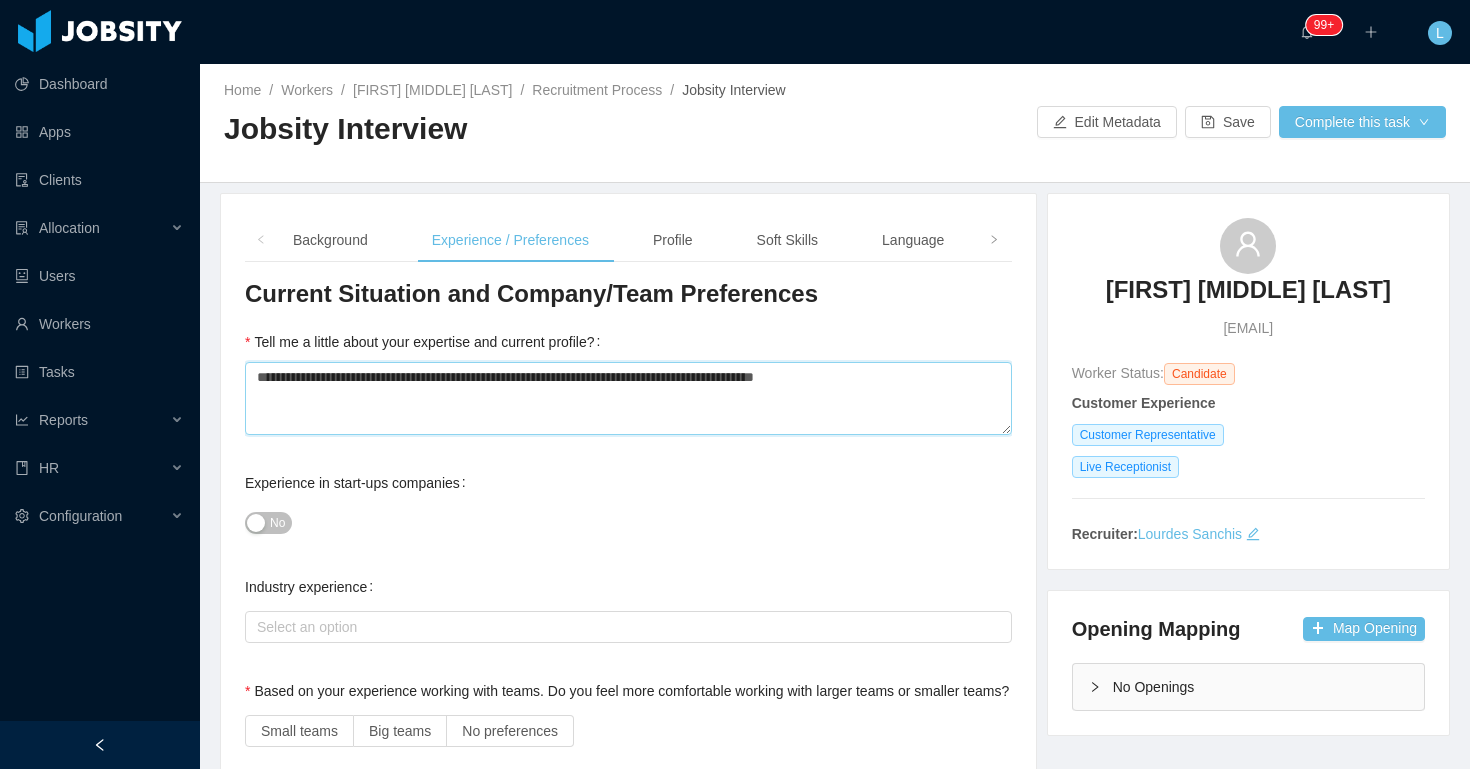 type 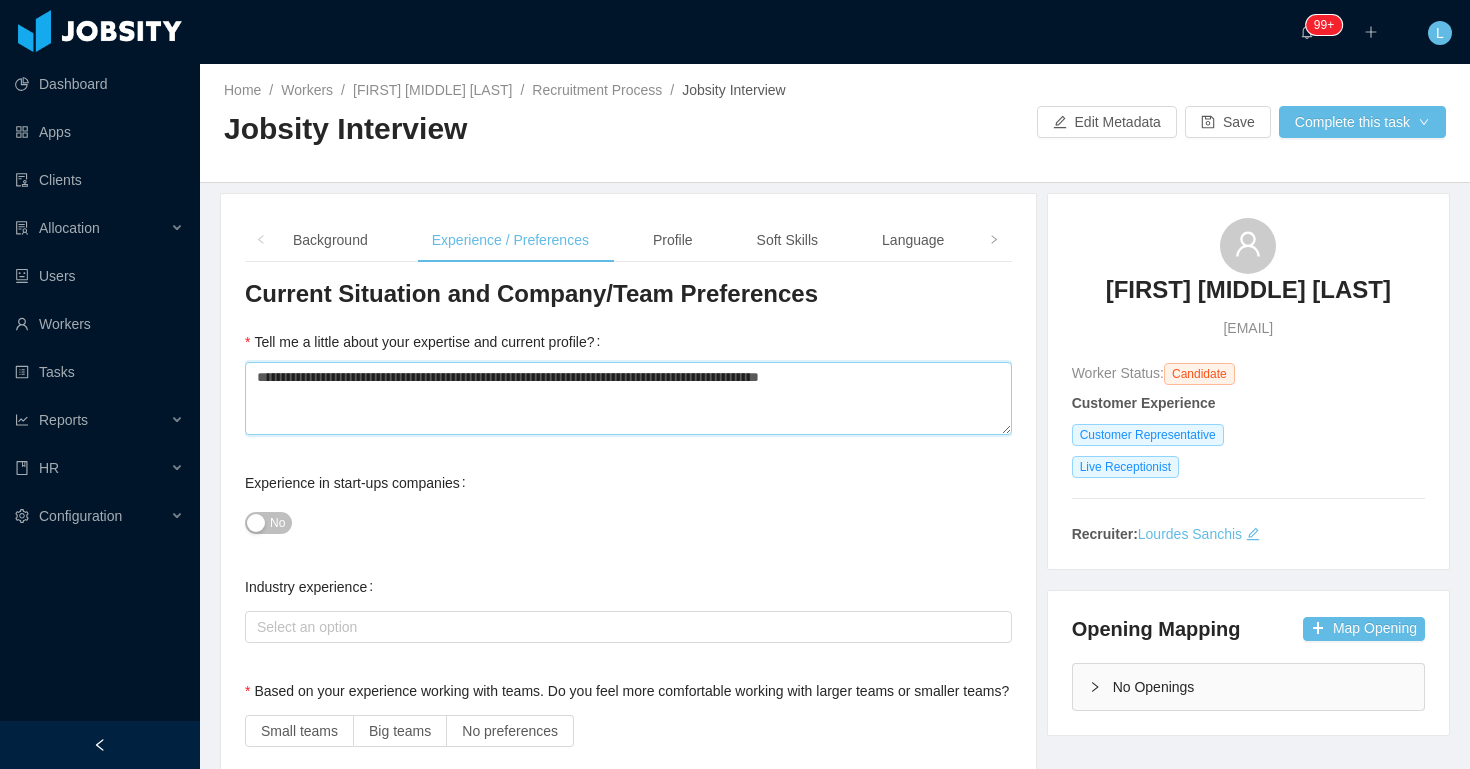 type 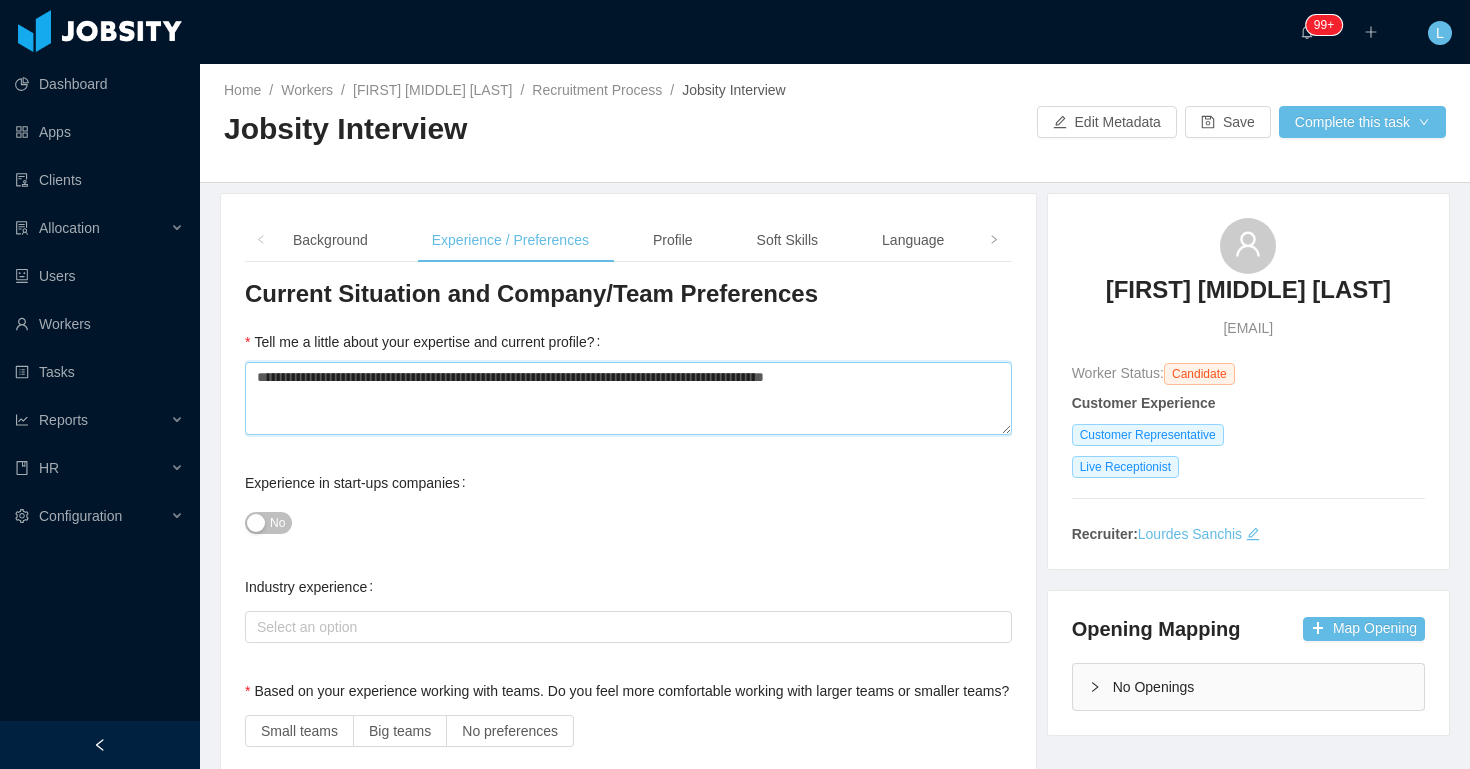 type 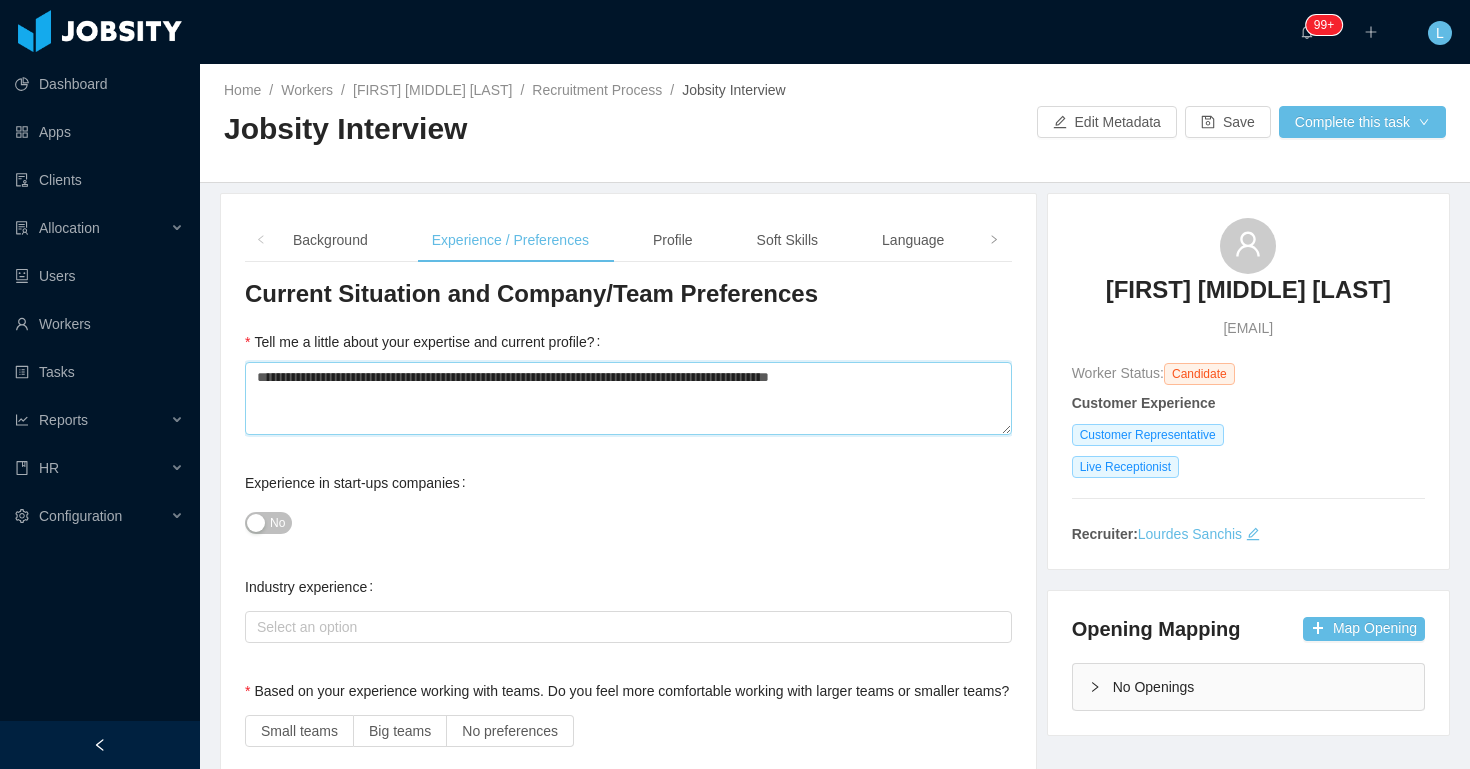 type 